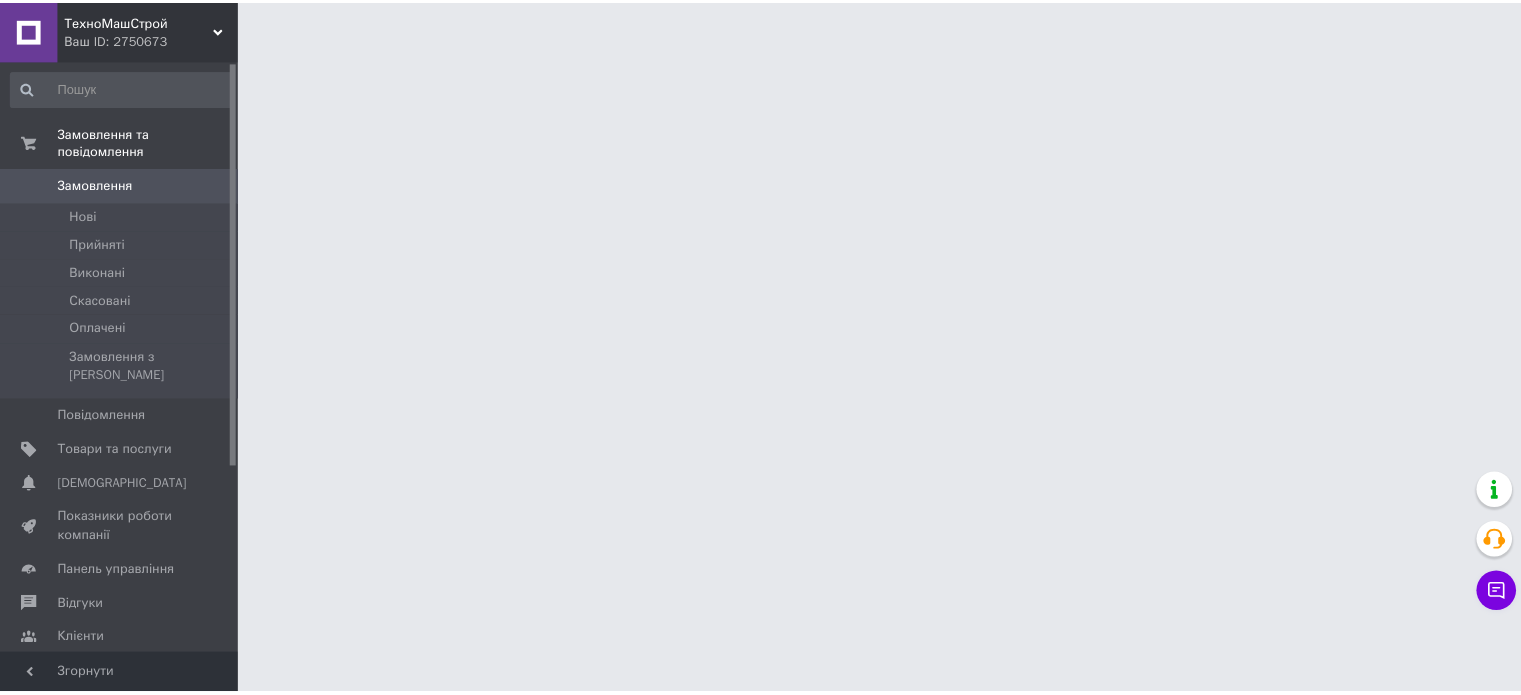 scroll, scrollTop: 0, scrollLeft: 0, axis: both 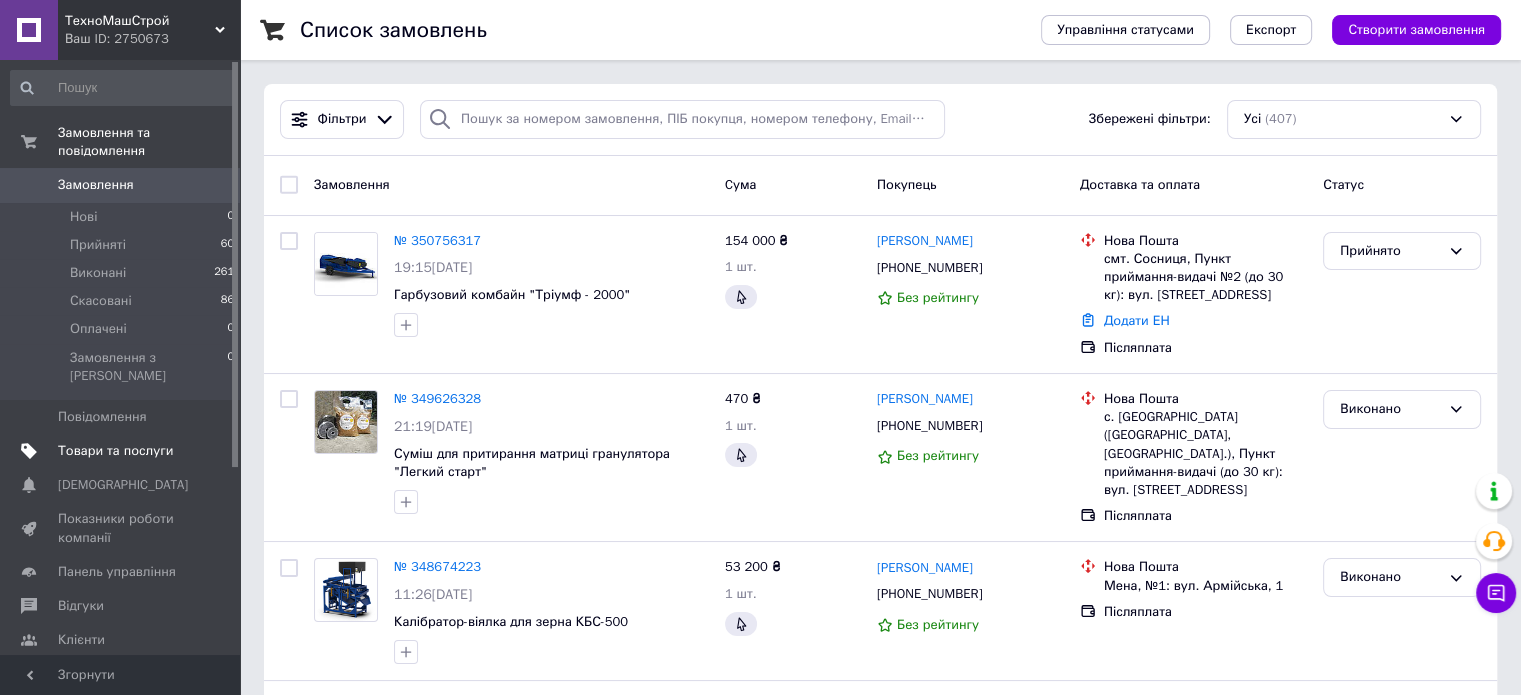 click on "Товари та послуги" at bounding box center (115, 451) 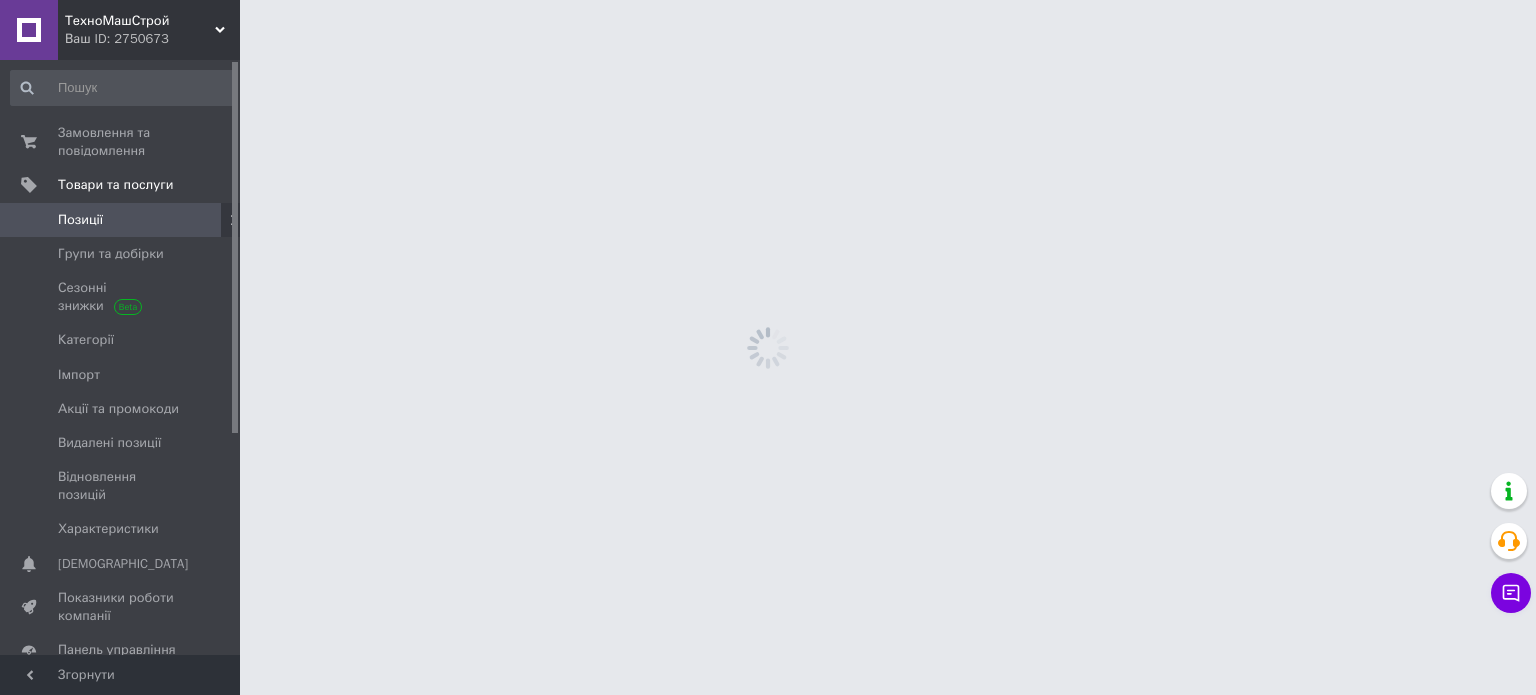 click on "Групи та добірки" at bounding box center (111, 254) 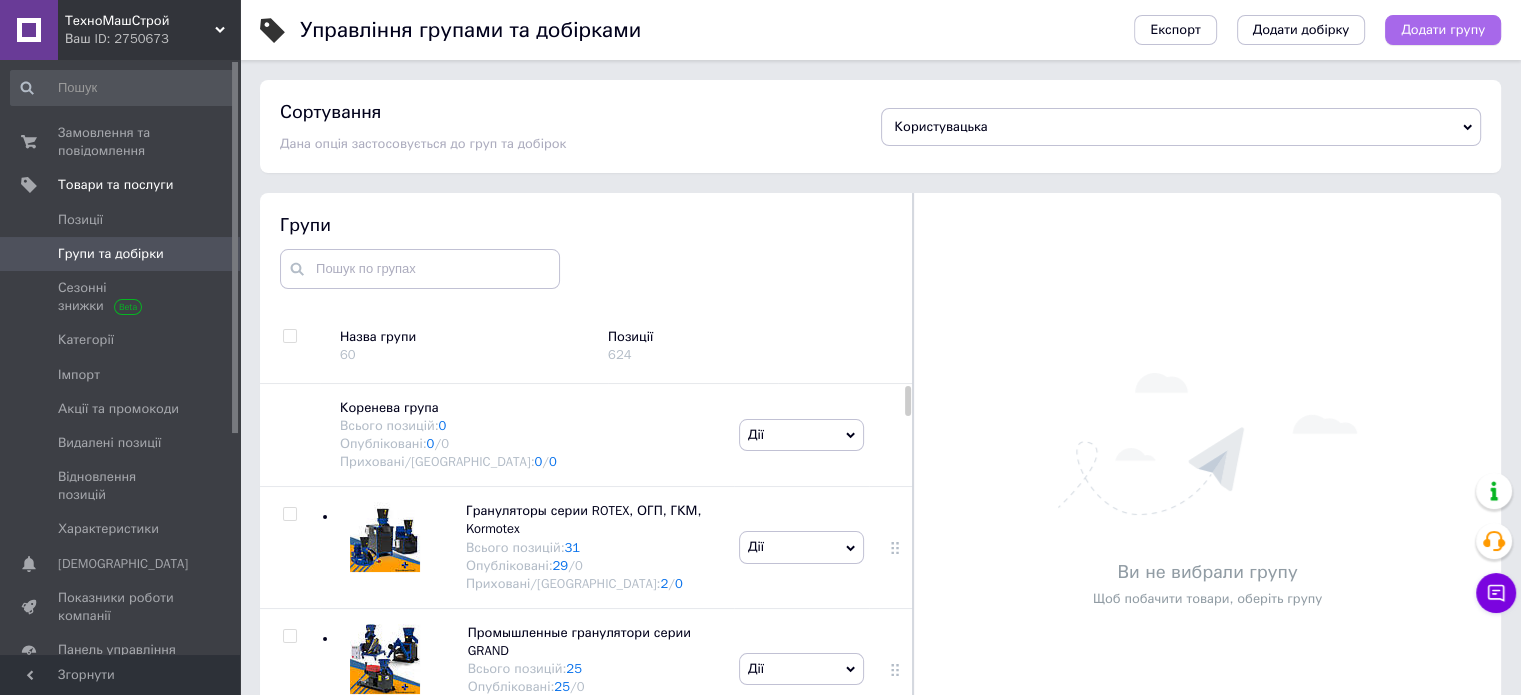 click on "Додати групу" at bounding box center [1443, 30] 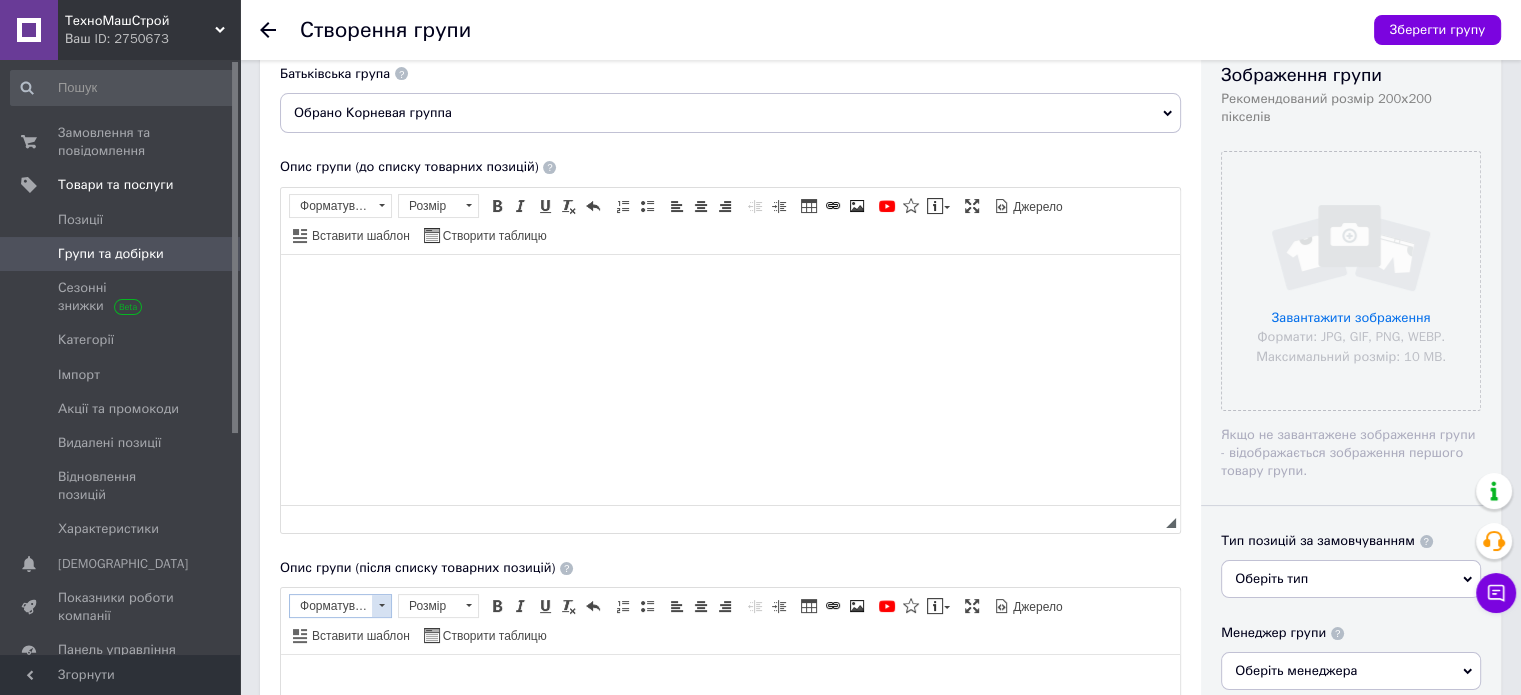scroll, scrollTop: 200, scrollLeft: 0, axis: vertical 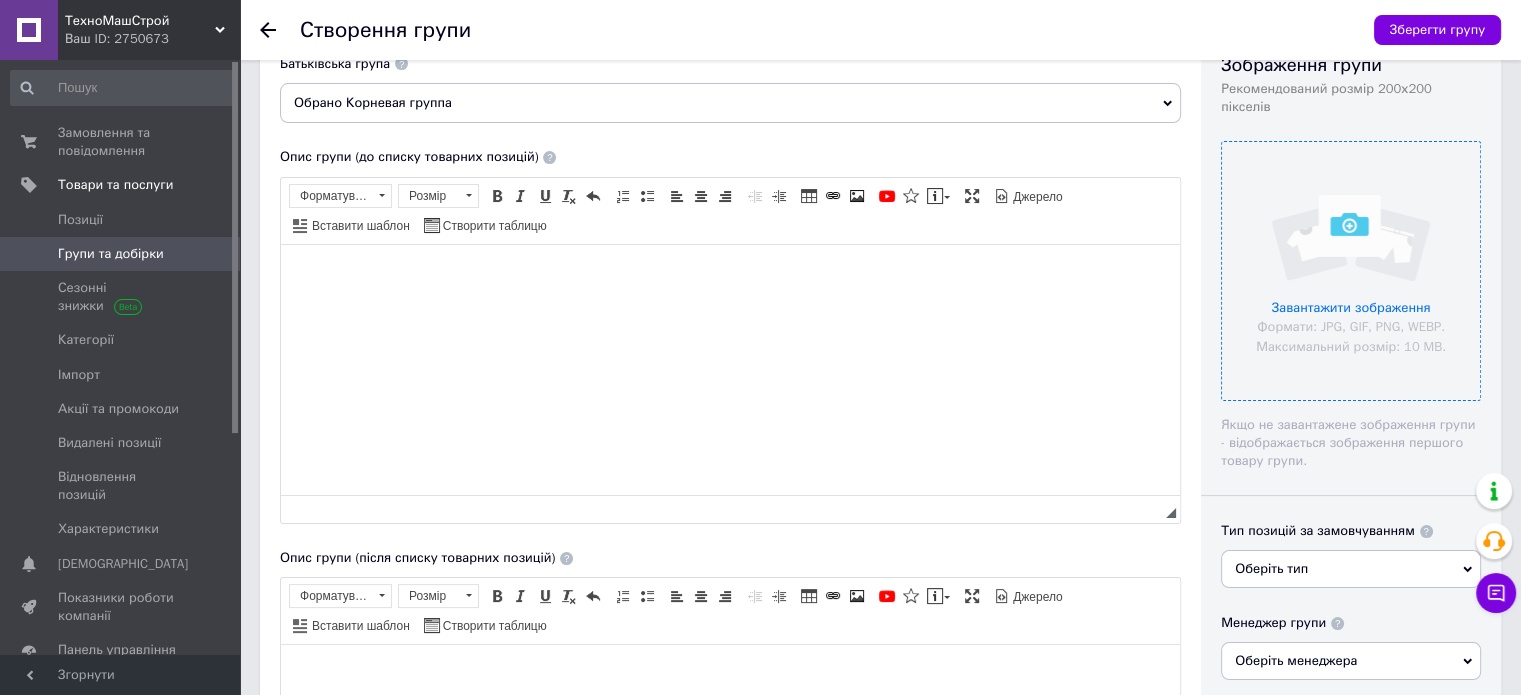click at bounding box center (1351, 271) 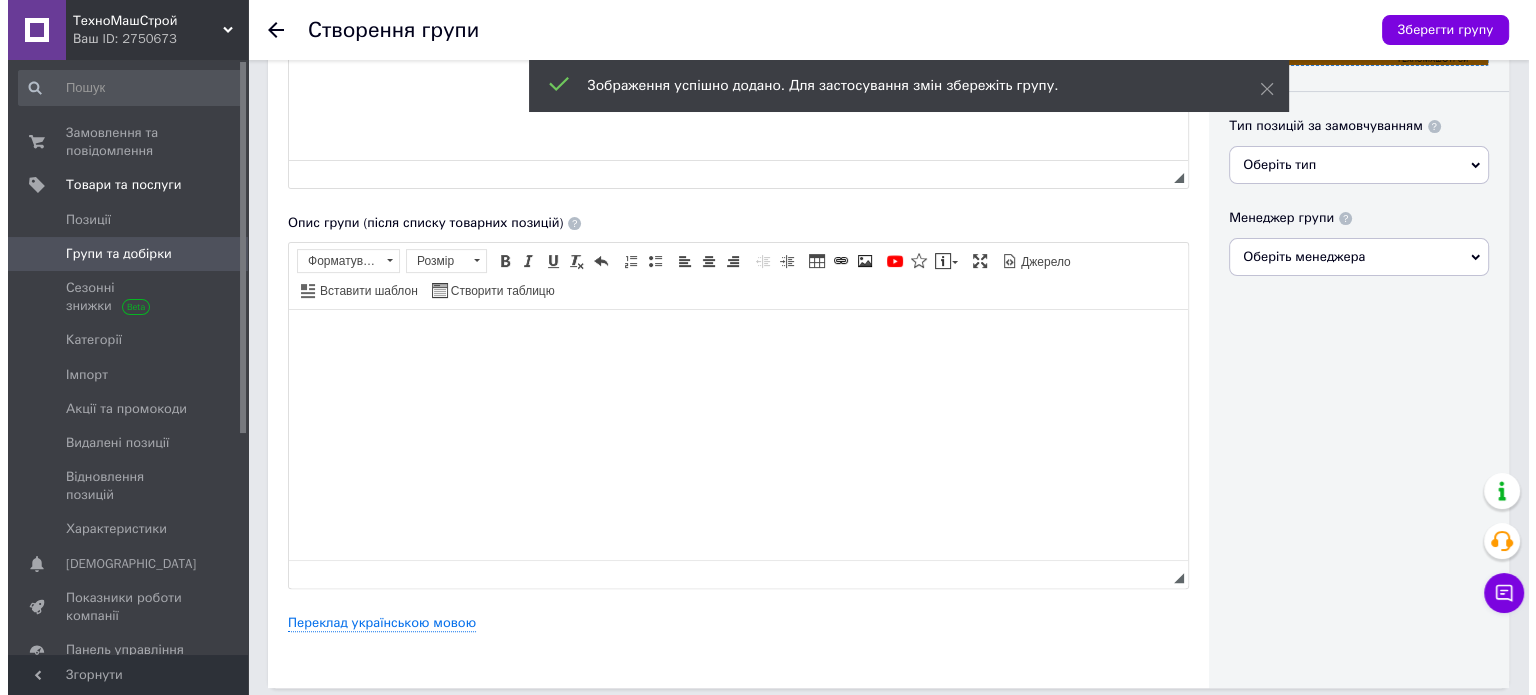 scroll, scrollTop: 700, scrollLeft: 0, axis: vertical 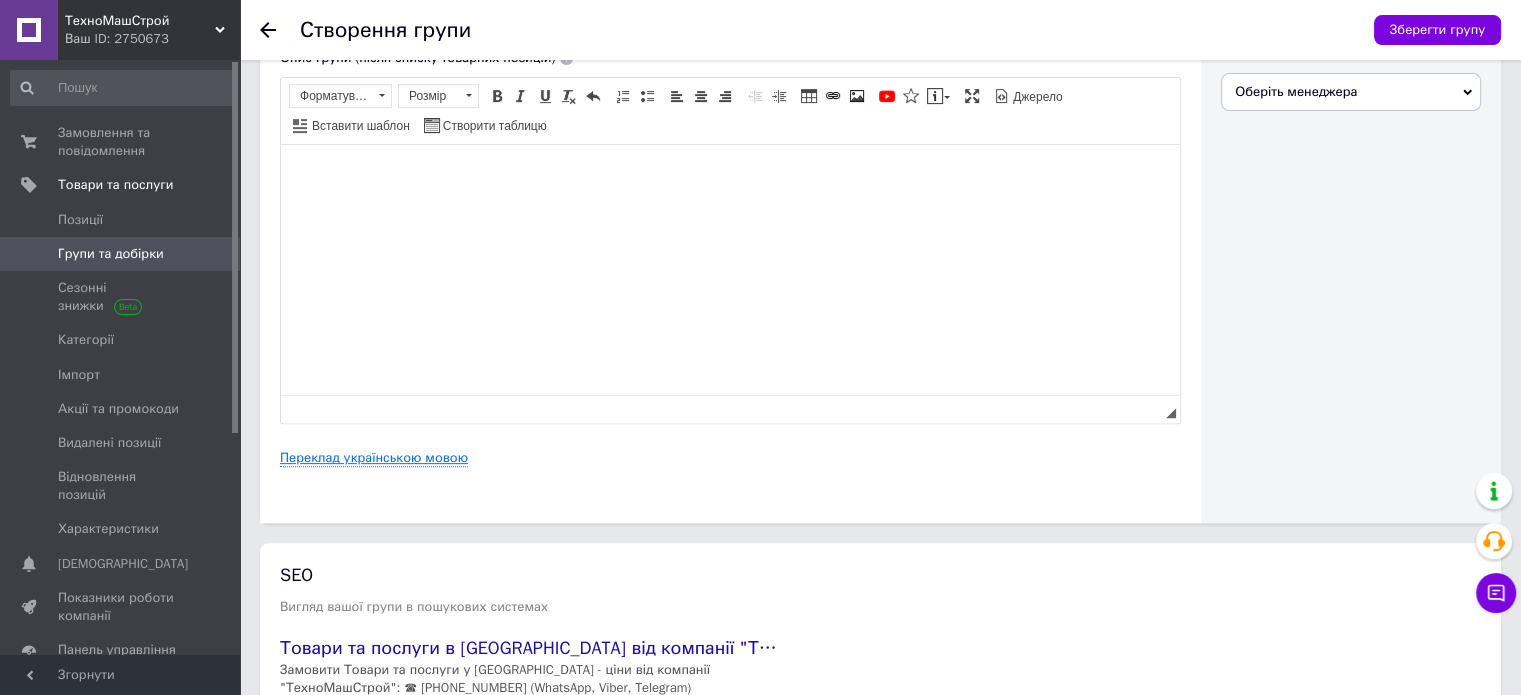 click on "Переклад українською мовою" at bounding box center (374, 458) 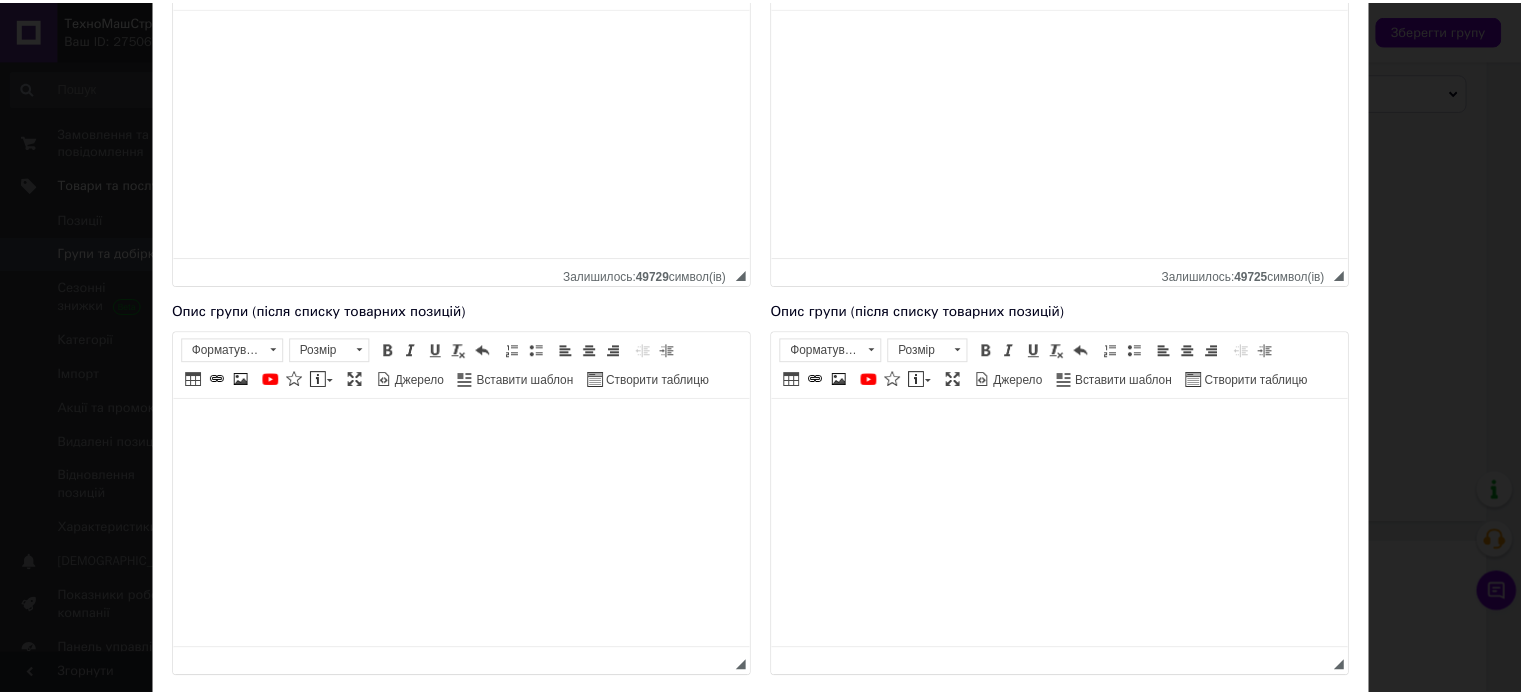 scroll, scrollTop: 480, scrollLeft: 0, axis: vertical 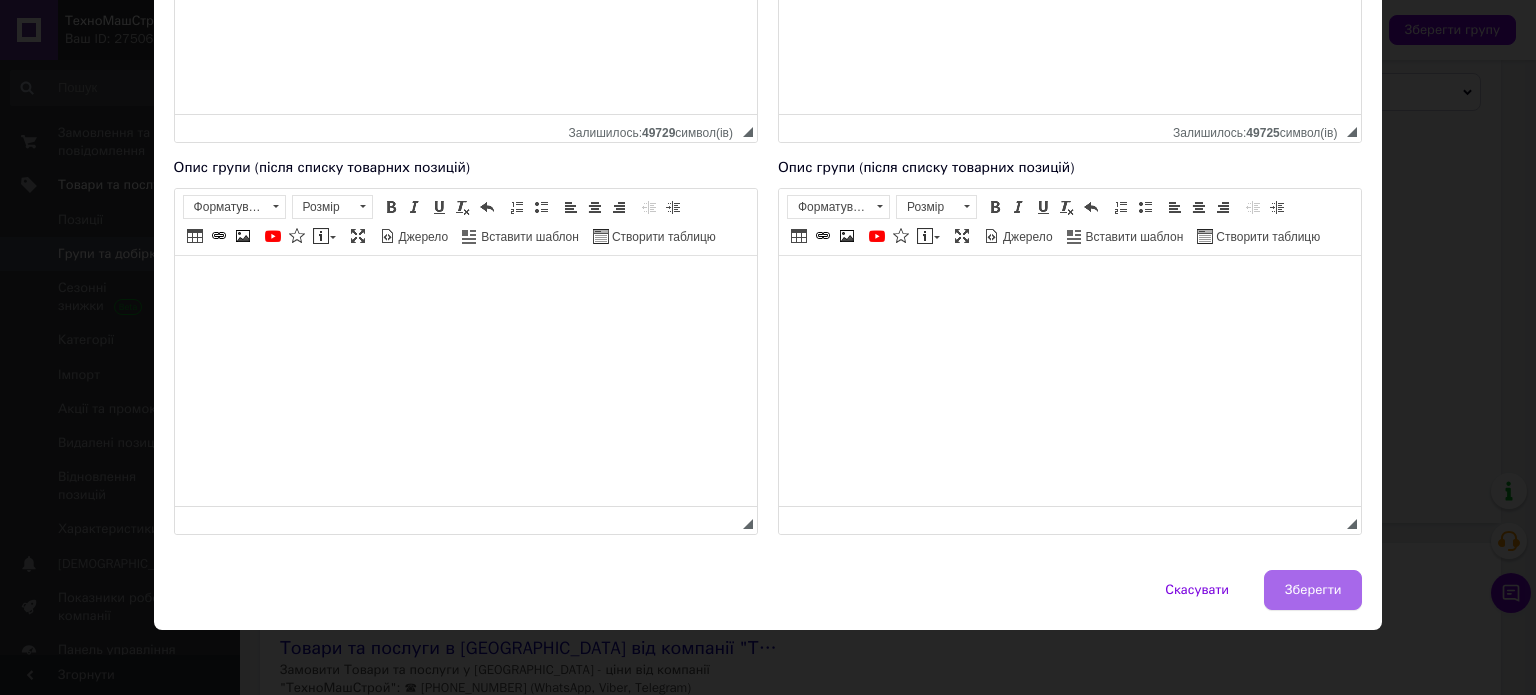 click on "Зберегти" at bounding box center [1313, 590] 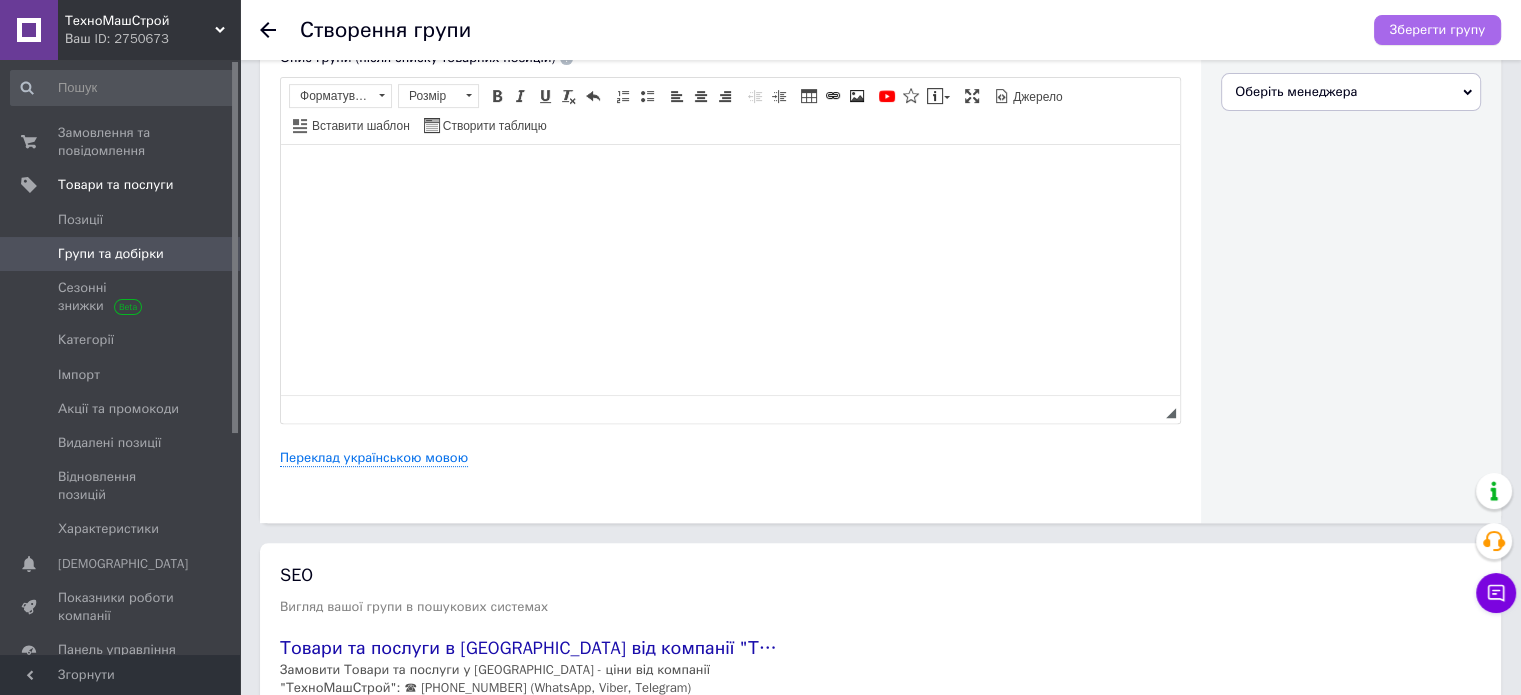 click on "Зберегти групу" at bounding box center (1437, 30) 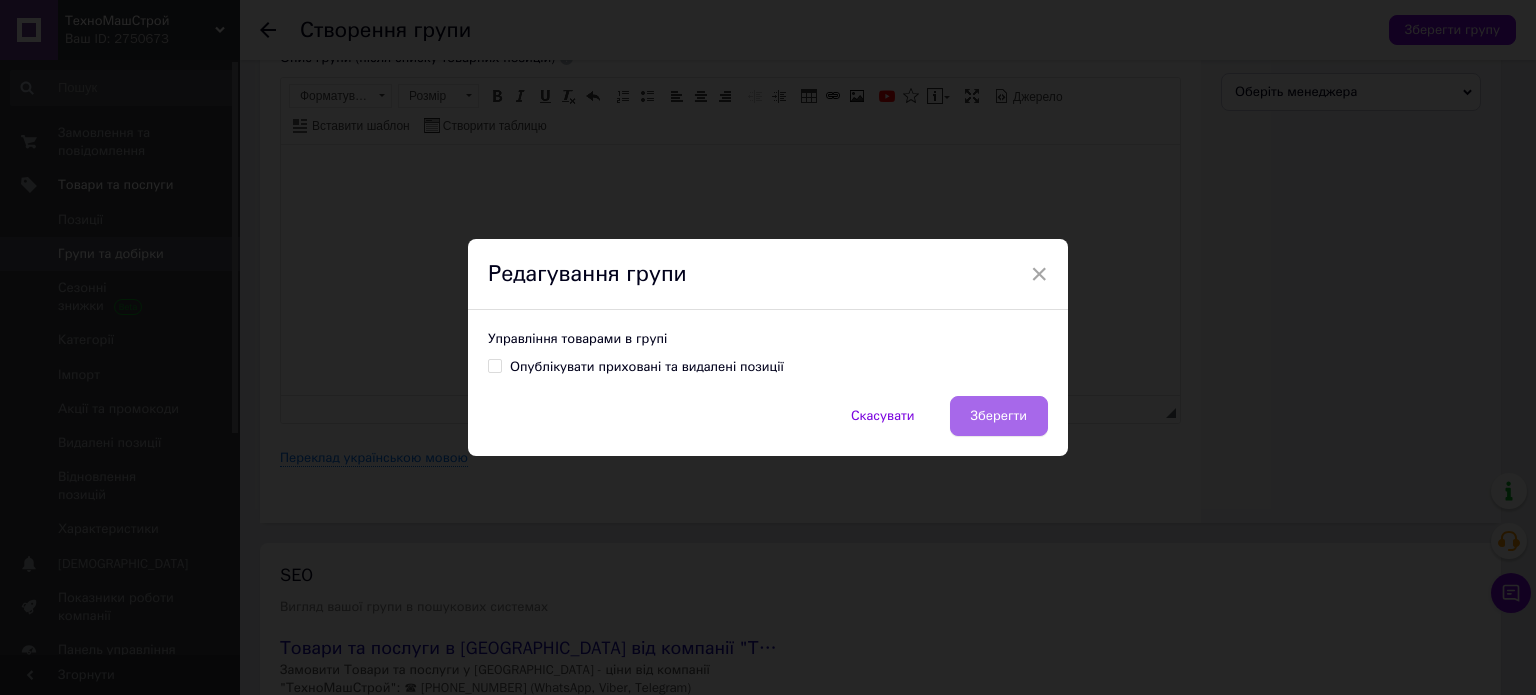 click on "Зберегти" at bounding box center (999, 416) 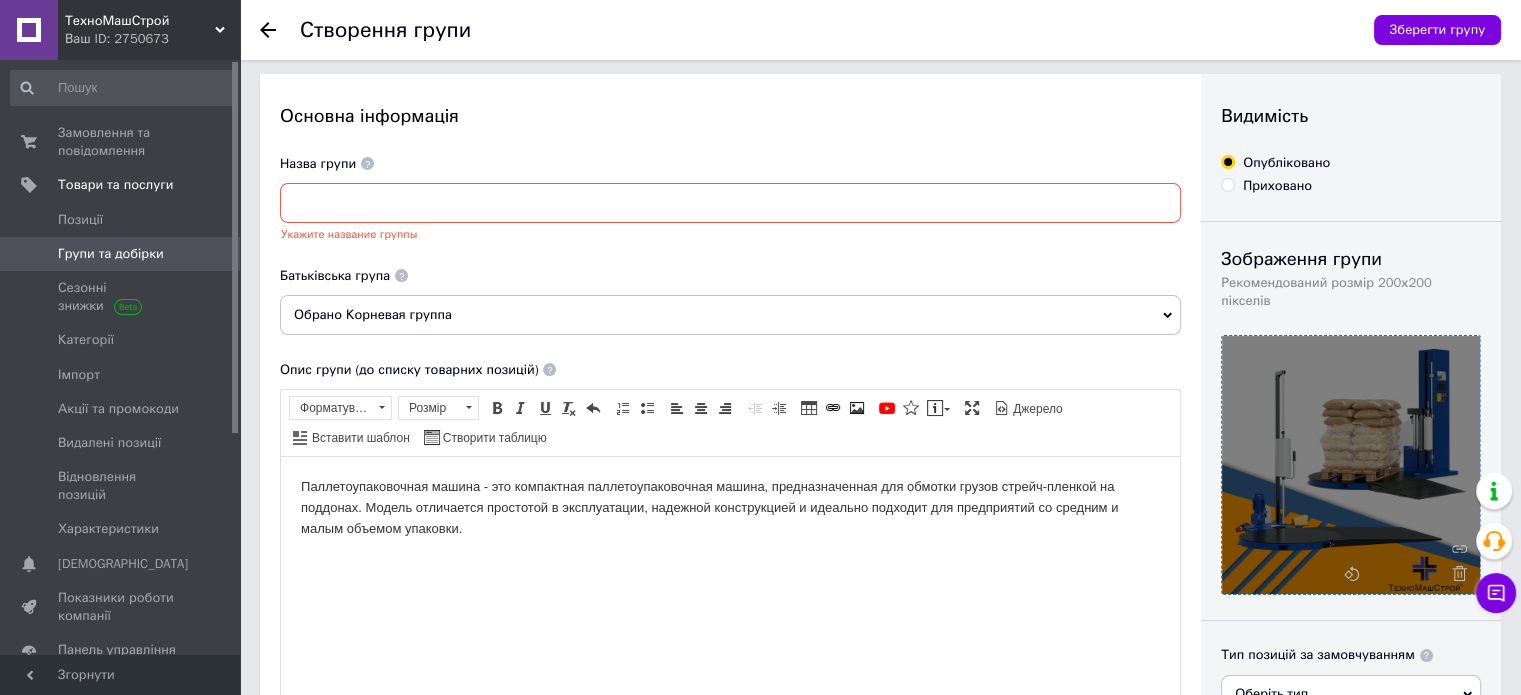scroll, scrollTop: 0, scrollLeft: 0, axis: both 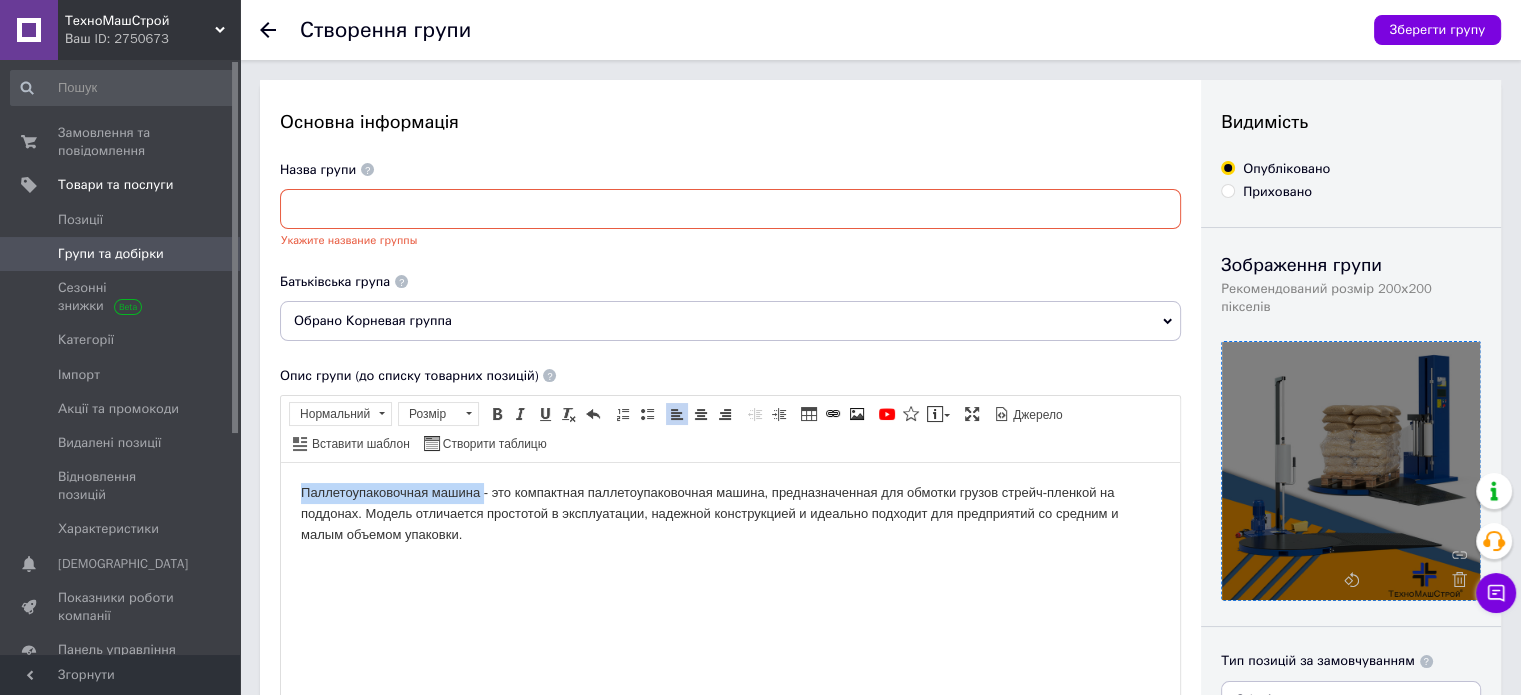 drag, startPoint x: 482, startPoint y: 493, endPoint x: 546, endPoint y: 952, distance: 463.4404 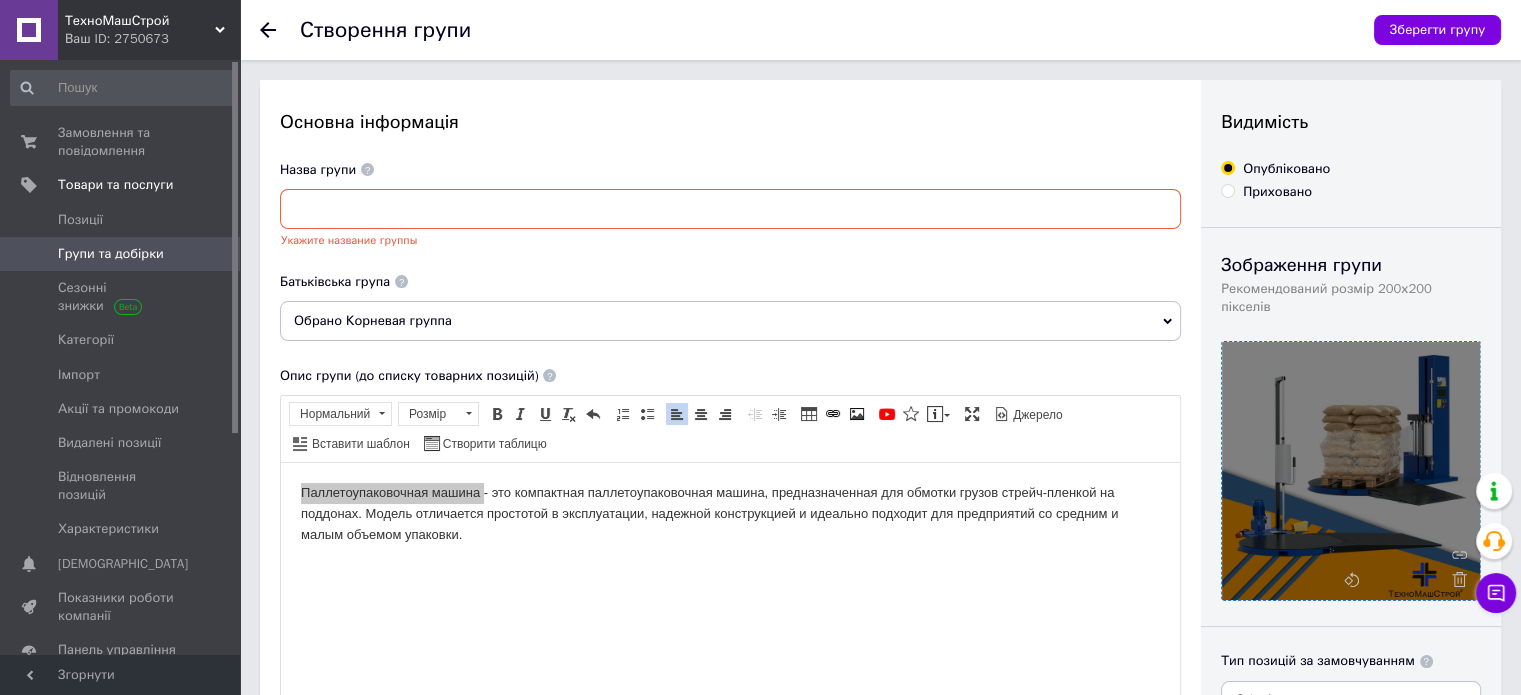 click at bounding box center (730, 209) 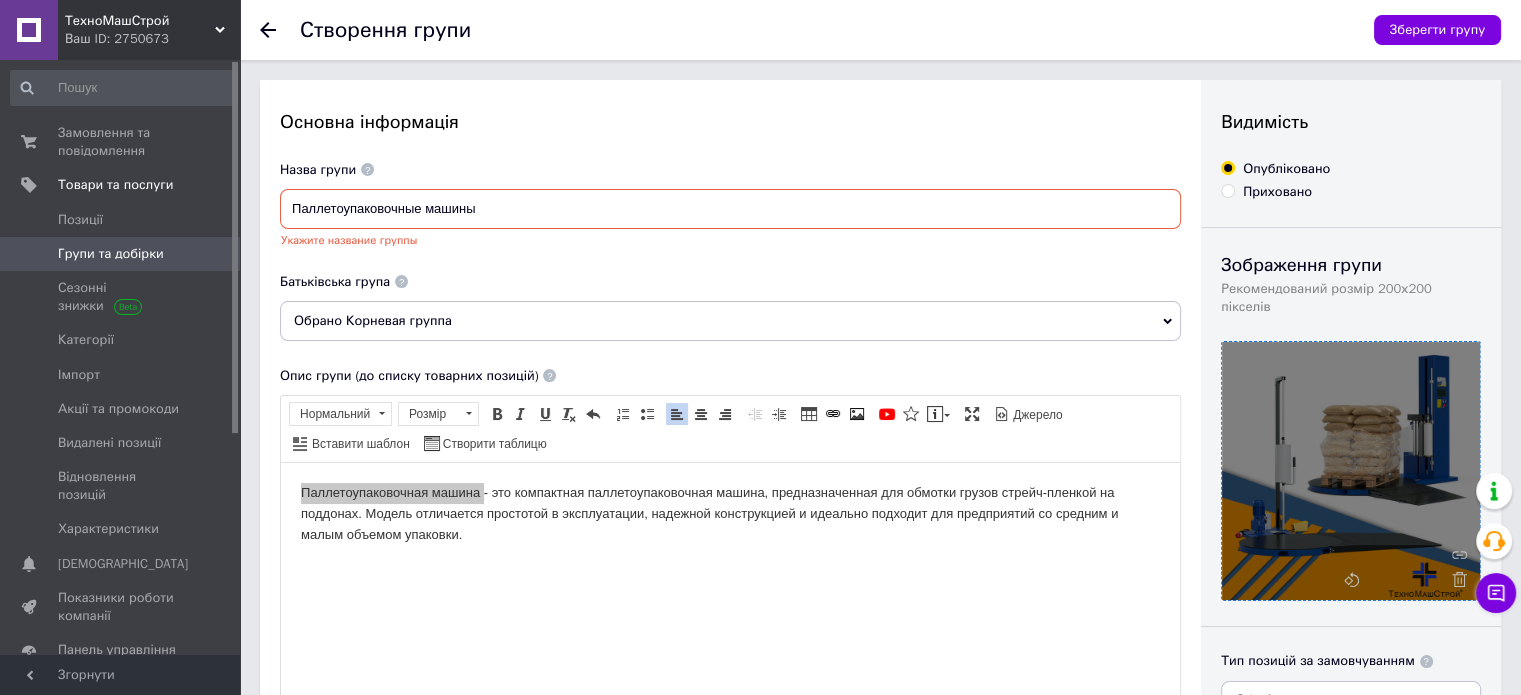 type on "Паллетоупаковочные машины" 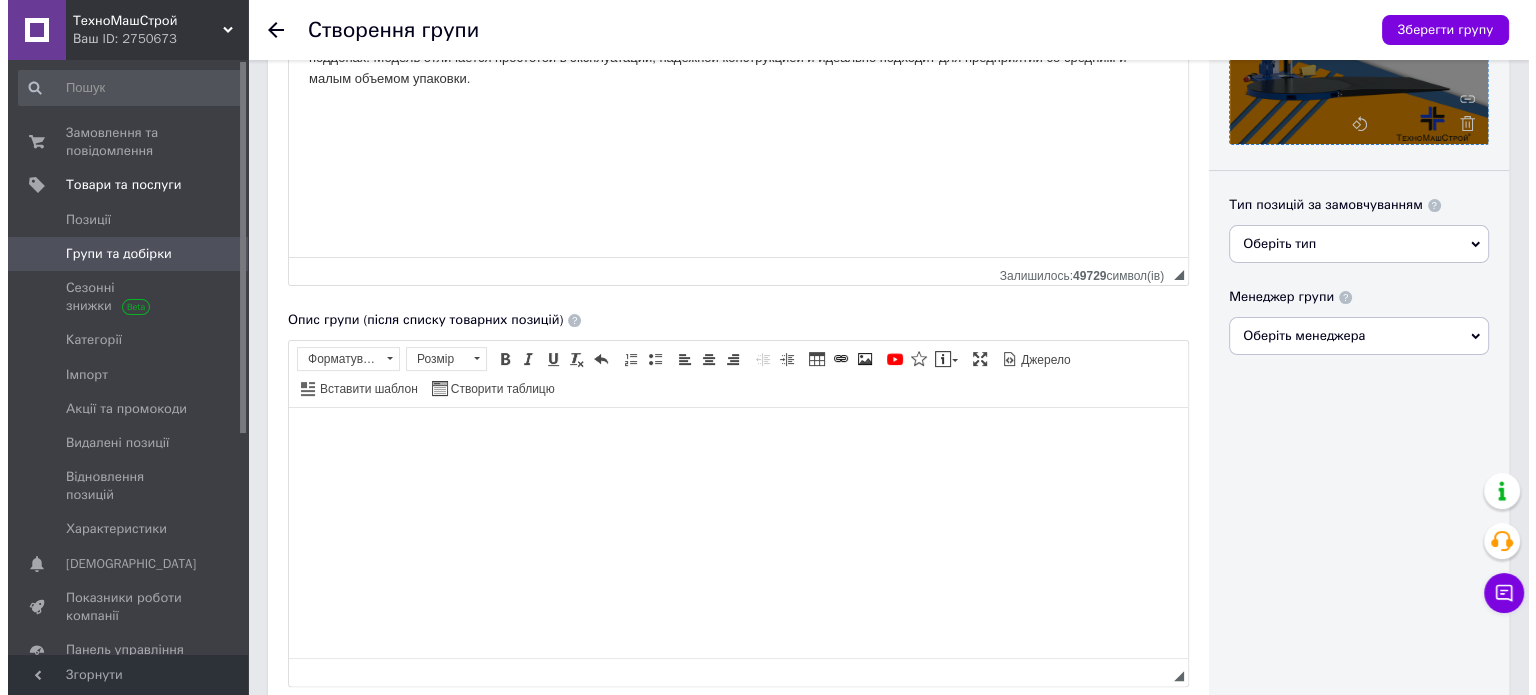 scroll, scrollTop: 700, scrollLeft: 0, axis: vertical 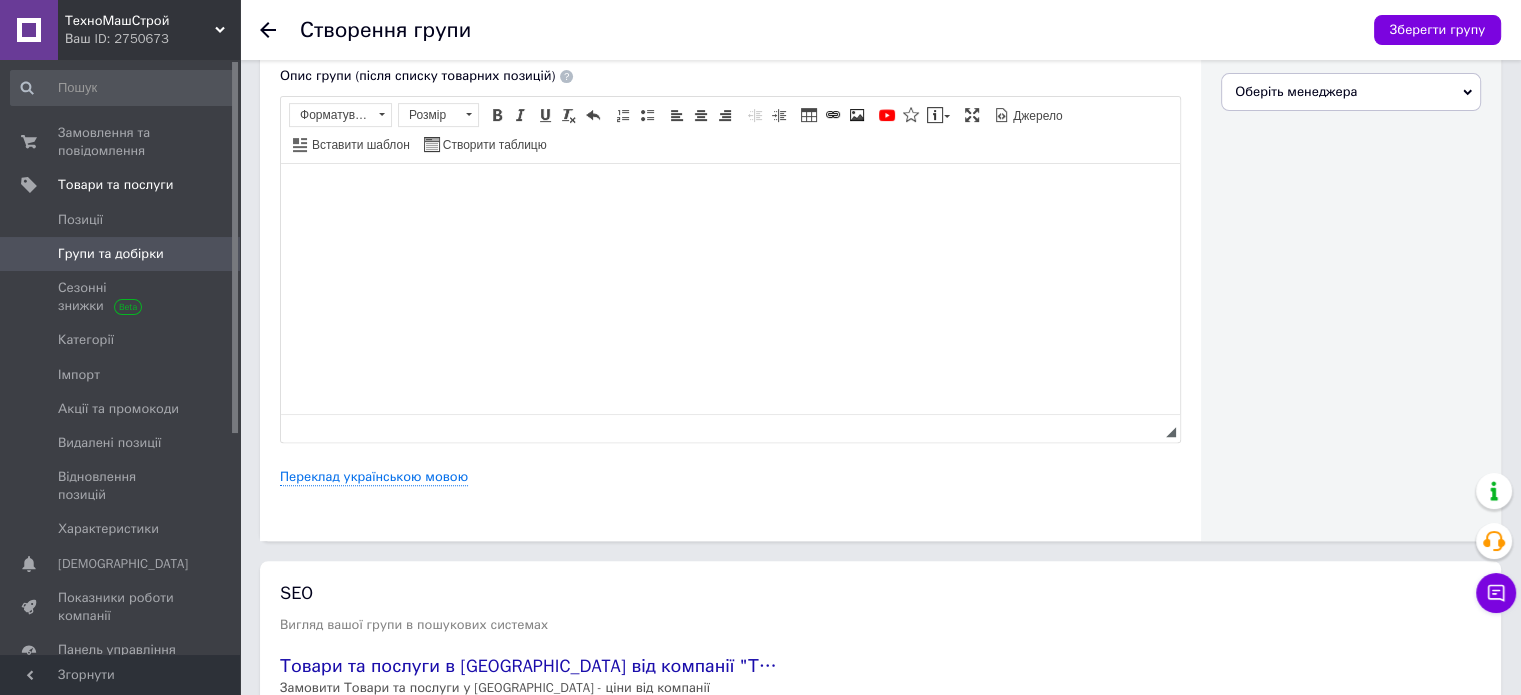 click on "Основна інформація Назва групи Паллетоупаковочные машины Укажите название группы Батьківська група Обрано Корневая группа Опис групи (до списку товарних позицій) Паллетоупаковочная машина - это компактная паллетоупаковочная машина, предназначенная для обмотки грузов стрейч-пленкой на поддонах. Модель отличается простотой в эксплуатации, надежной конструкцией и идеально подходит для предприятий со средним и малым объемом упаковки.
Розширений текстовий редактор, 188E2968-6D7A-4BE3-87E1-F85AB225D376 Панель інструментів редактора Форматування Нормальний Розмір" at bounding box center [730, -40] 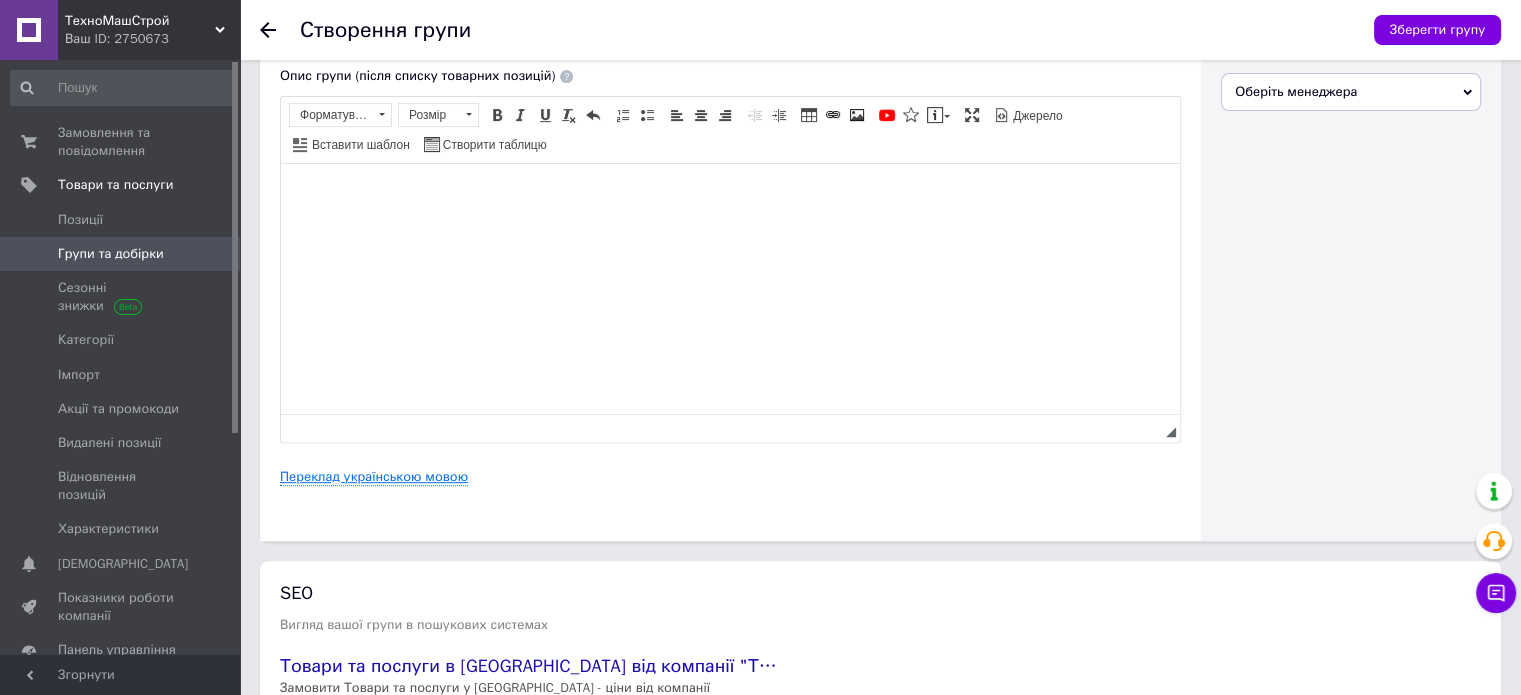 click on "Переклад українською мовою" at bounding box center (374, 477) 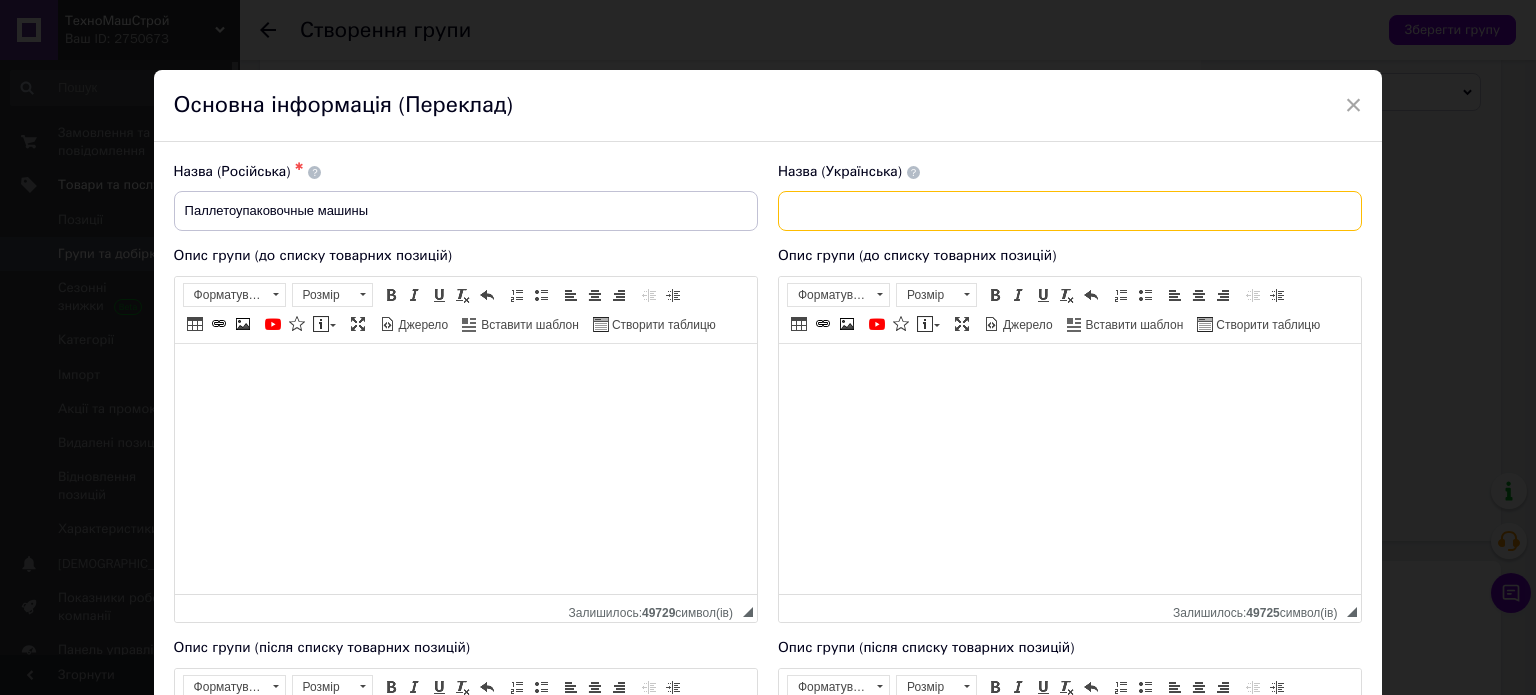 click at bounding box center (1070, 211) 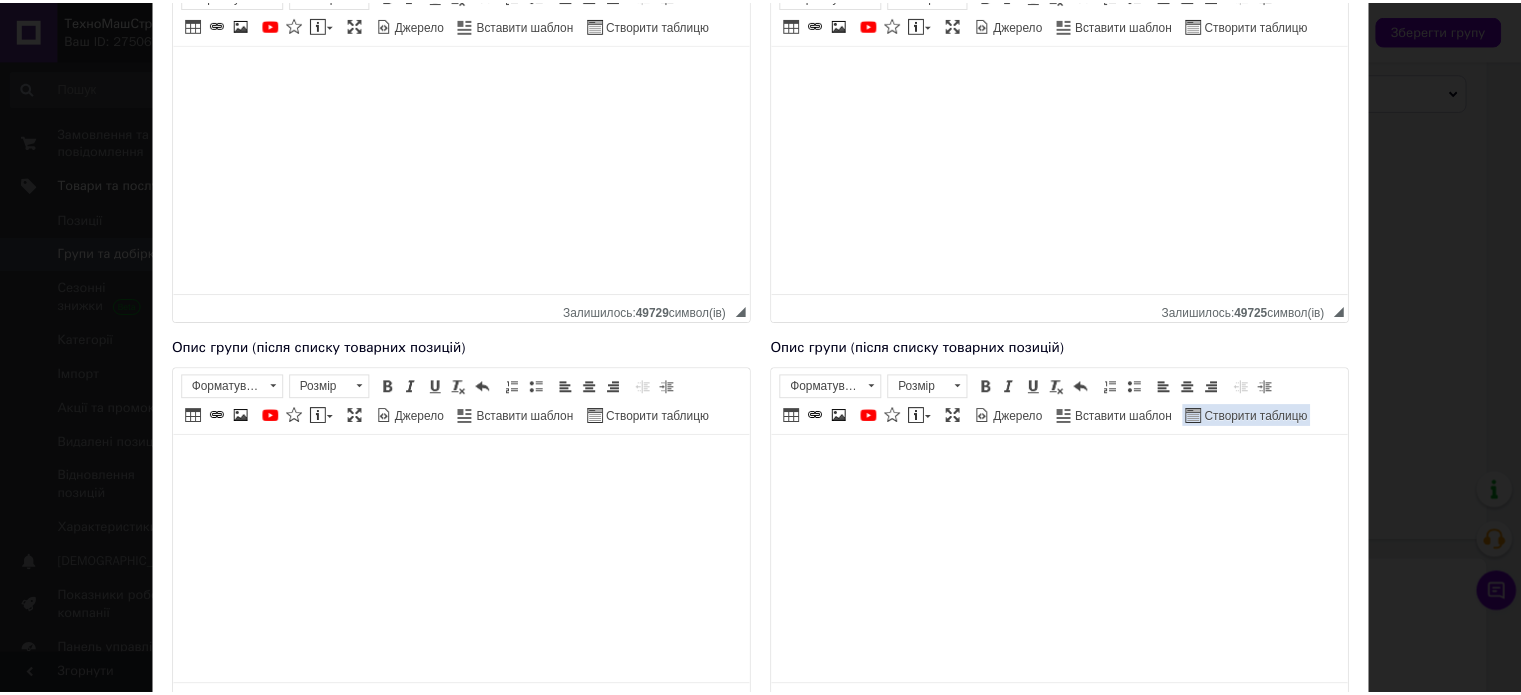 scroll, scrollTop: 480, scrollLeft: 0, axis: vertical 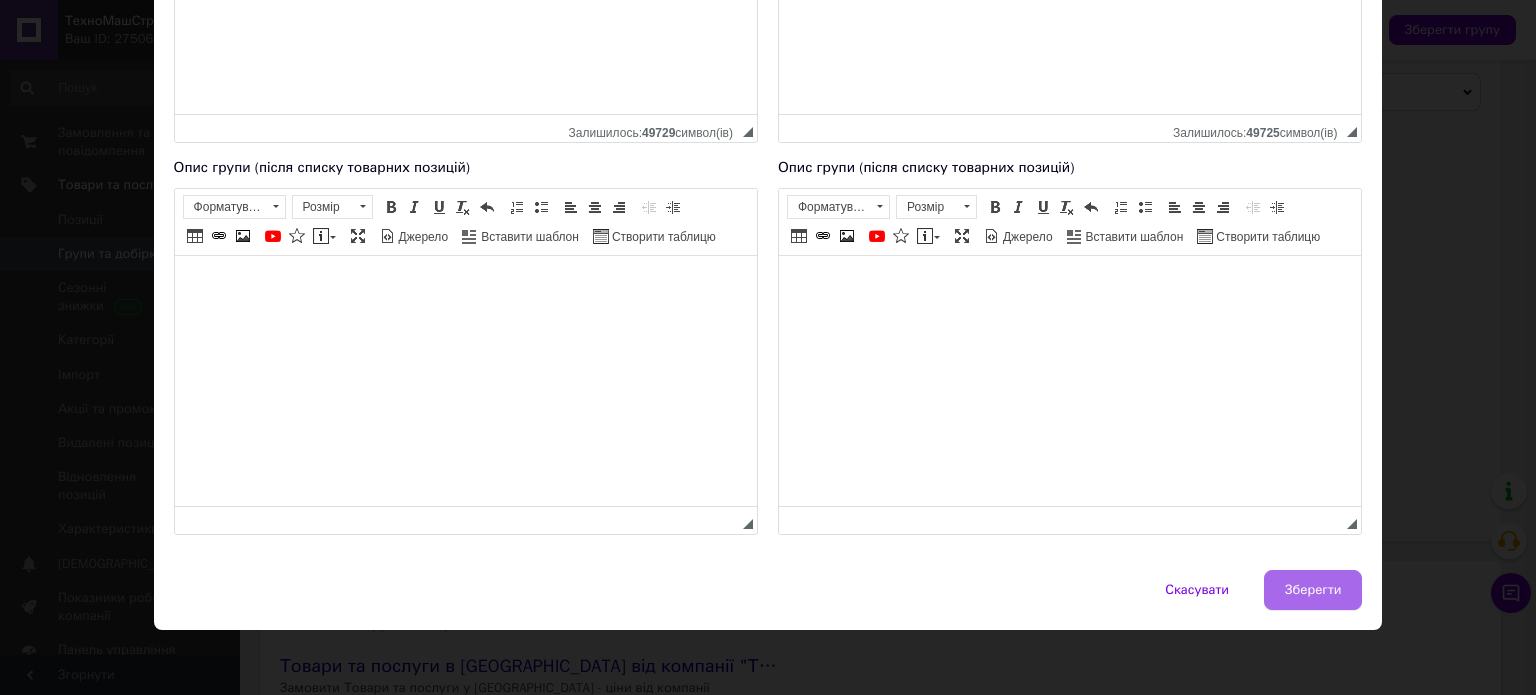 type on "Палетоупаковкові машини" 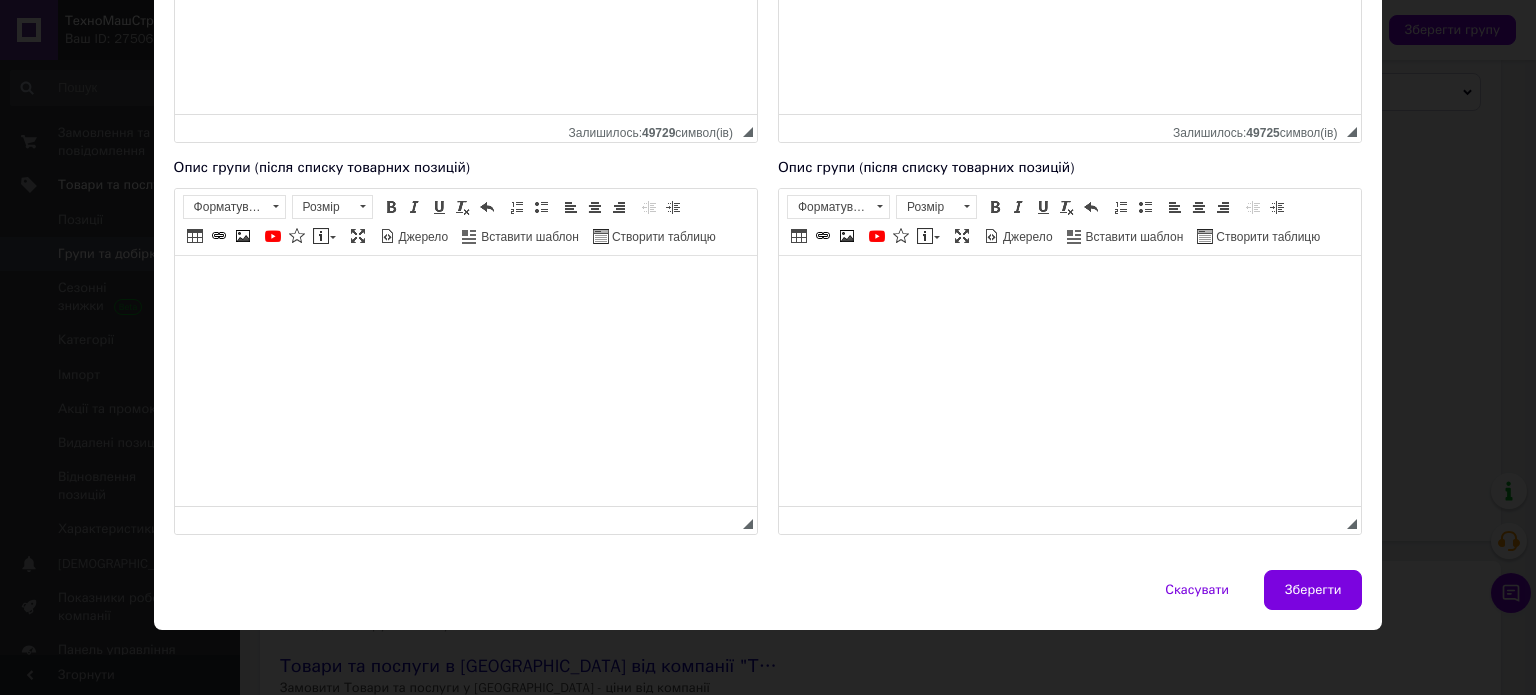 drag, startPoint x: 1336, startPoint y: 594, endPoint x: 1330, endPoint y: 564, distance: 30.594116 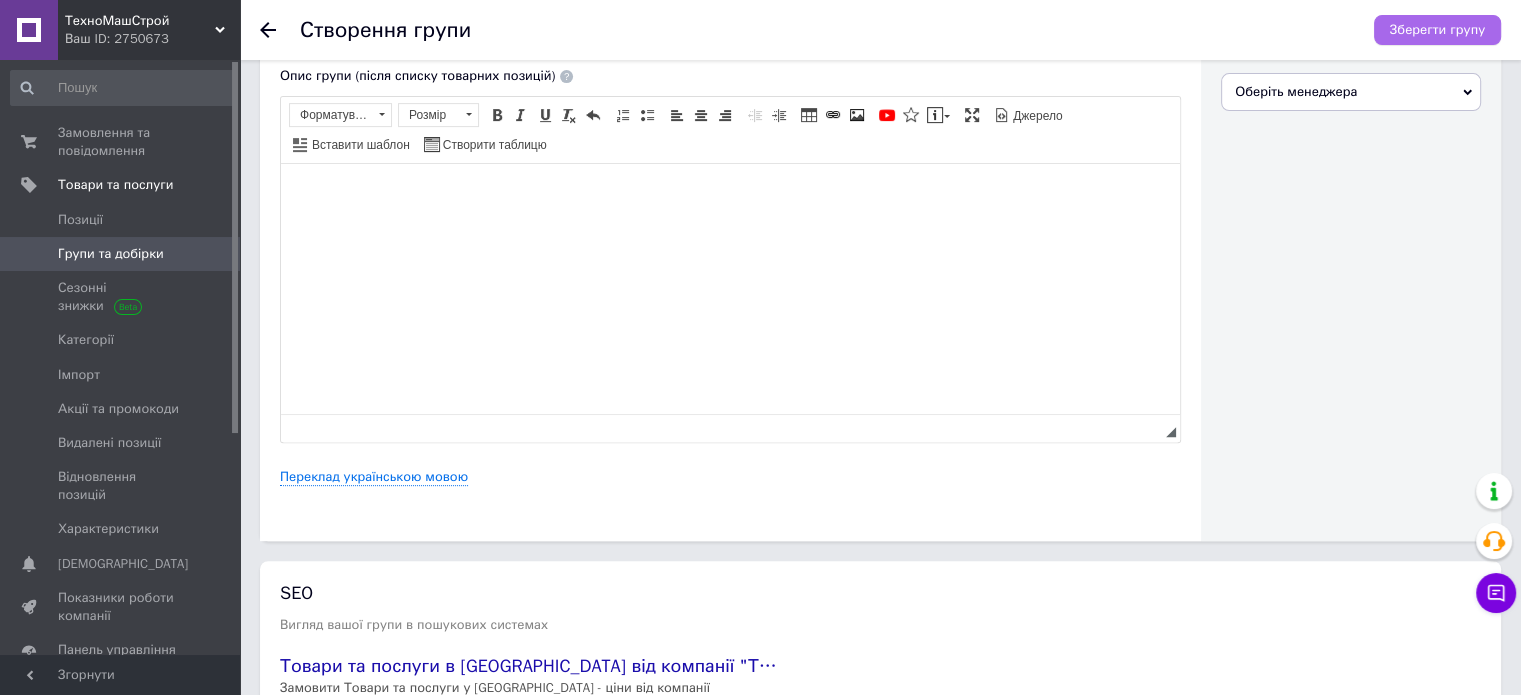 click on "Зберегти групу" at bounding box center (1437, 30) 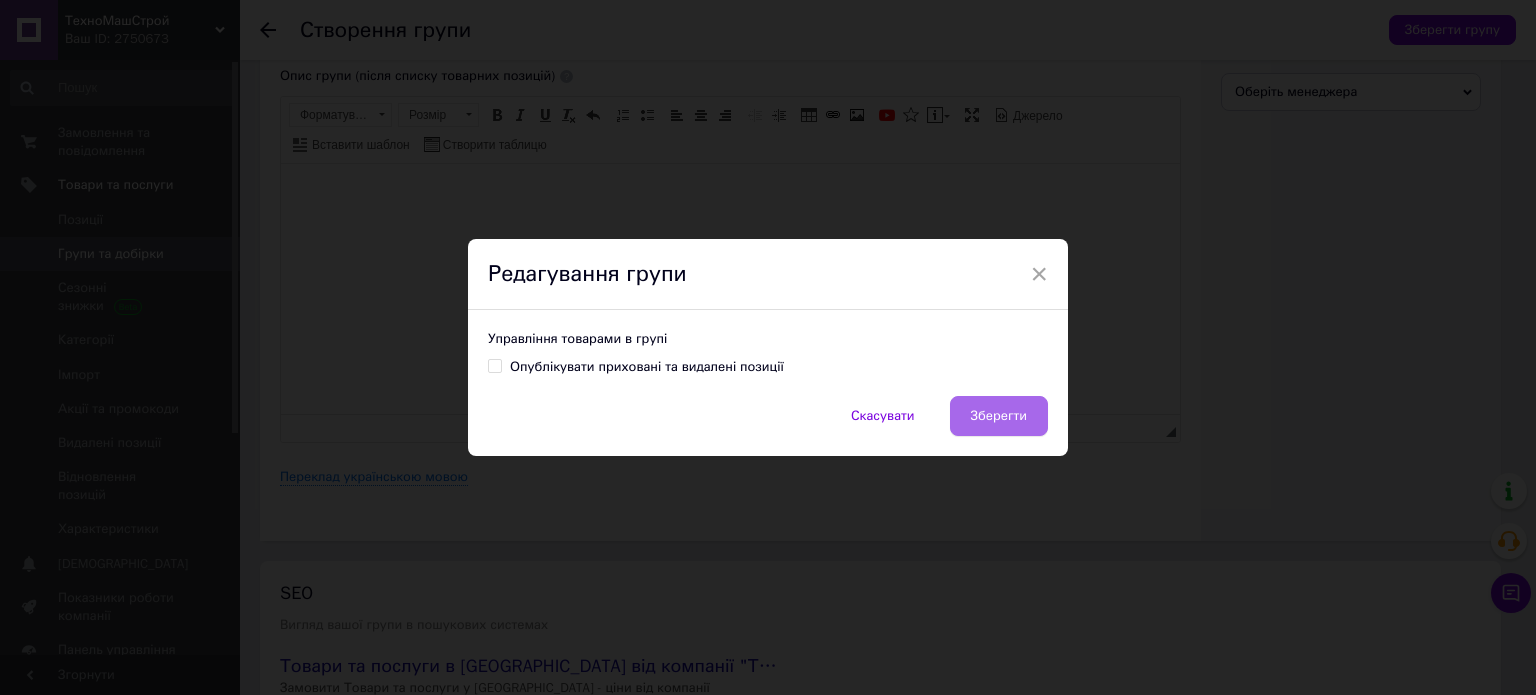 click on "Зберегти" at bounding box center [999, 416] 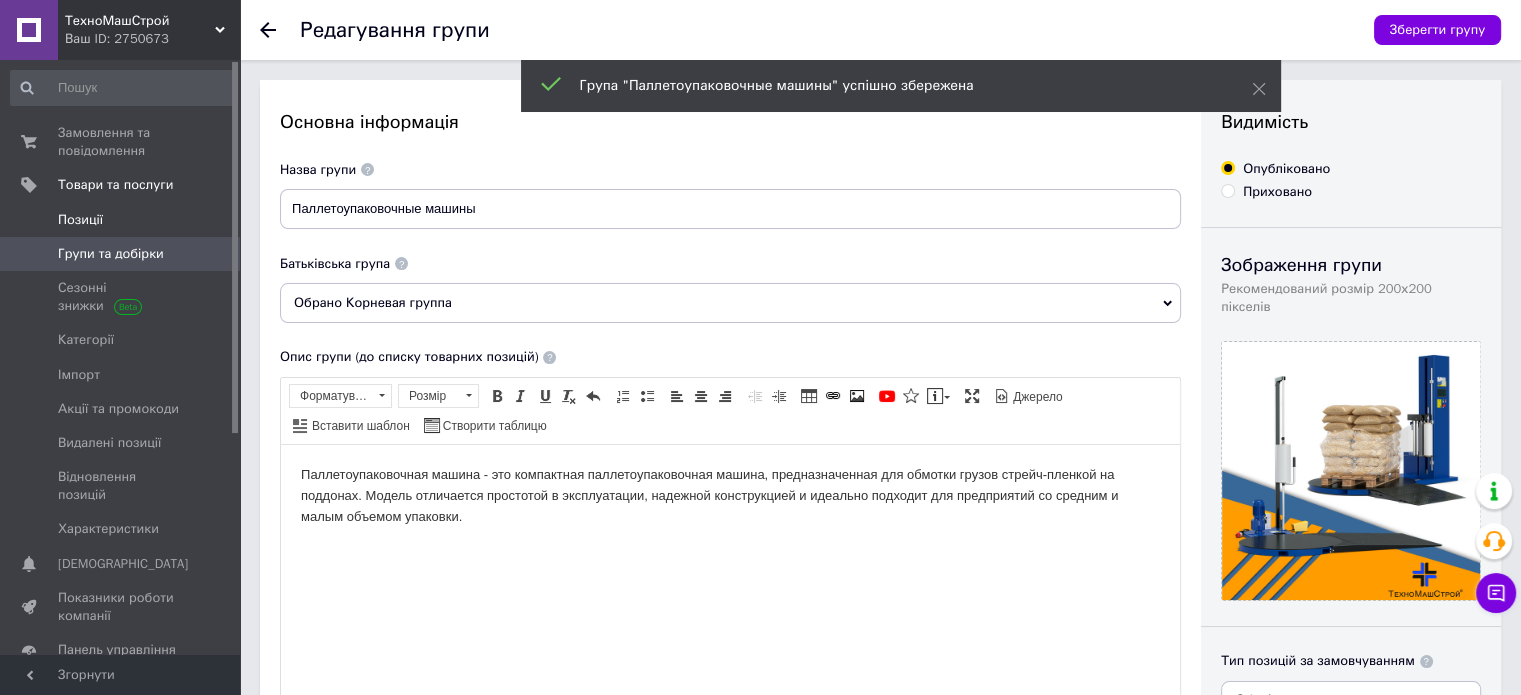 scroll, scrollTop: 0, scrollLeft: 0, axis: both 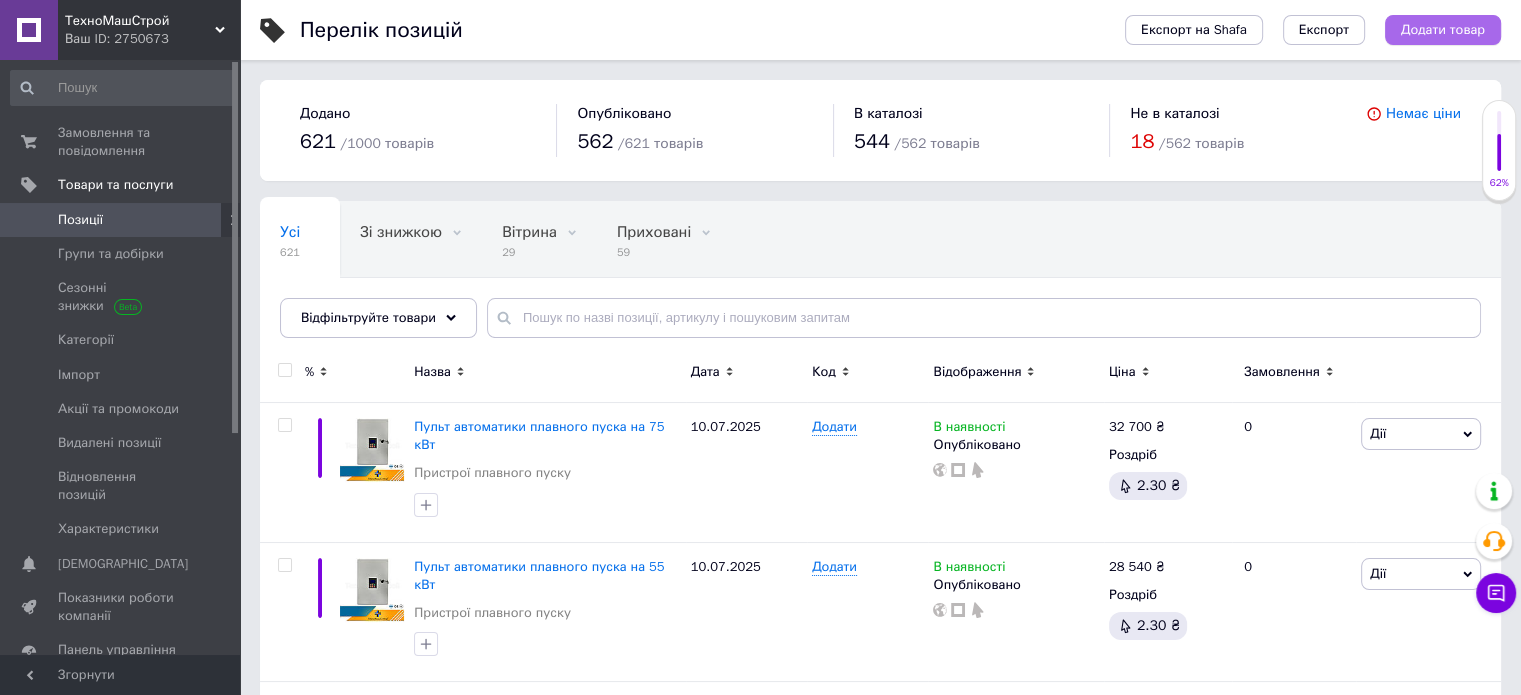 click on "Додати товар" at bounding box center (1443, 30) 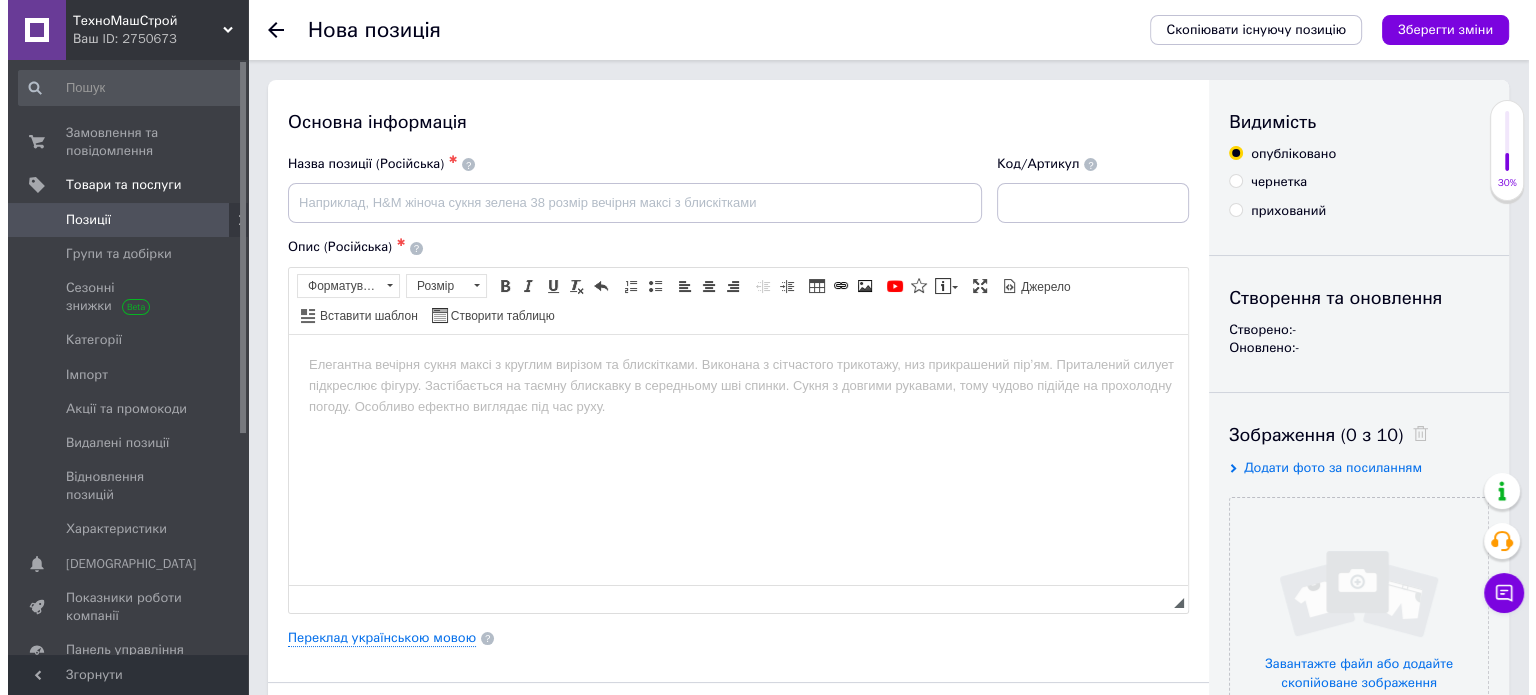 scroll, scrollTop: 0, scrollLeft: 0, axis: both 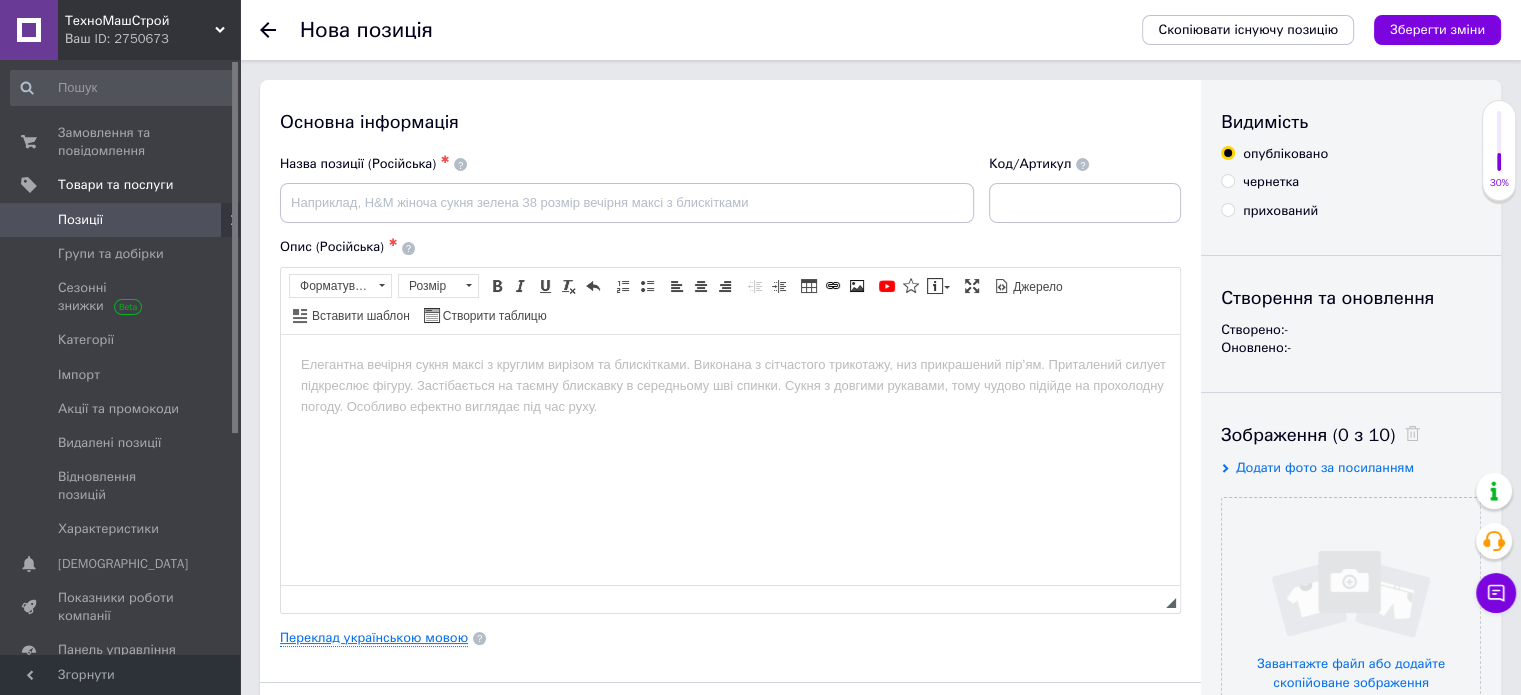 click on "Переклад українською мовою" at bounding box center [374, 638] 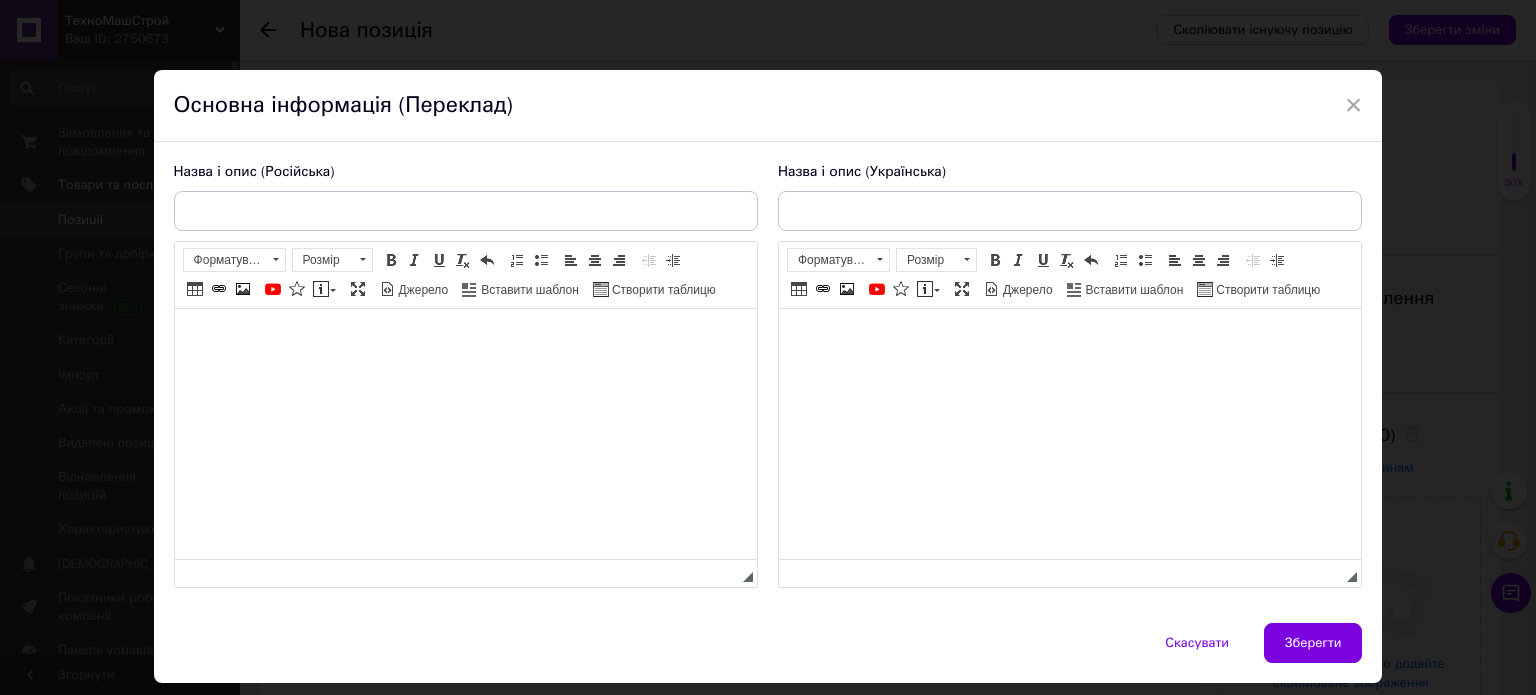click on "Назва і опис (Українська) Розширений текстовий редактор, A8A306C0-14C4-4CAE-97E1-33323D1EC181 Панель інструментів редактора Форматування Форматування Розмір Розмір   Жирний  Сполучення клавіш Ctrl+B   Курсив  Сполучення клавіш Ctrl+I   Підкреслений  Сполучення клавіш Ctrl+U   Видалити форматування   Повернути  Сполучення клавіш Ctrl+Z   Вставити/видалити нумерований список   Вставити/видалити маркований список   По лівому краю   По центру   По правому краю   Зменшити відступ   Збільшити відступ   Таблиця   Вставити/Редагувати посилання  Сполучення клавіш Ctrl+L   Зображення" at bounding box center [1070, 375] 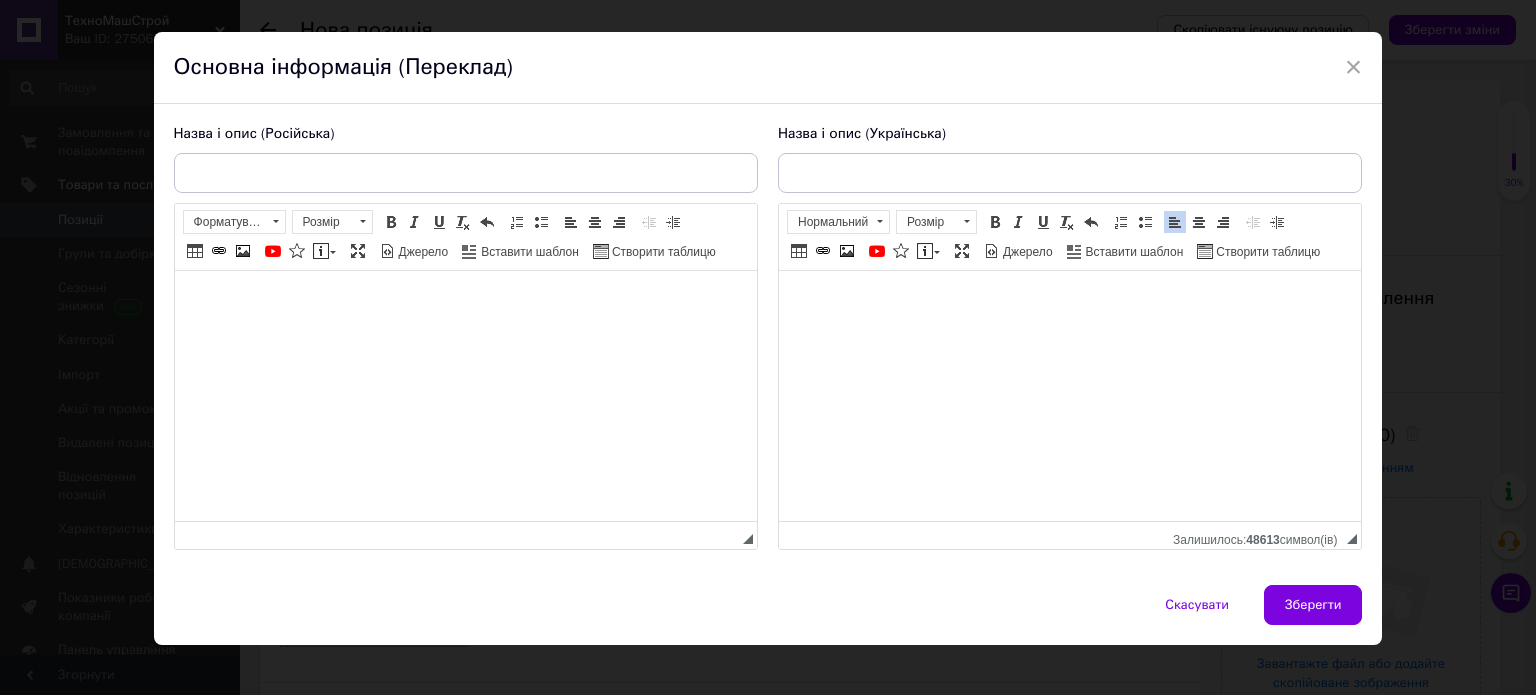 scroll, scrollTop: 56, scrollLeft: 0, axis: vertical 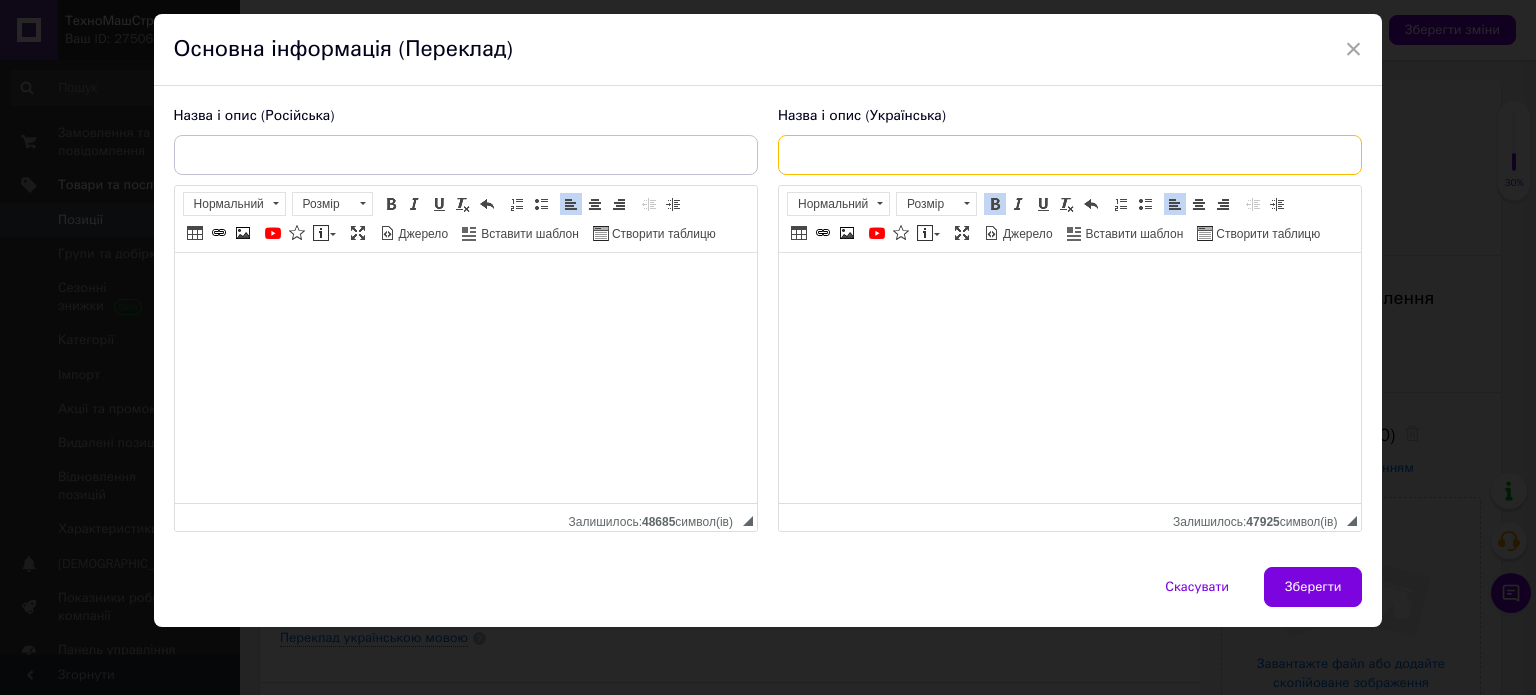 click at bounding box center (1070, 155) 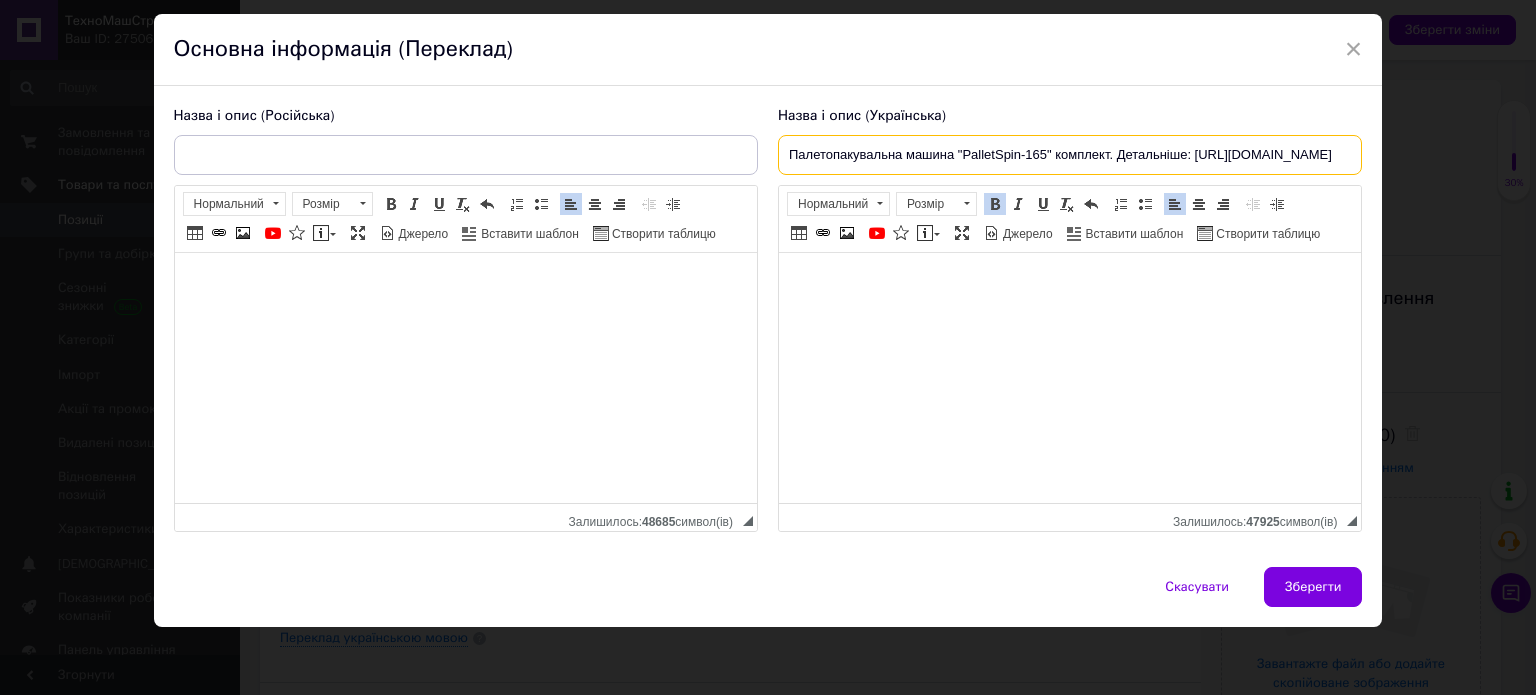 scroll, scrollTop: 0, scrollLeft: 269, axis: horizontal 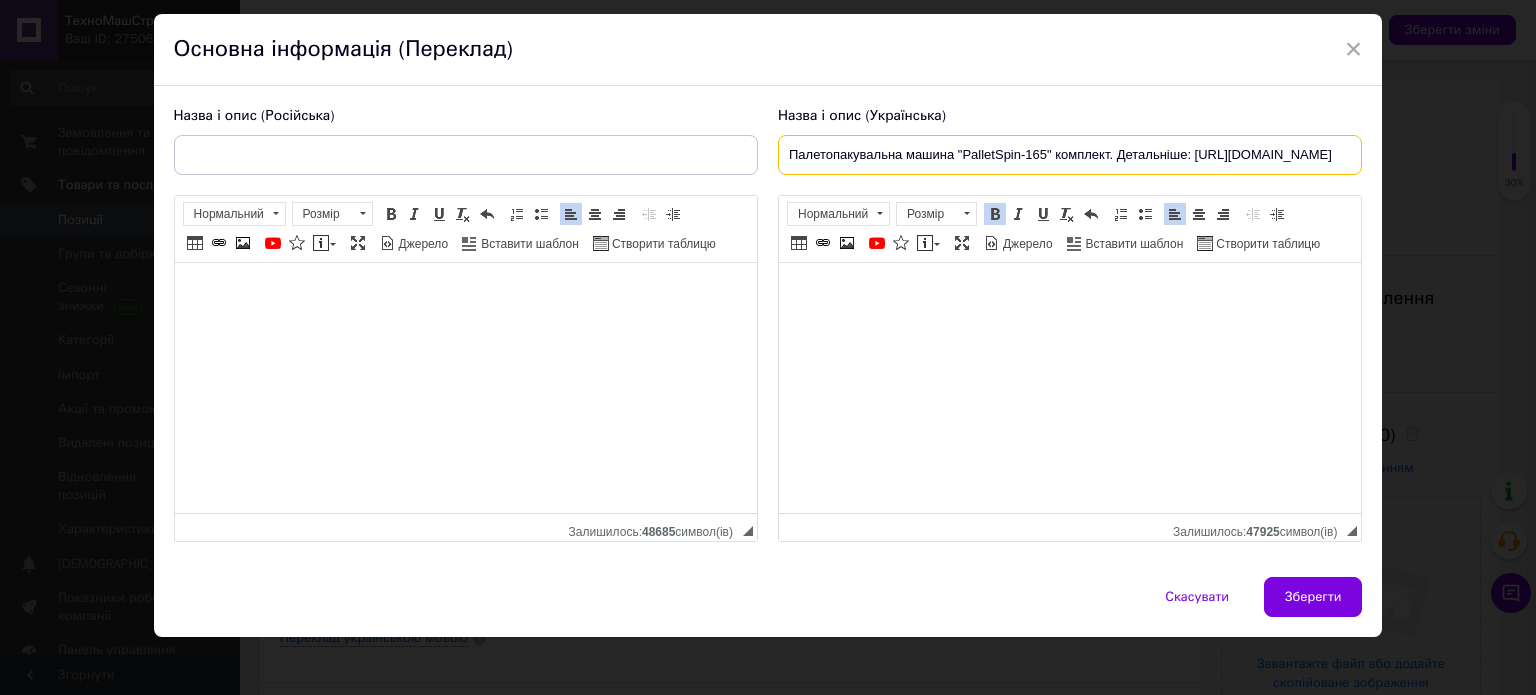 drag, startPoint x: 840, startPoint y: 150, endPoint x: 1535, endPoint y: 142, distance: 695.046 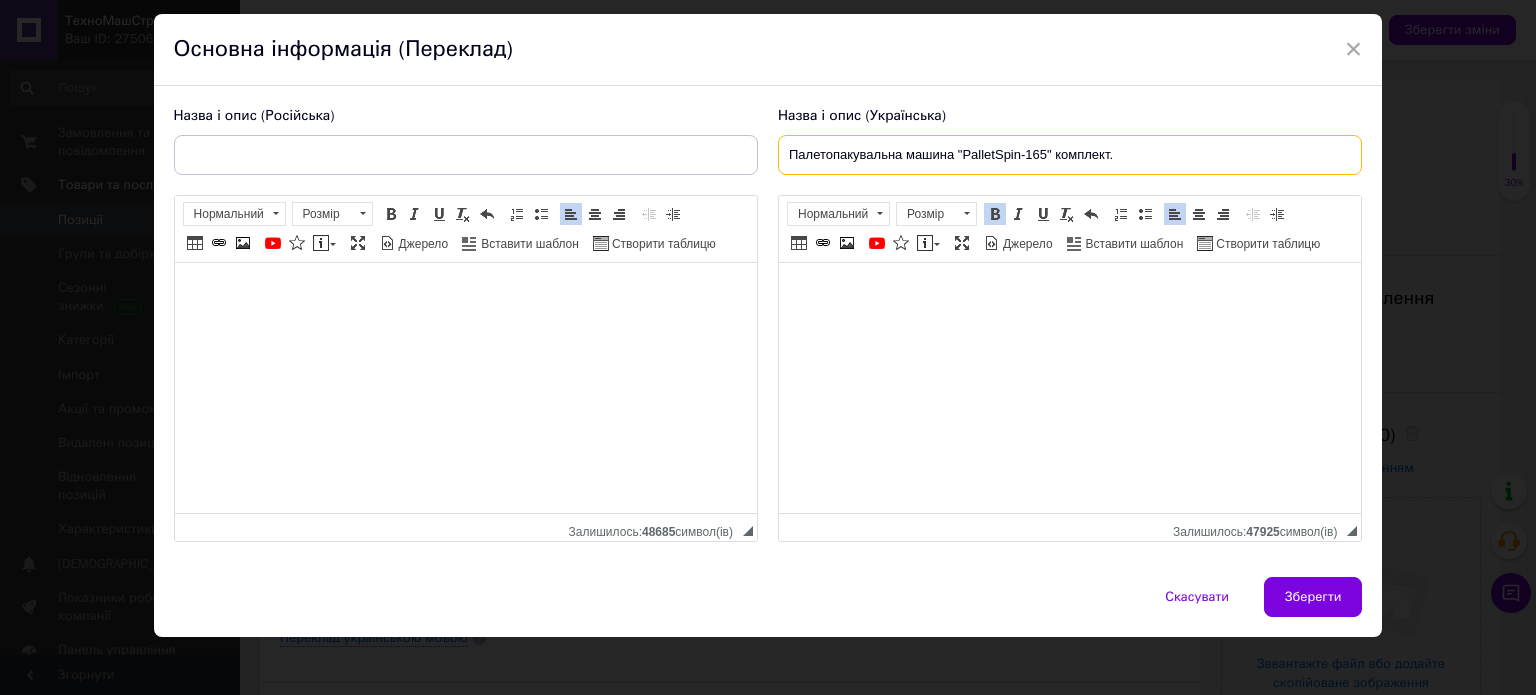 scroll, scrollTop: 0, scrollLeft: 0, axis: both 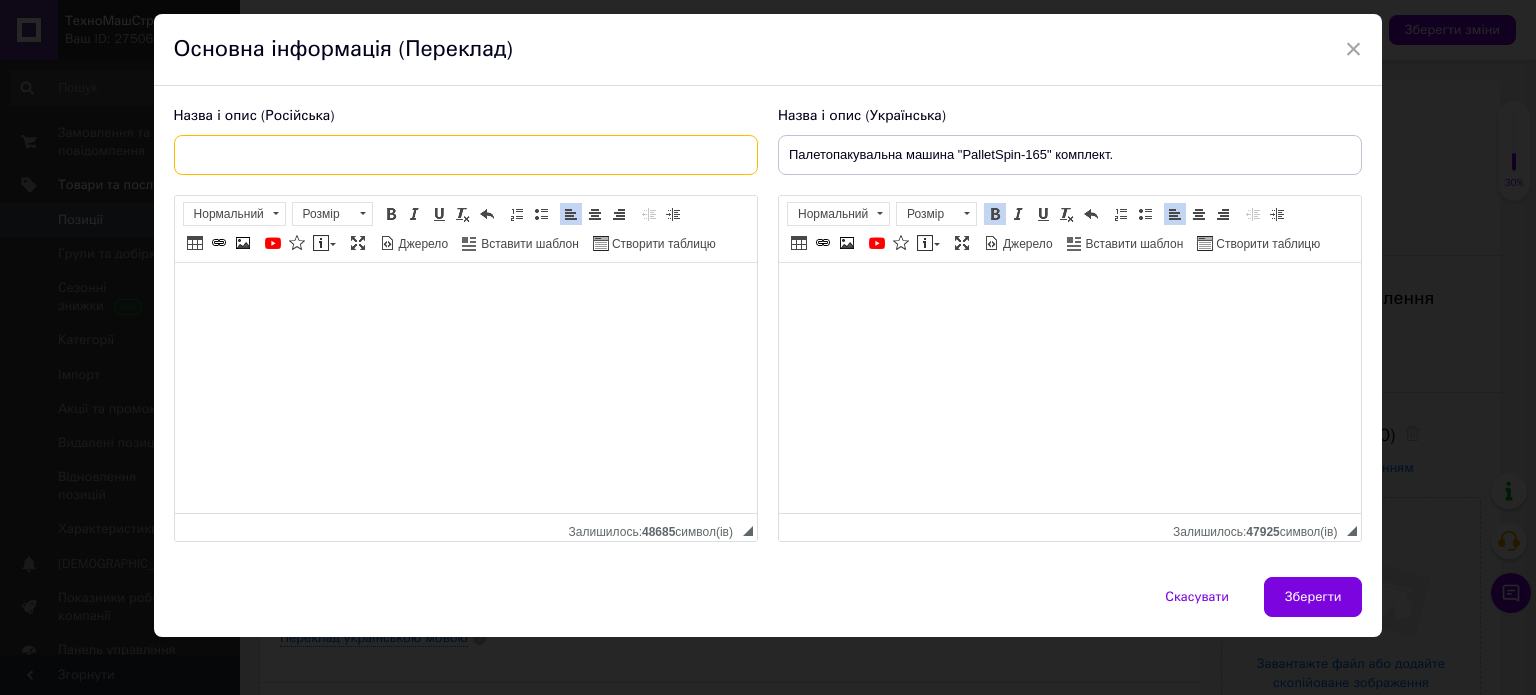 click at bounding box center (466, 155) 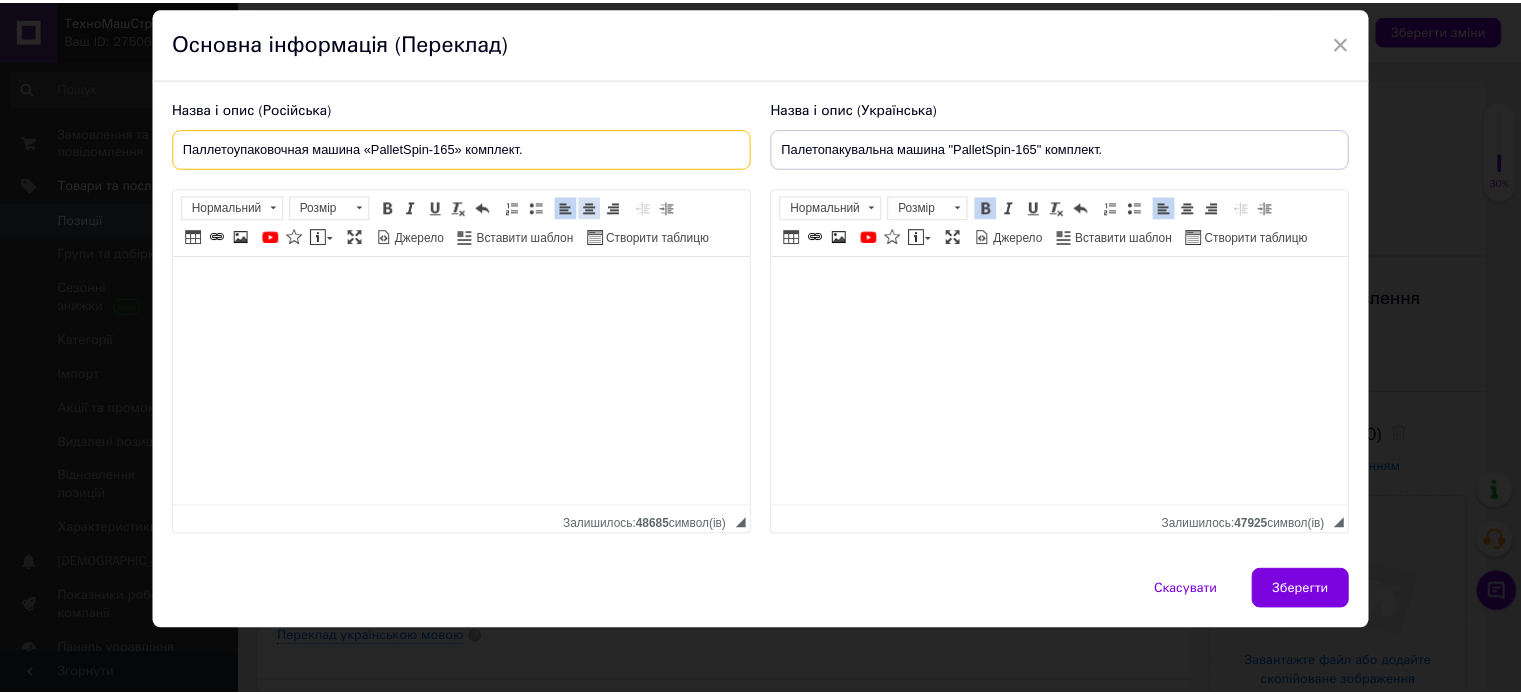 scroll, scrollTop: 65, scrollLeft: 0, axis: vertical 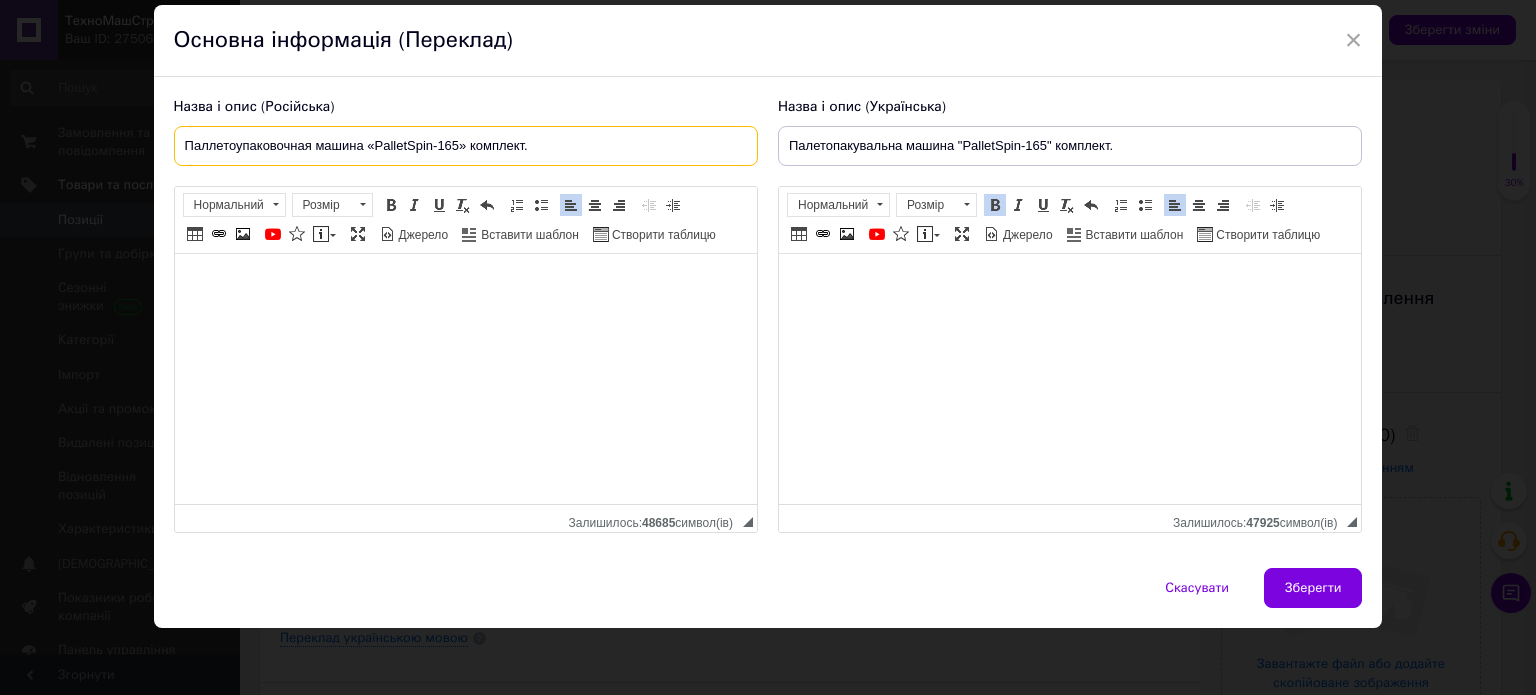 type on "Паллетоупаковочная машина «PalletSpin-165» комплект." 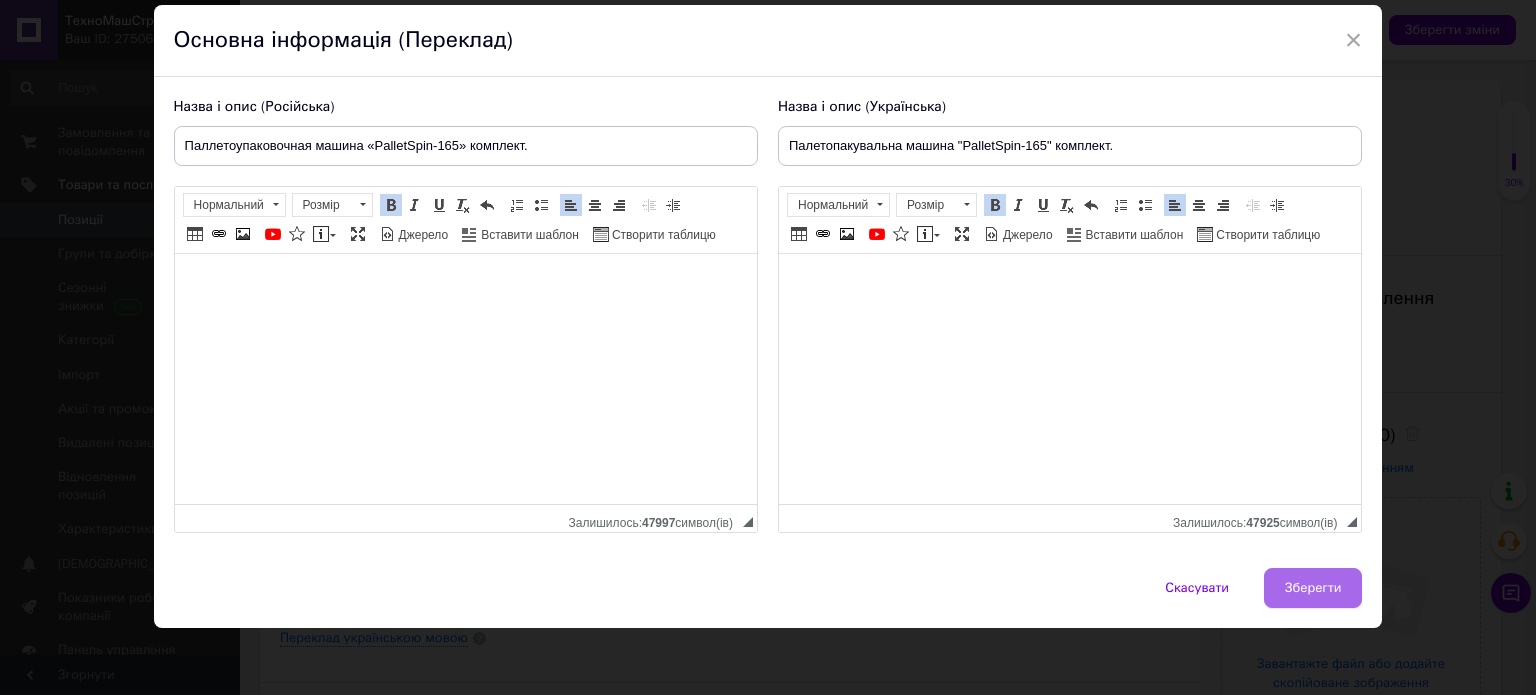 click on "Зберегти" at bounding box center [1313, 588] 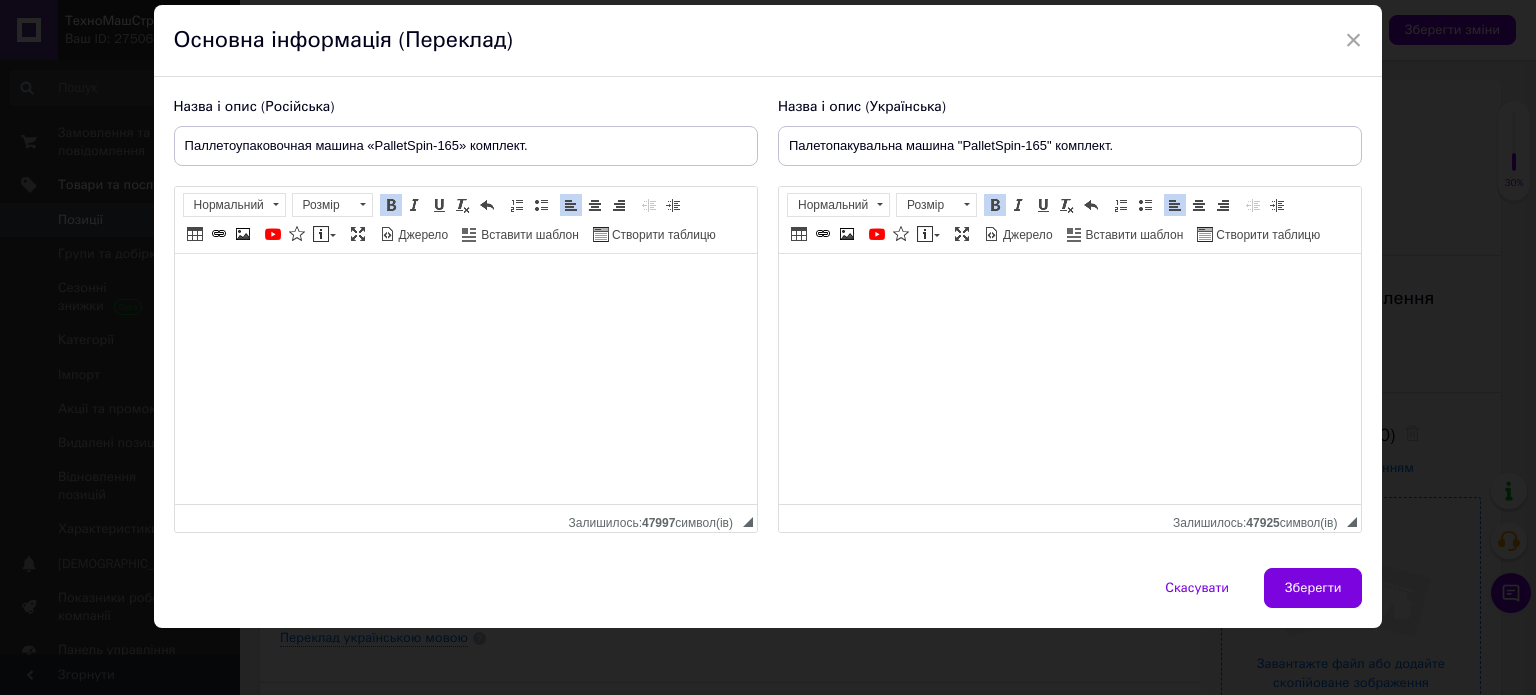 type on "Паллетоупаковочная машина «PalletSpin-165» комплект." 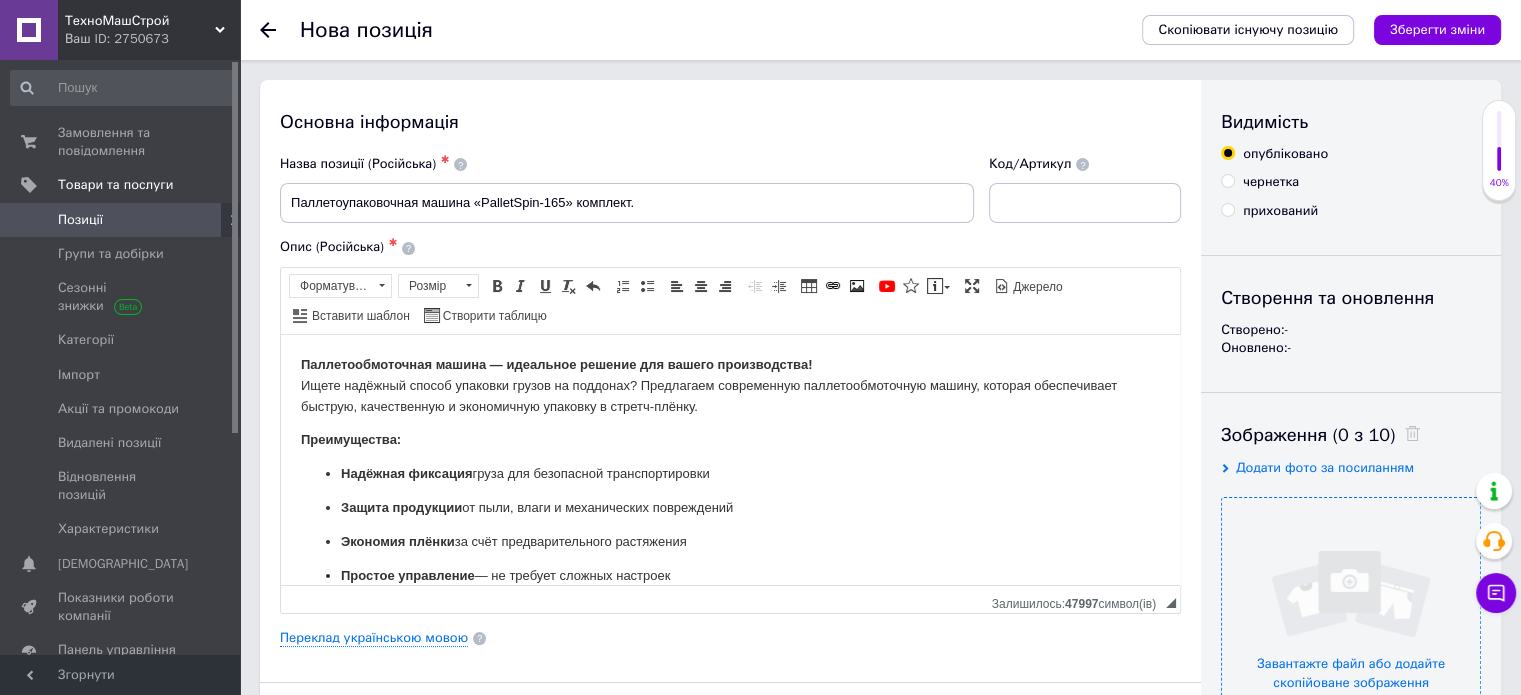 click at bounding box center (1351, 627) 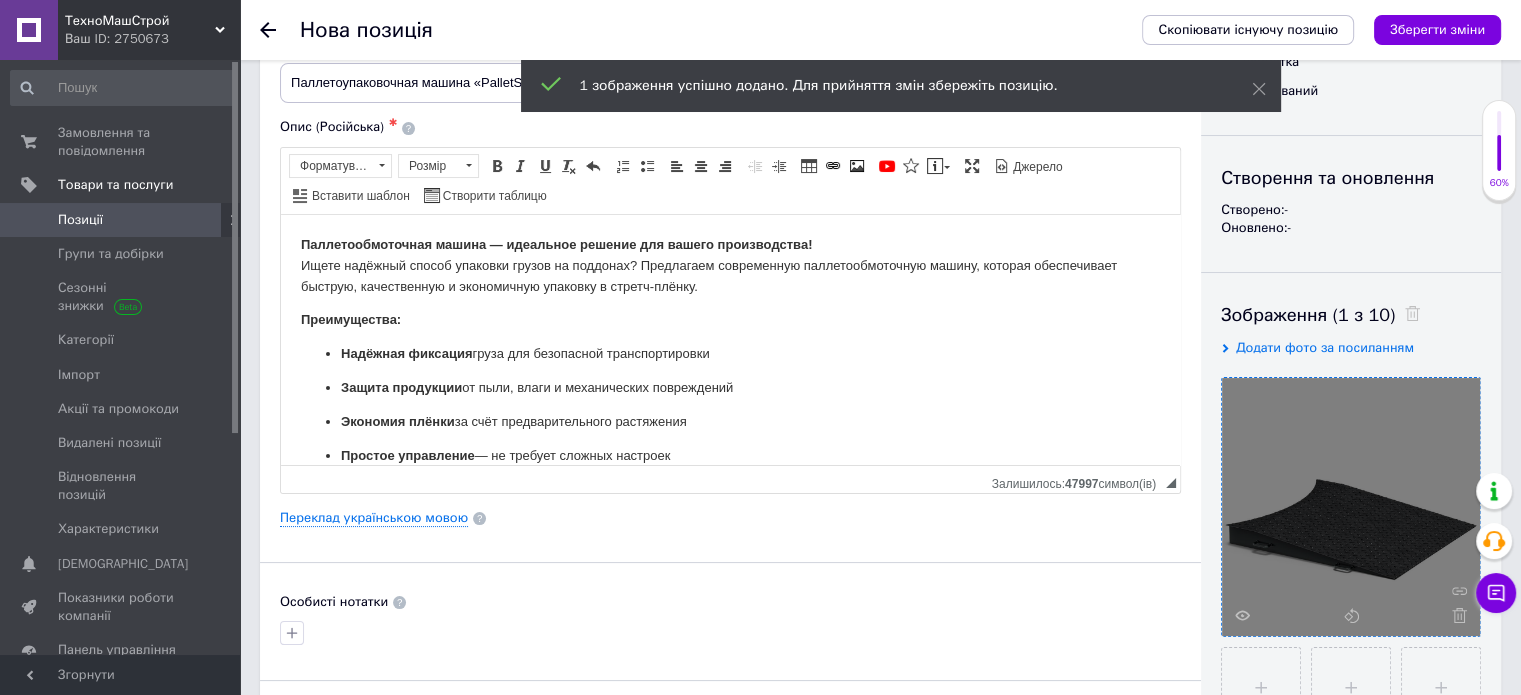 scroll, scrollTop: 200, scrollLeft: 0, axis: vertical 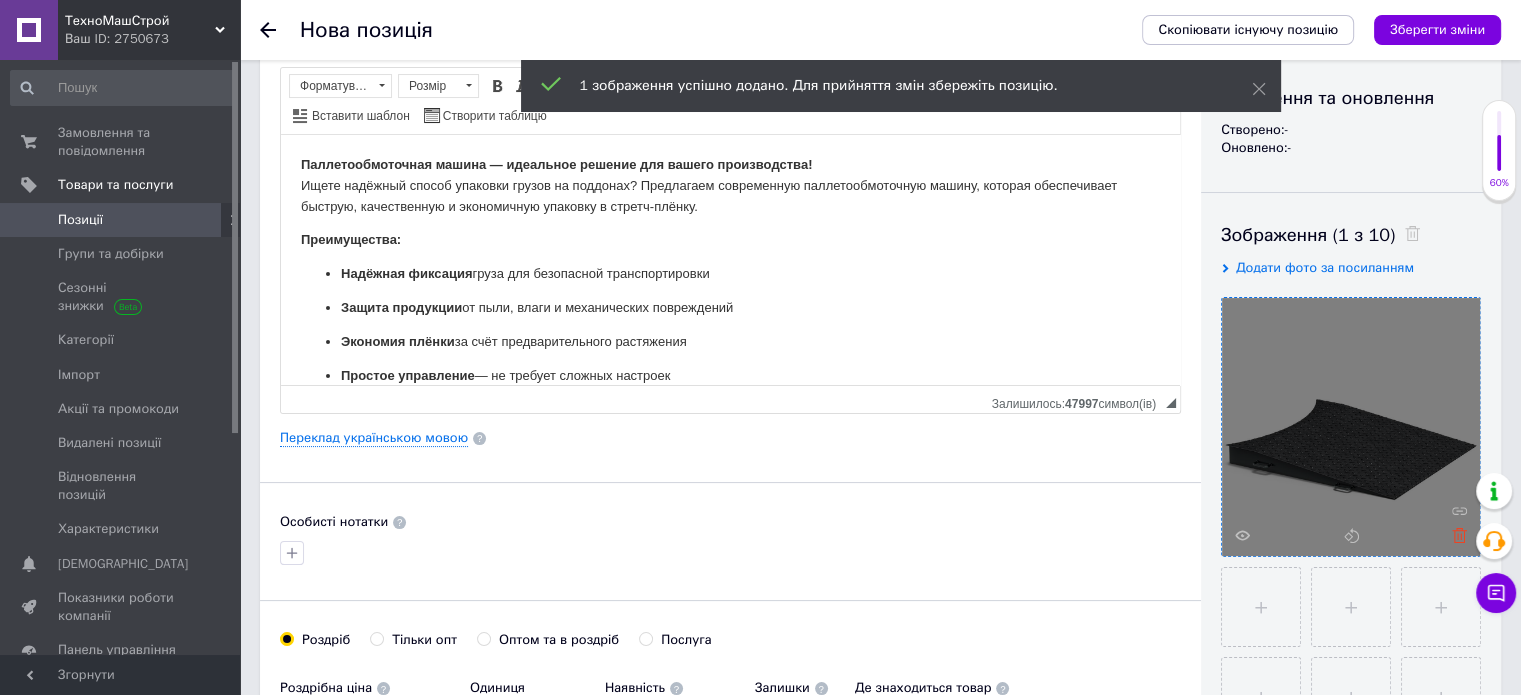 click 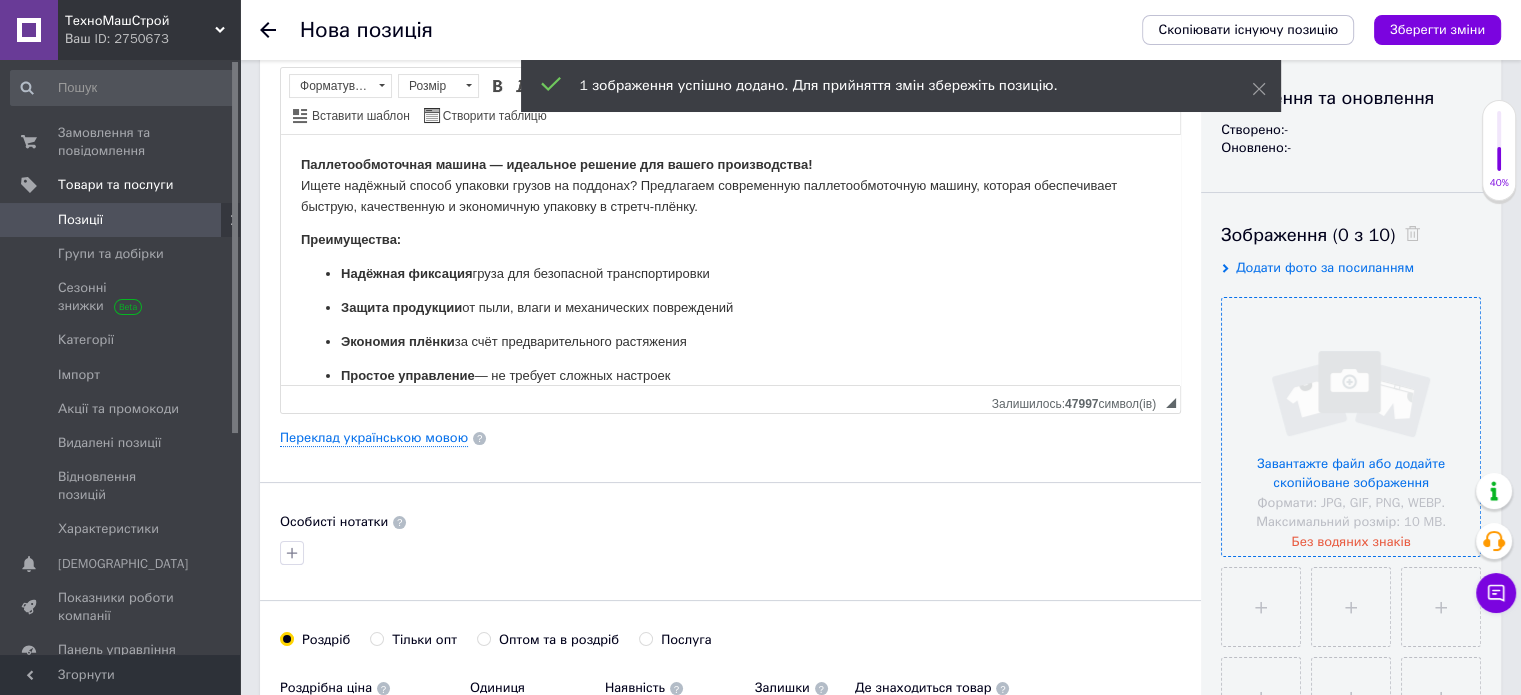 click at bounding box center (1351, 427) 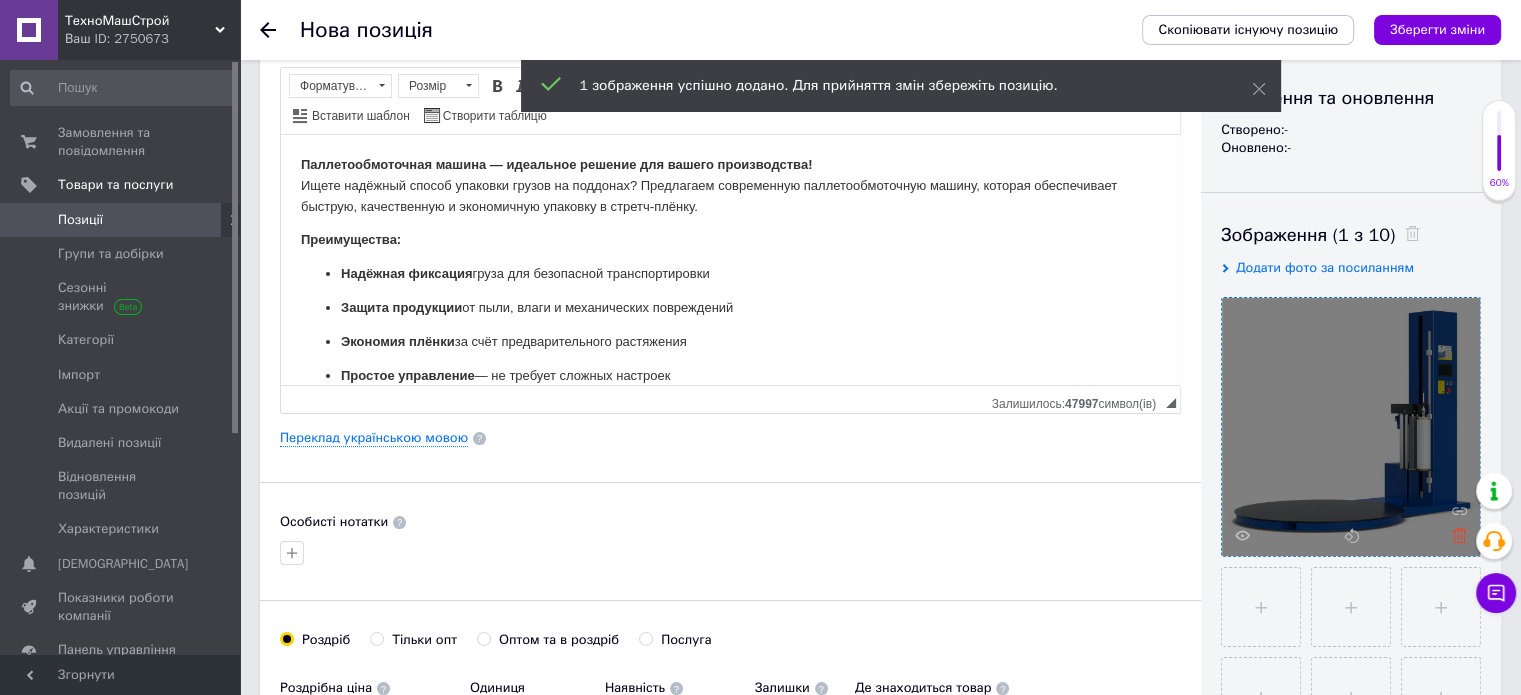 click 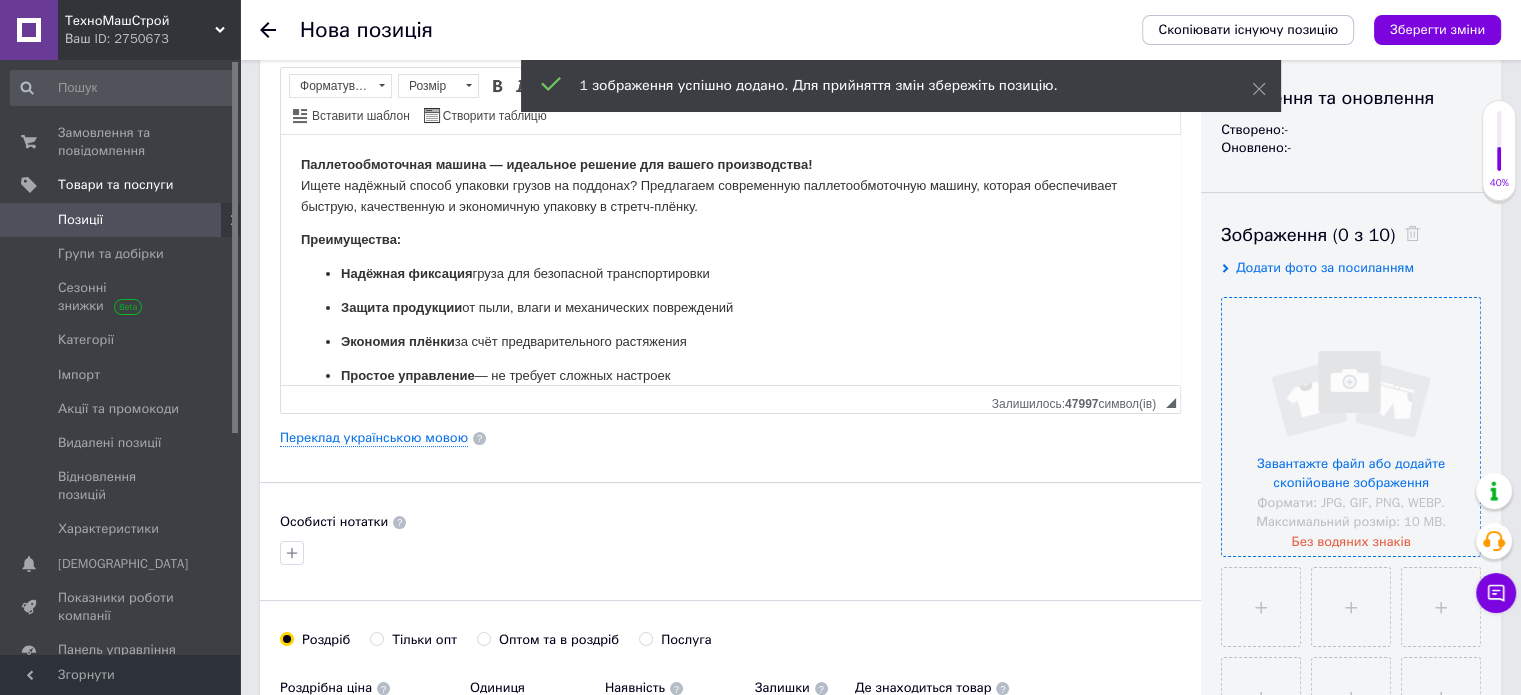 click at bounding box center [1351, 427] 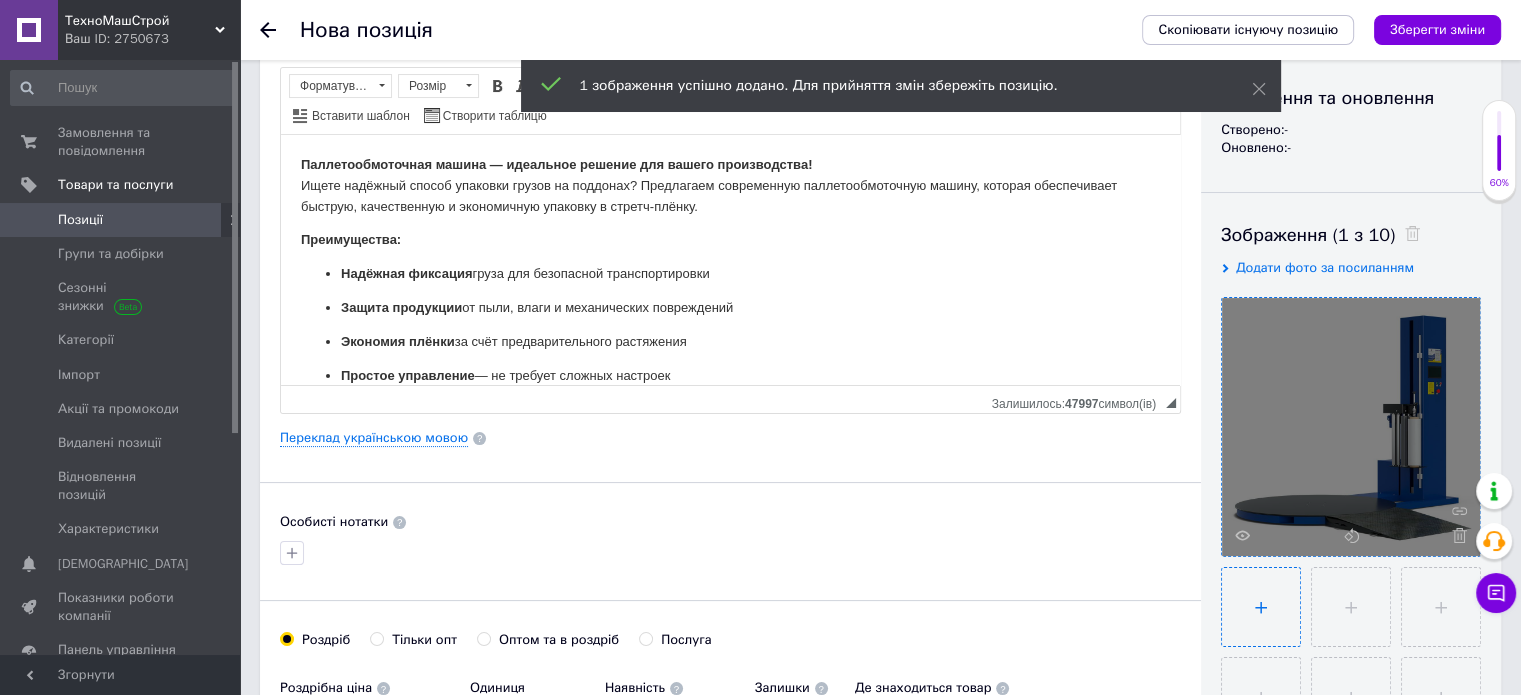 click at bounding box center (1261, 607) 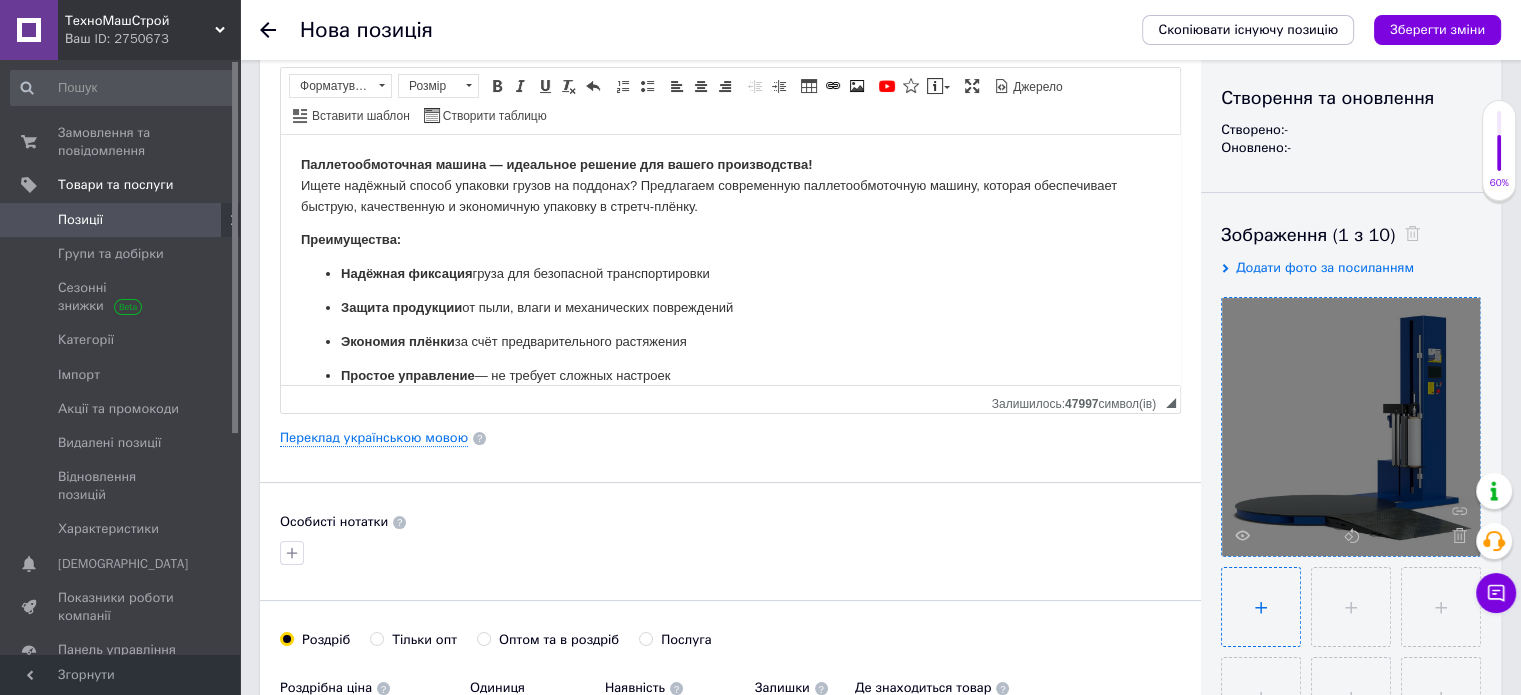 type on "C:\fakepath\PalletSpin-165-7.jpg" 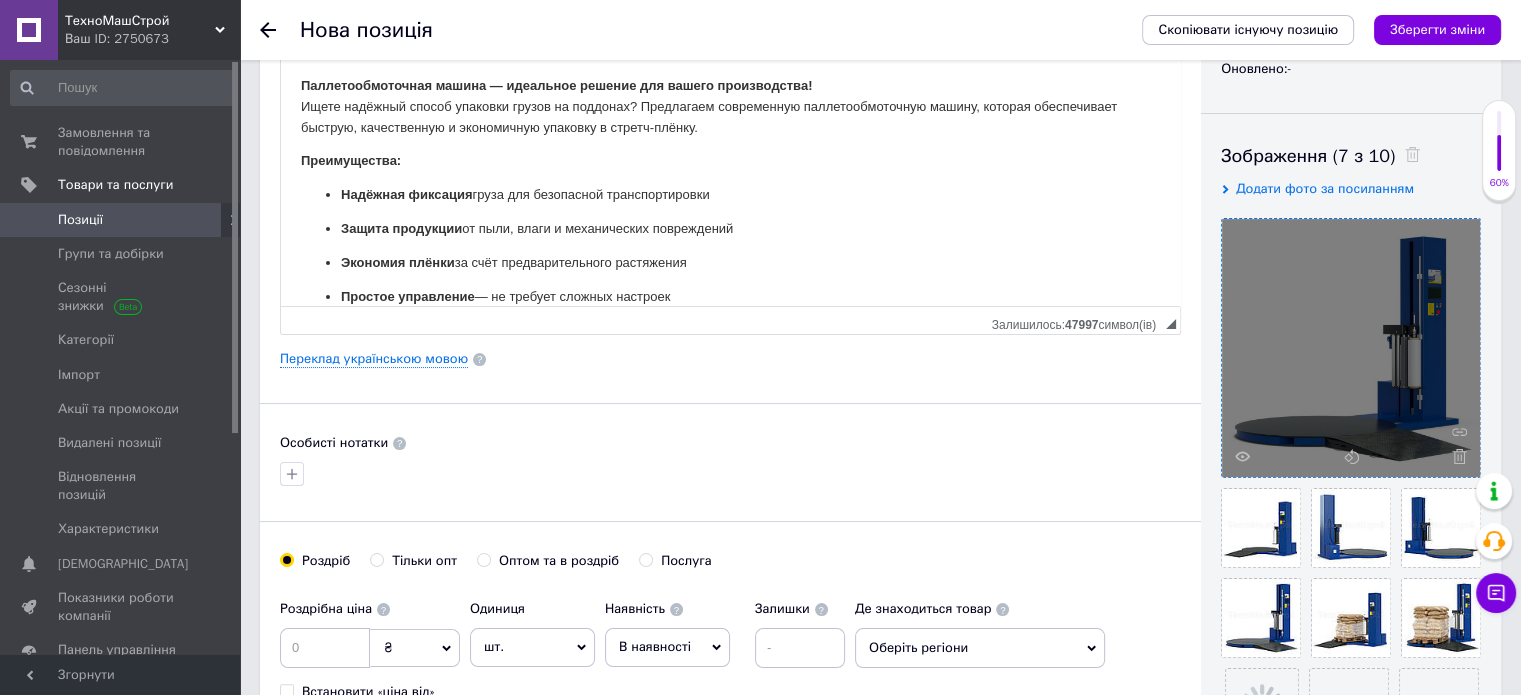 scroll, scrollTop: 500, scrollLeft: 0, axis: vertical 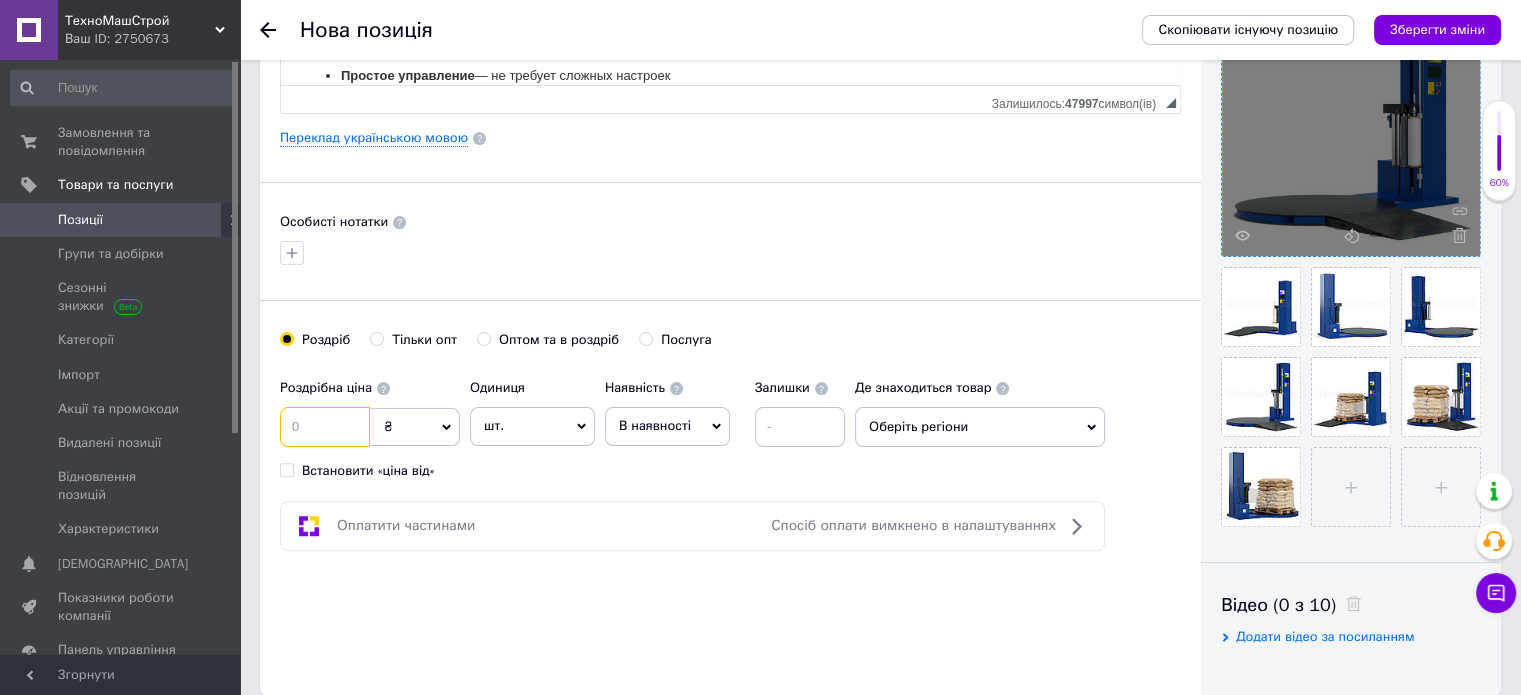 click at bounding box center [325, 427] 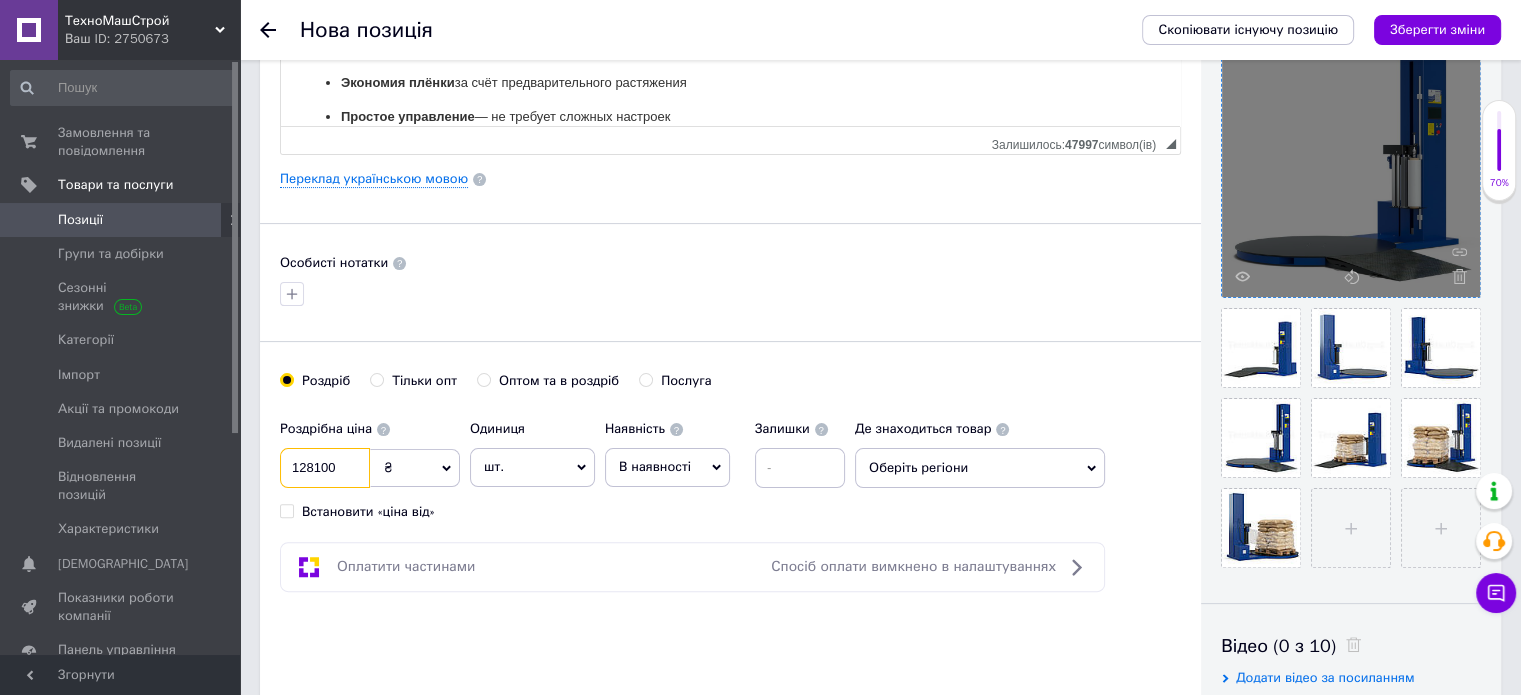 scroll, scrollTop: 0, scrollLeft: 0, axis: both 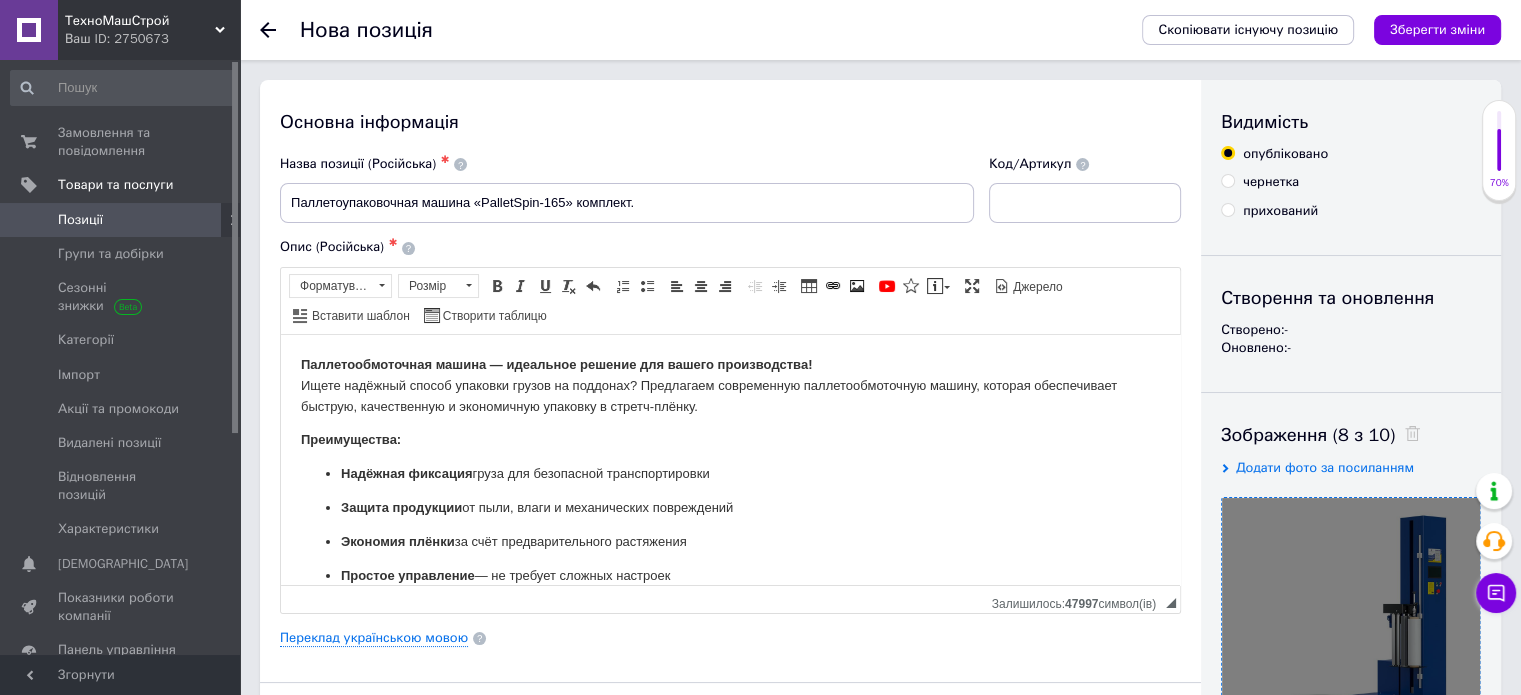 type on "128100" 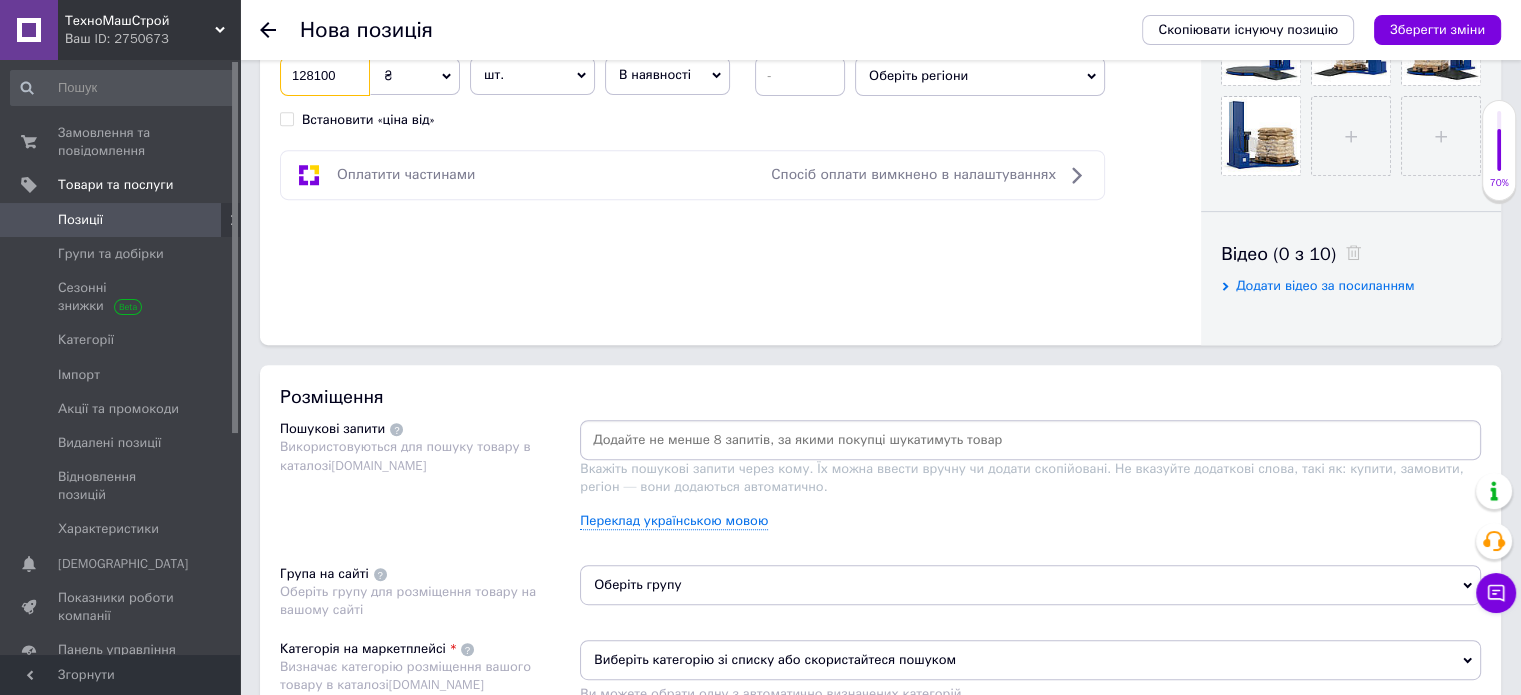scroll, scrollTop: 1100, scrollLeft: 0, axis: vertical 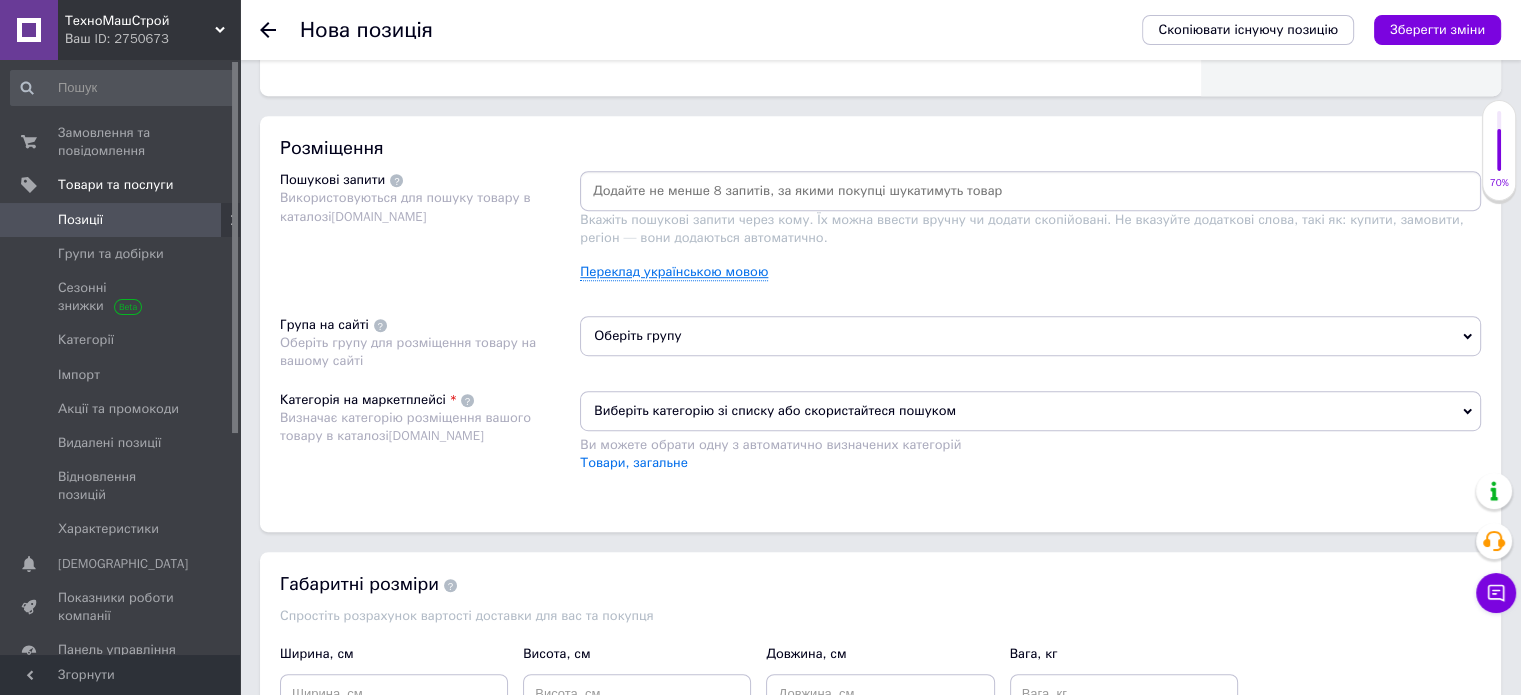 click on "Переклад українською мовою" at bounding box center (674, 272) 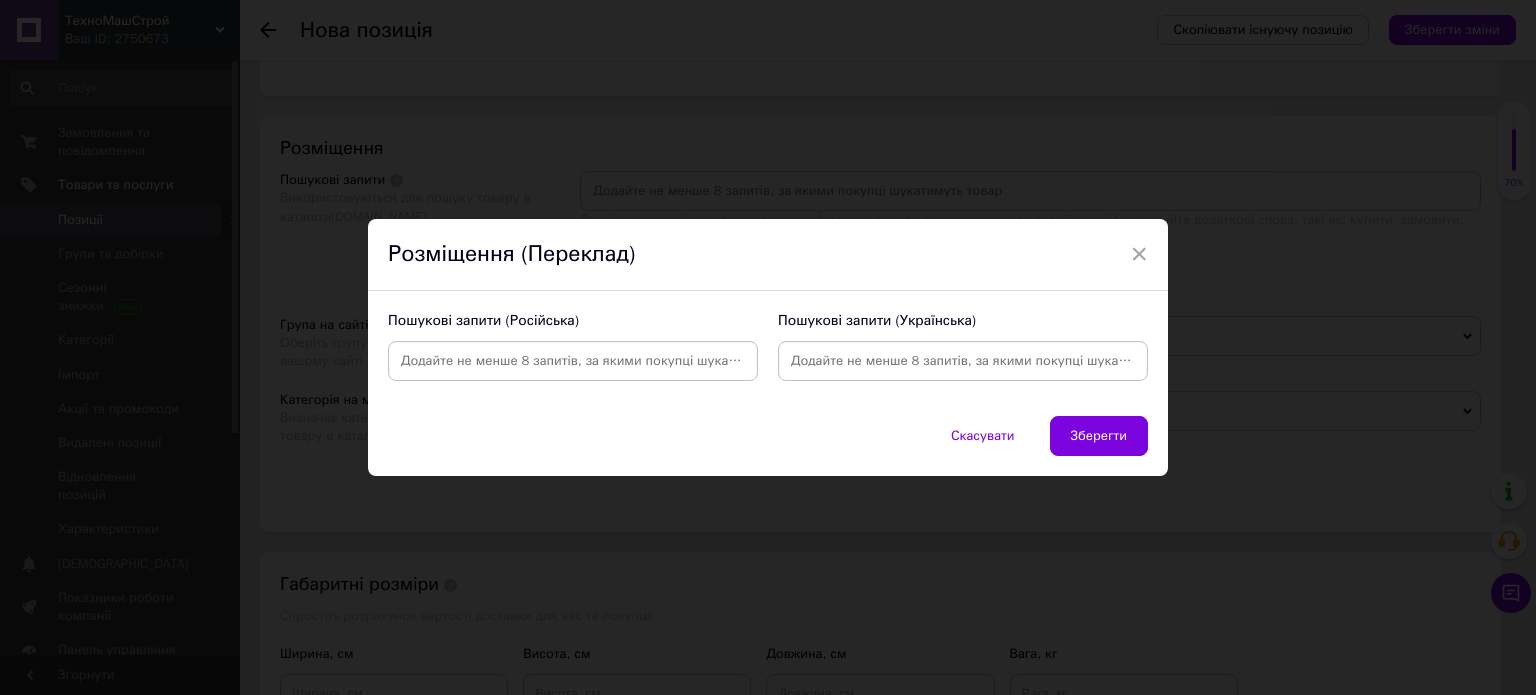 click at bounding box center (963, 361) 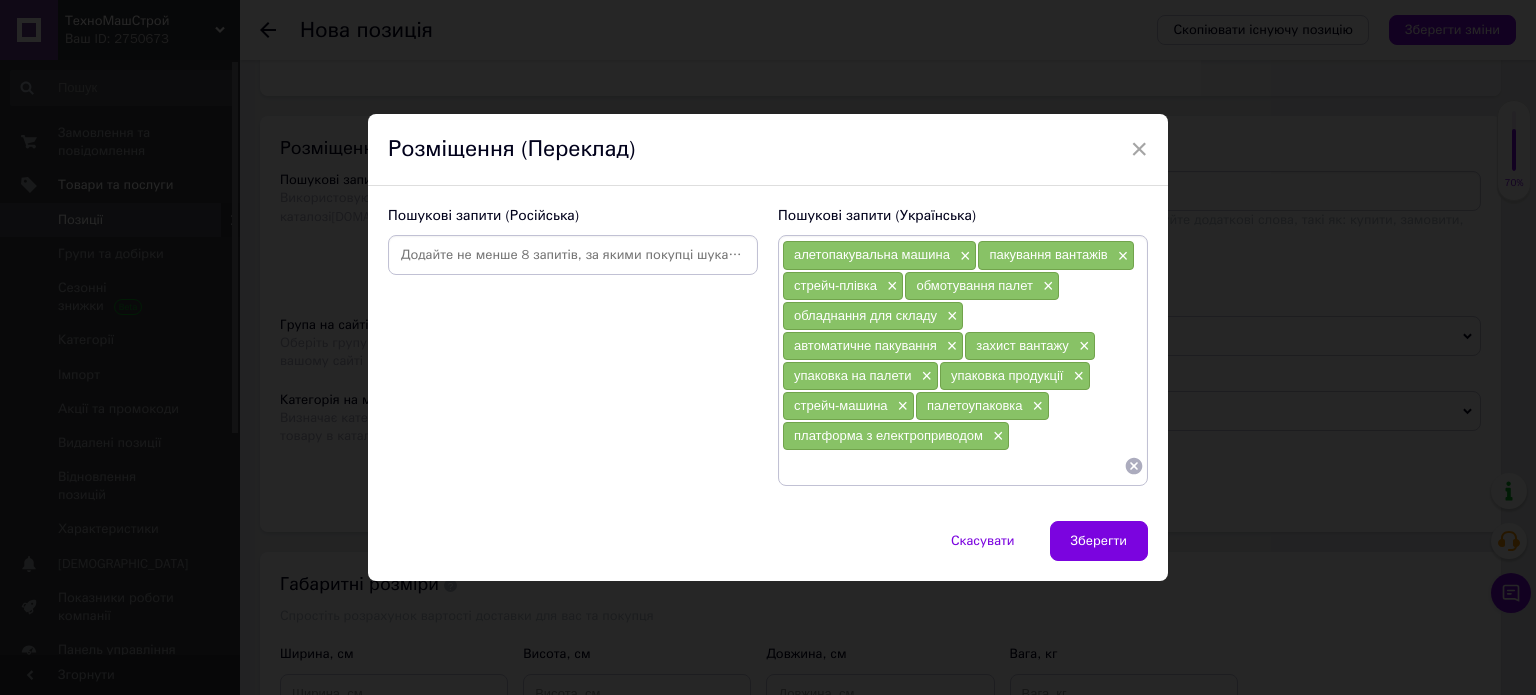 click on "Пошукові запити (Російська)" at bounding box center (573, 346) 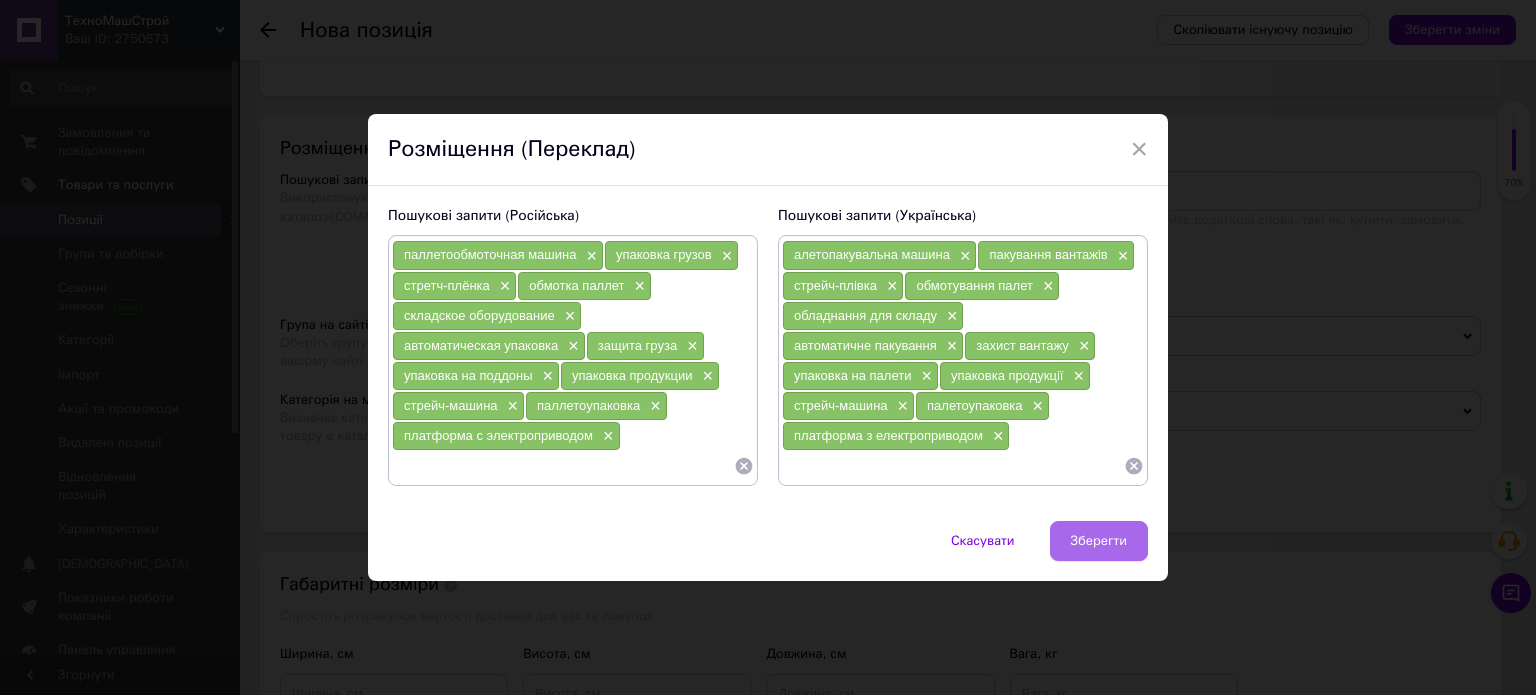 click on "Зберегти" at bounding box center (1099, 541) 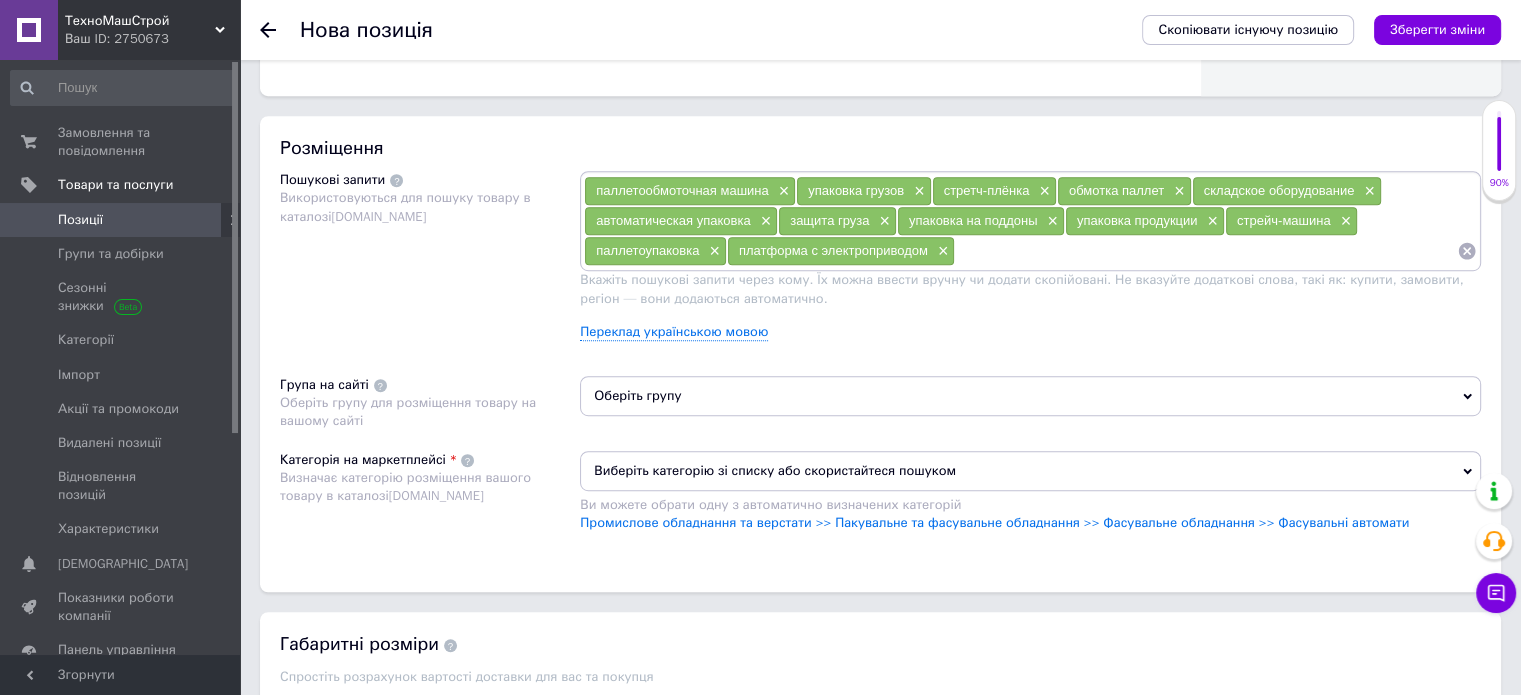 click on "Оберіть групу" at bounding box center (1030, 396) 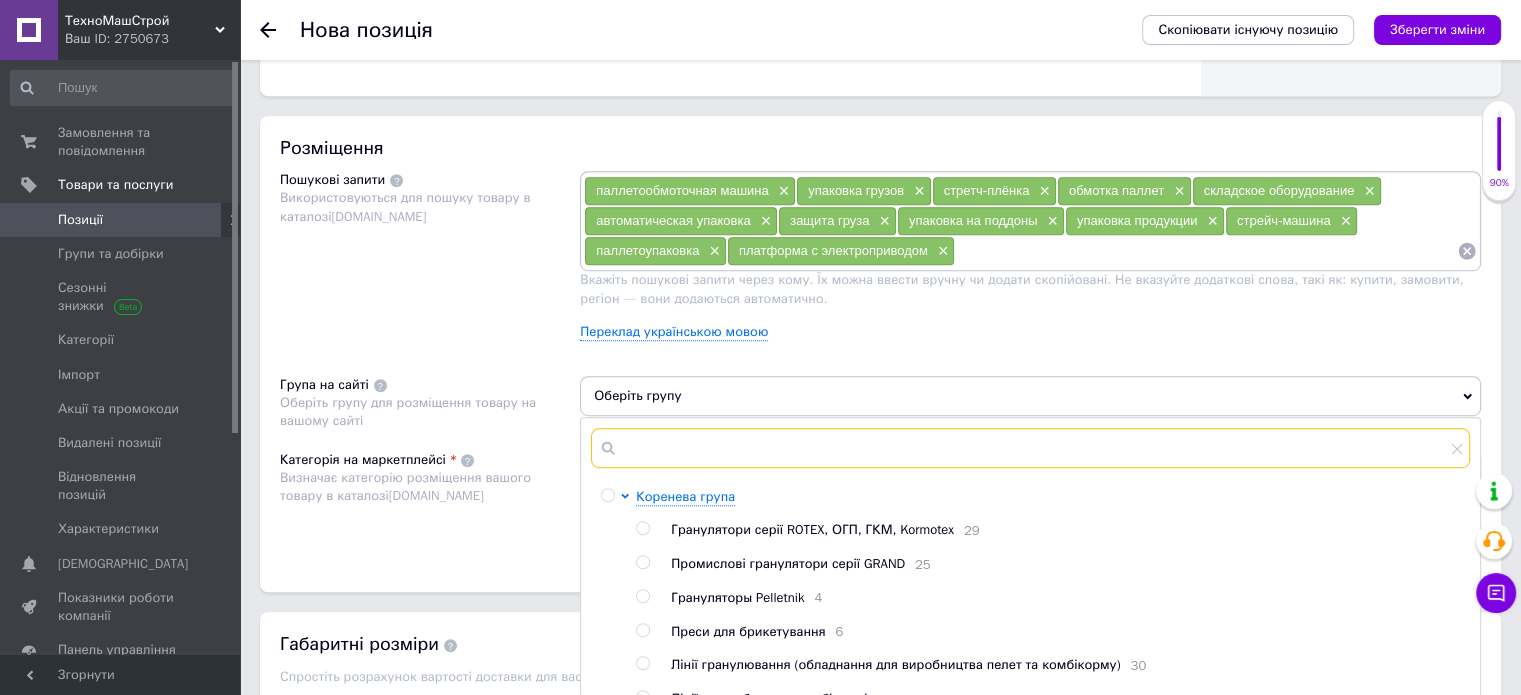 click at bounding box center [1030, 448] 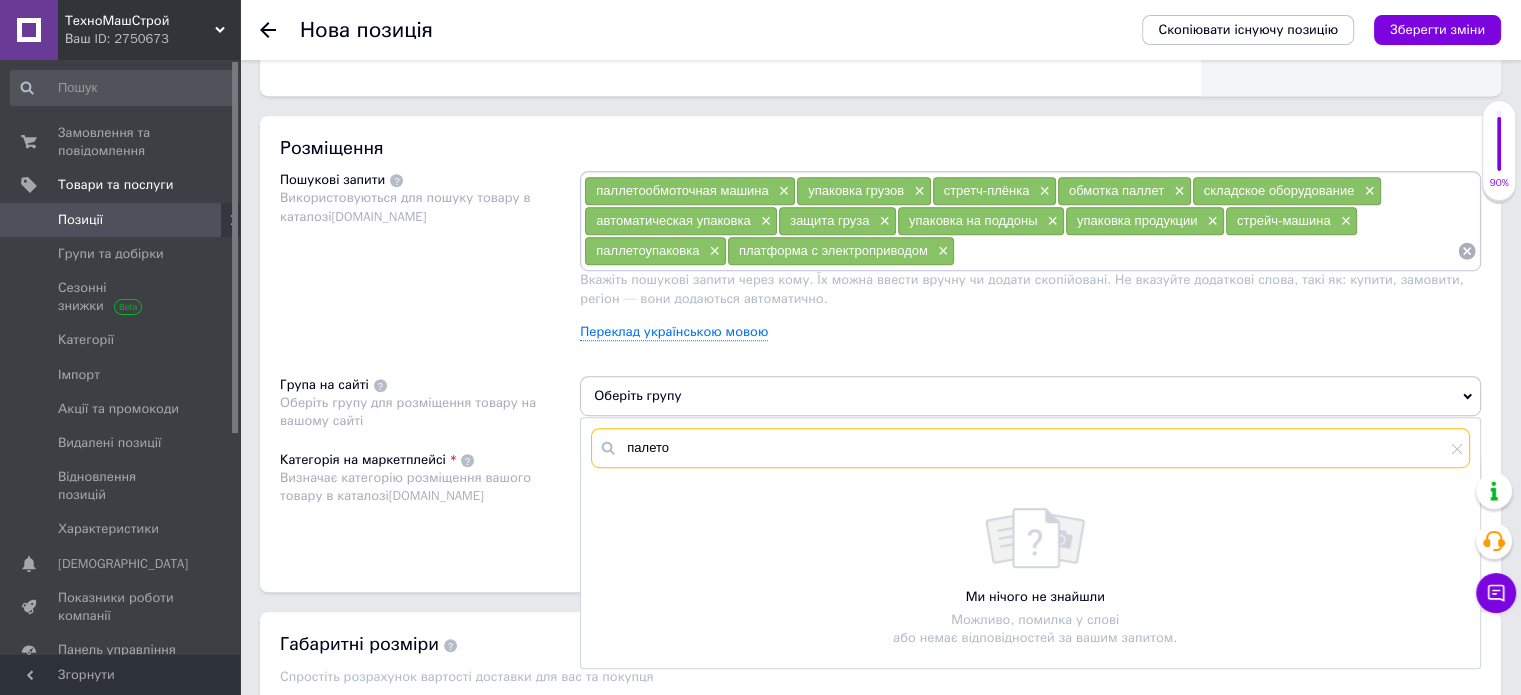 type on "палето" 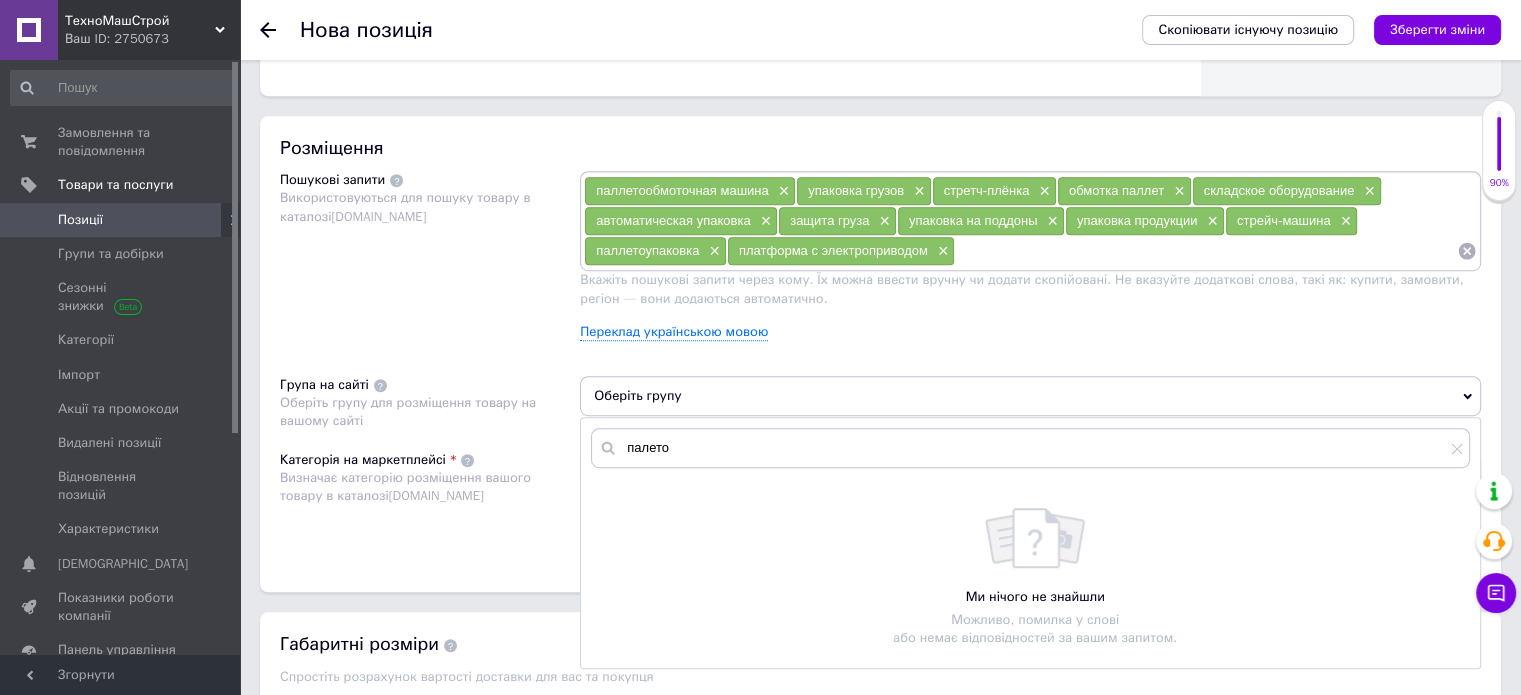 click on "Оберіть групу" at bounding box center [1030, 396] 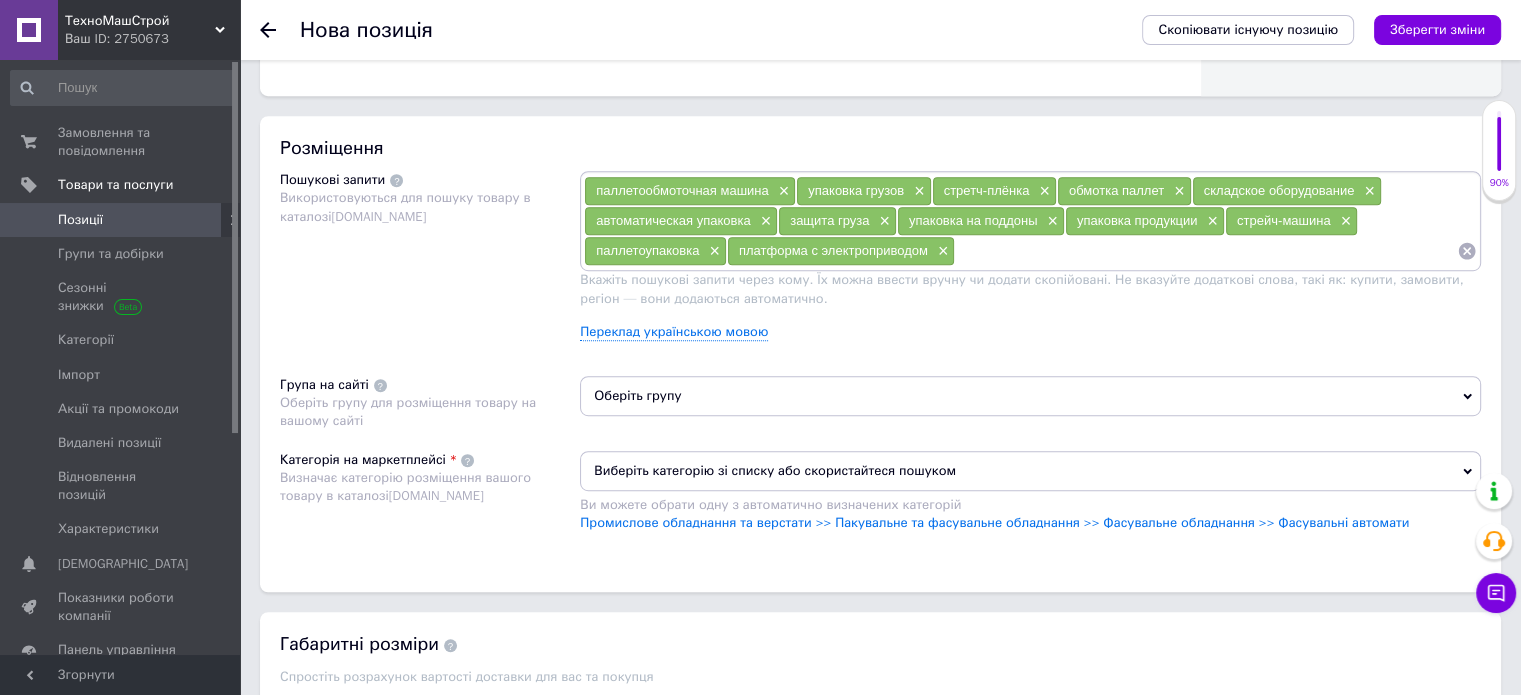 click on "Оберіть групу" at bounding box center [1030, 396] 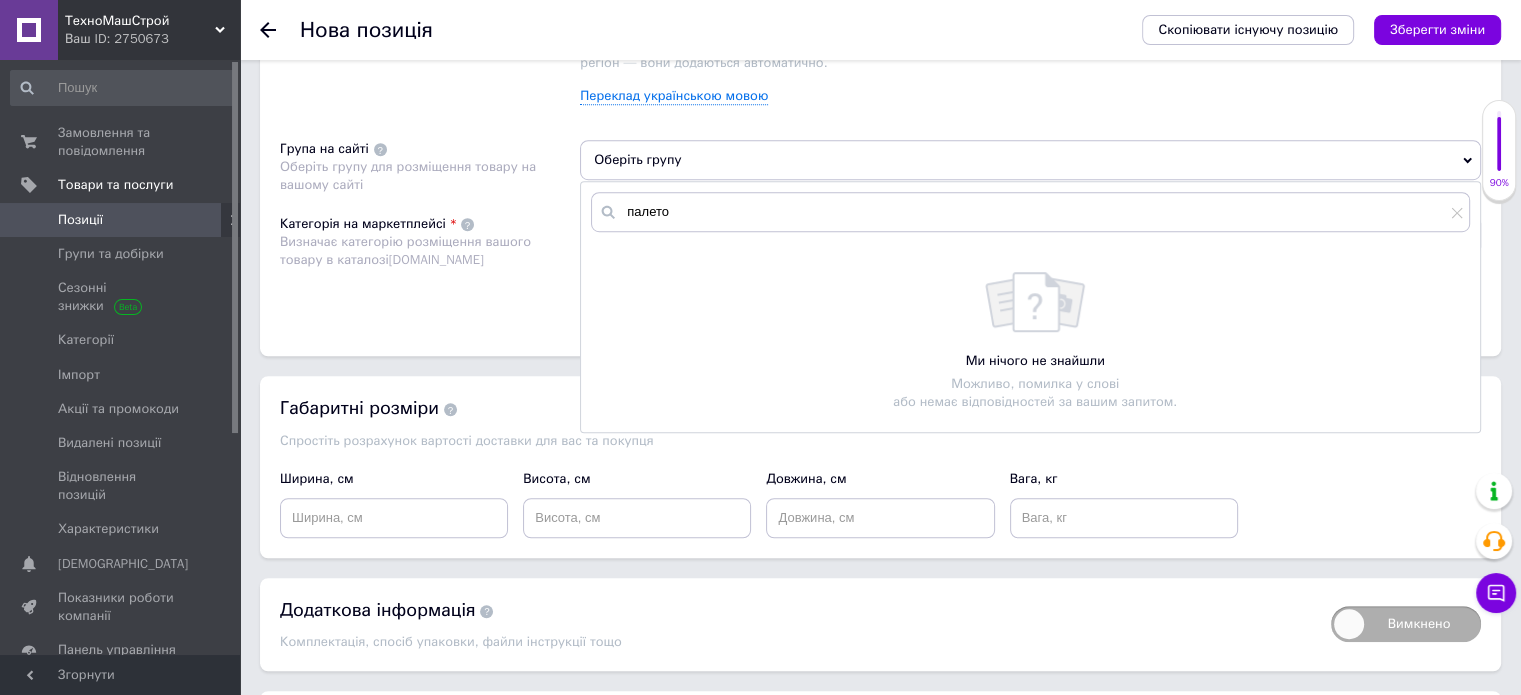 scroll, scrollTop: 1178, scrollLeft: 0, axis: vertical 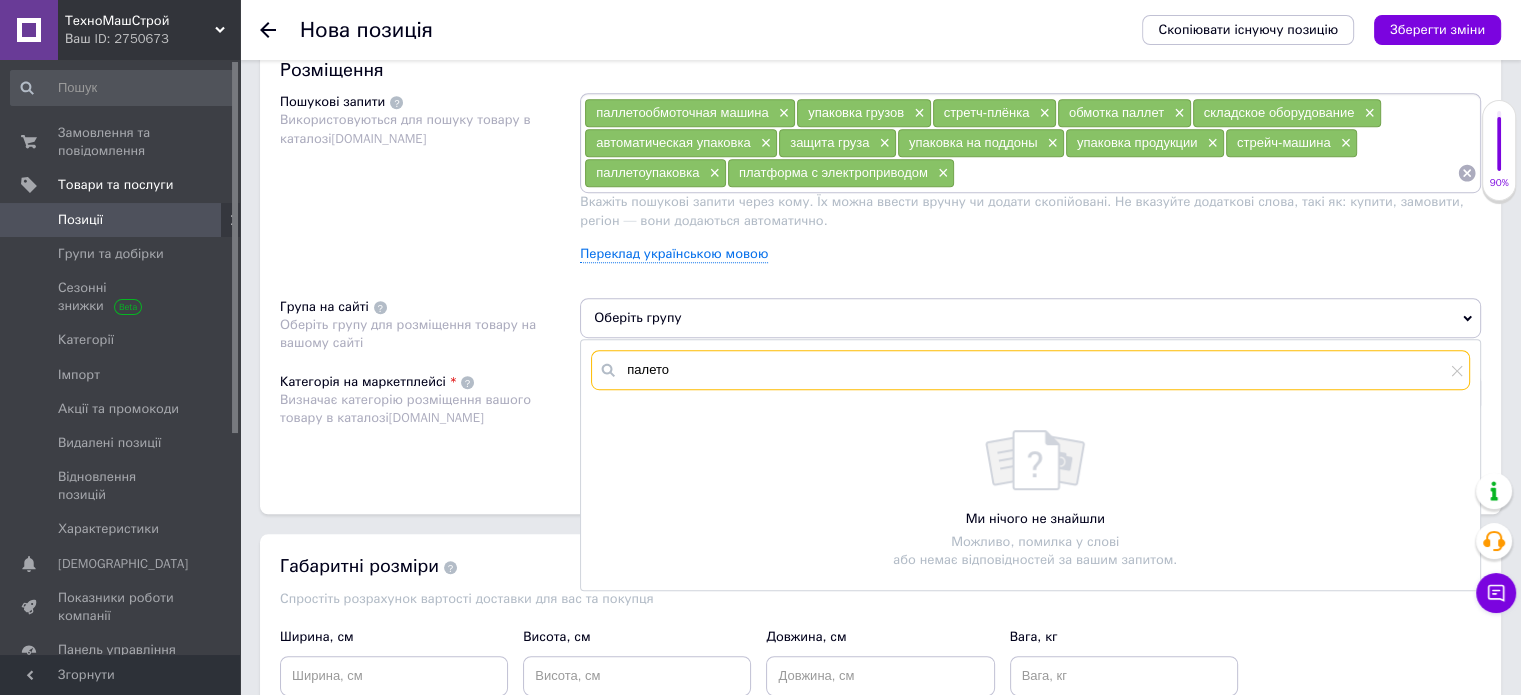 click on "палето" at bounding box center (1030, 370) 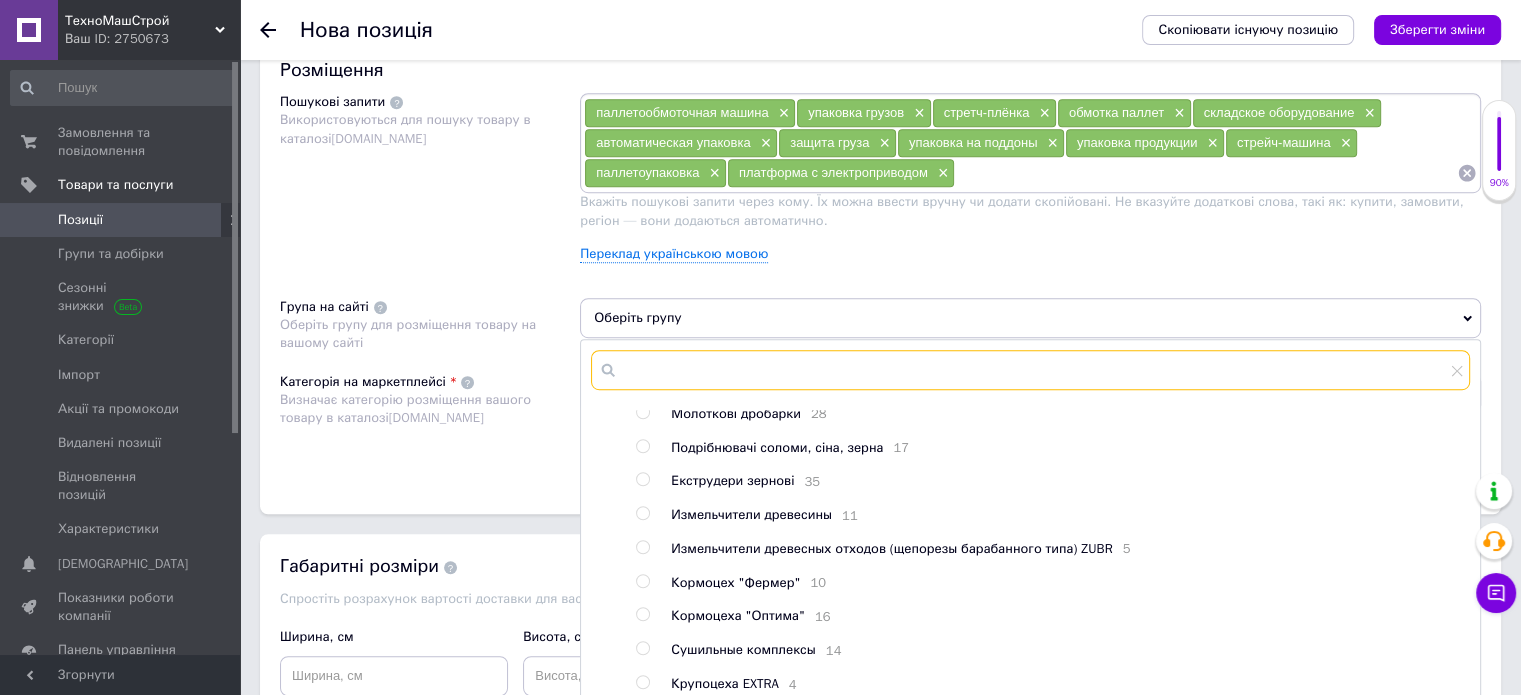 scroll, scrollTop: 352, scrollLeft: 0, axis: vertical 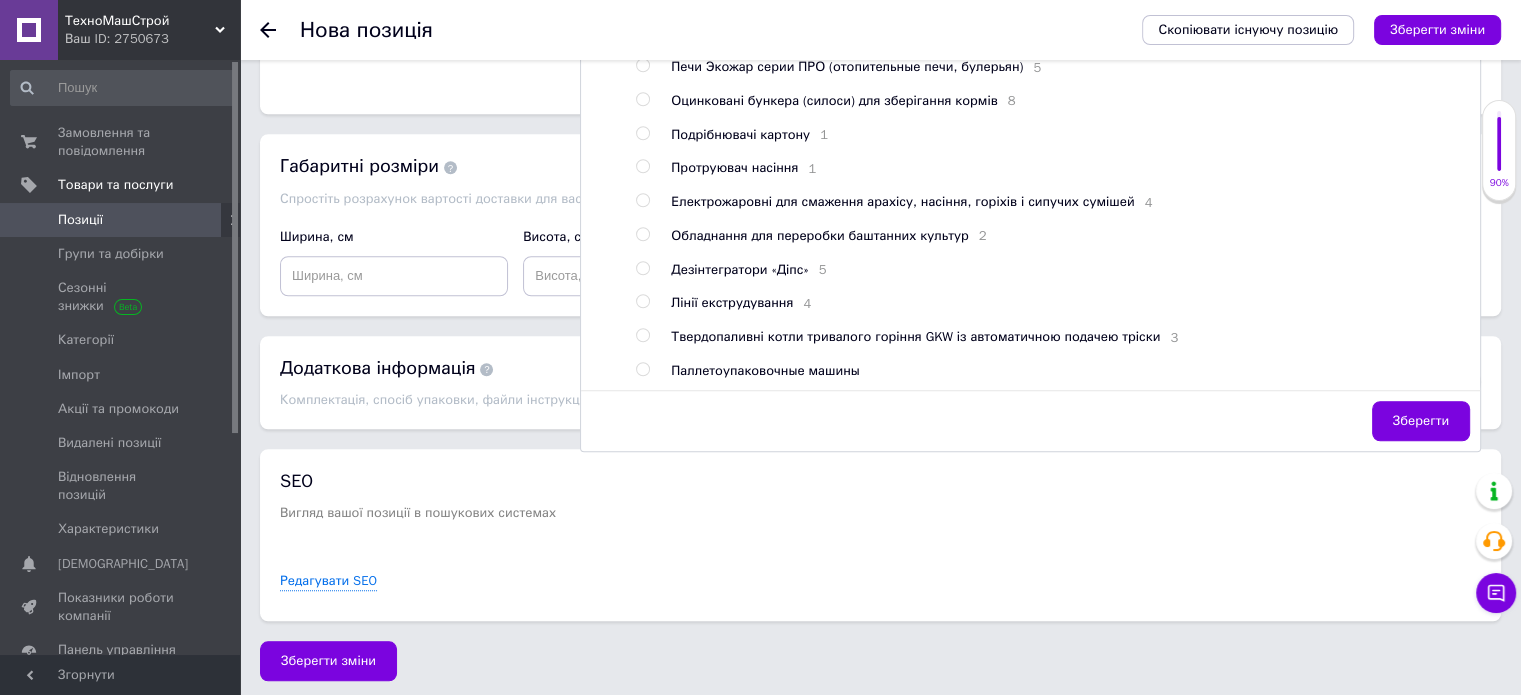 type 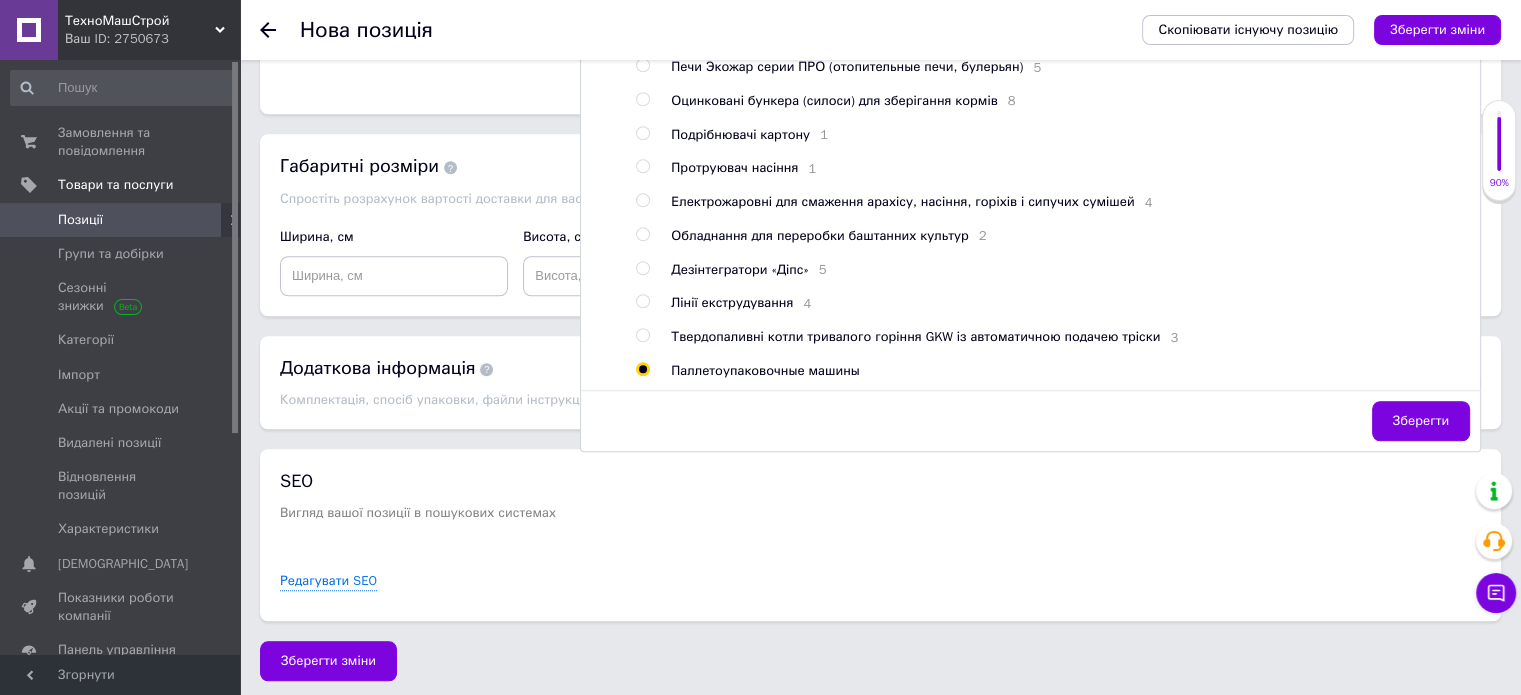 radio on "true" 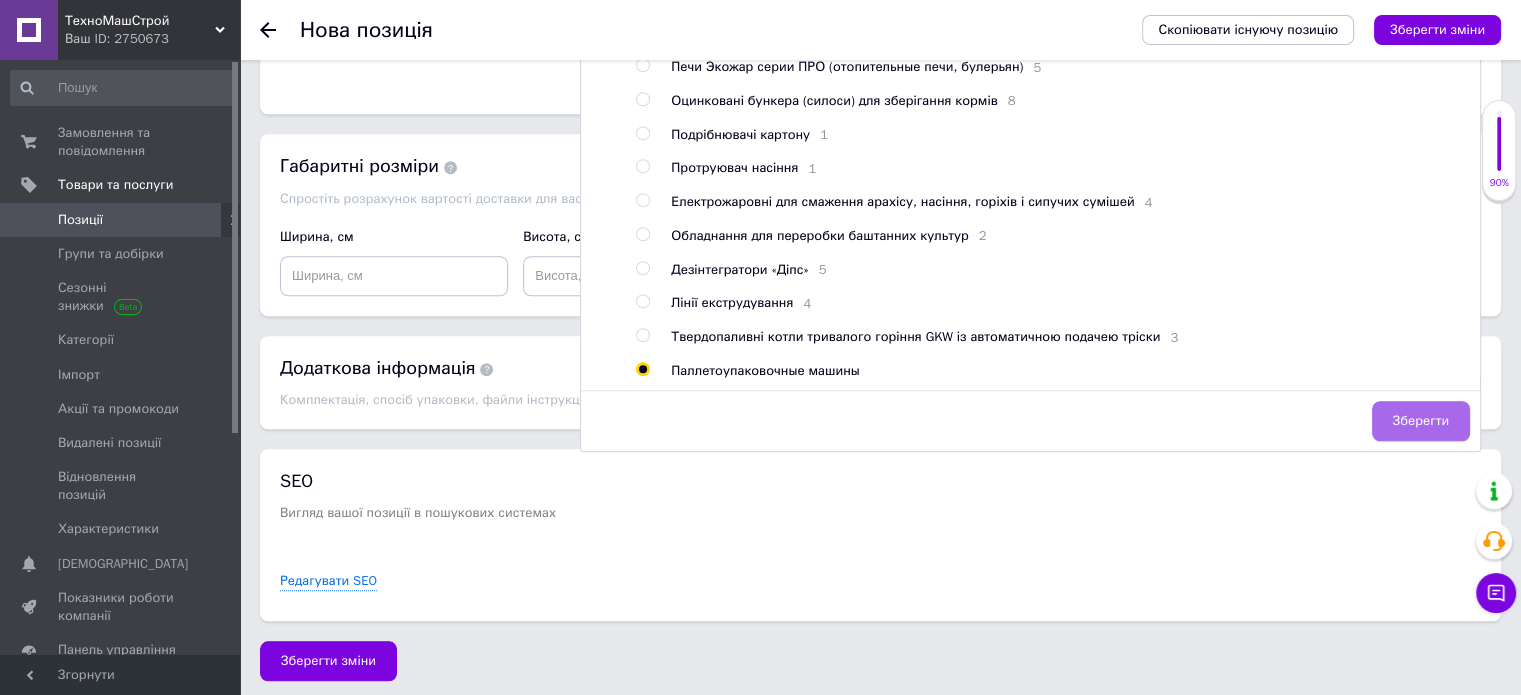 click on "Зберегти" at bounding box center (1421, 421) 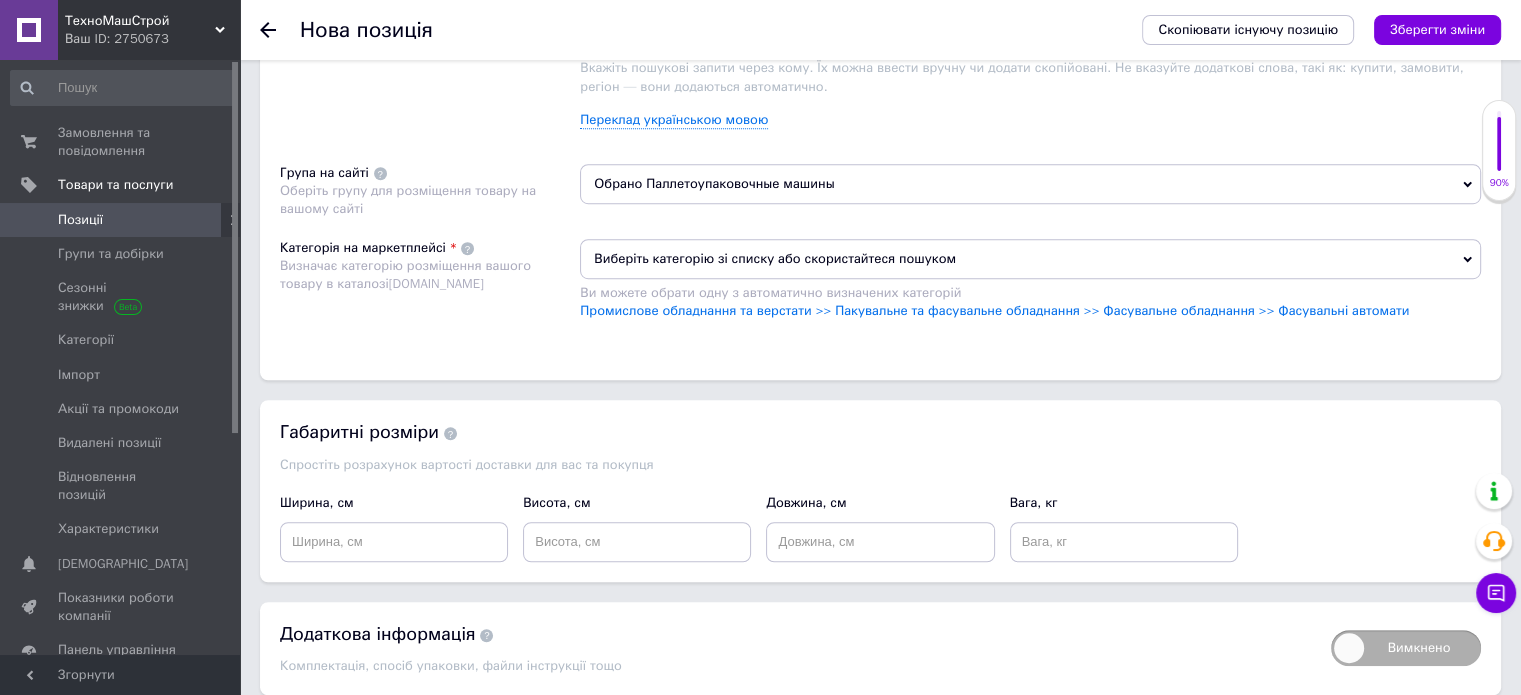 scroll, scrollTop: 1278, scrollLeft: 0, axis: vertical 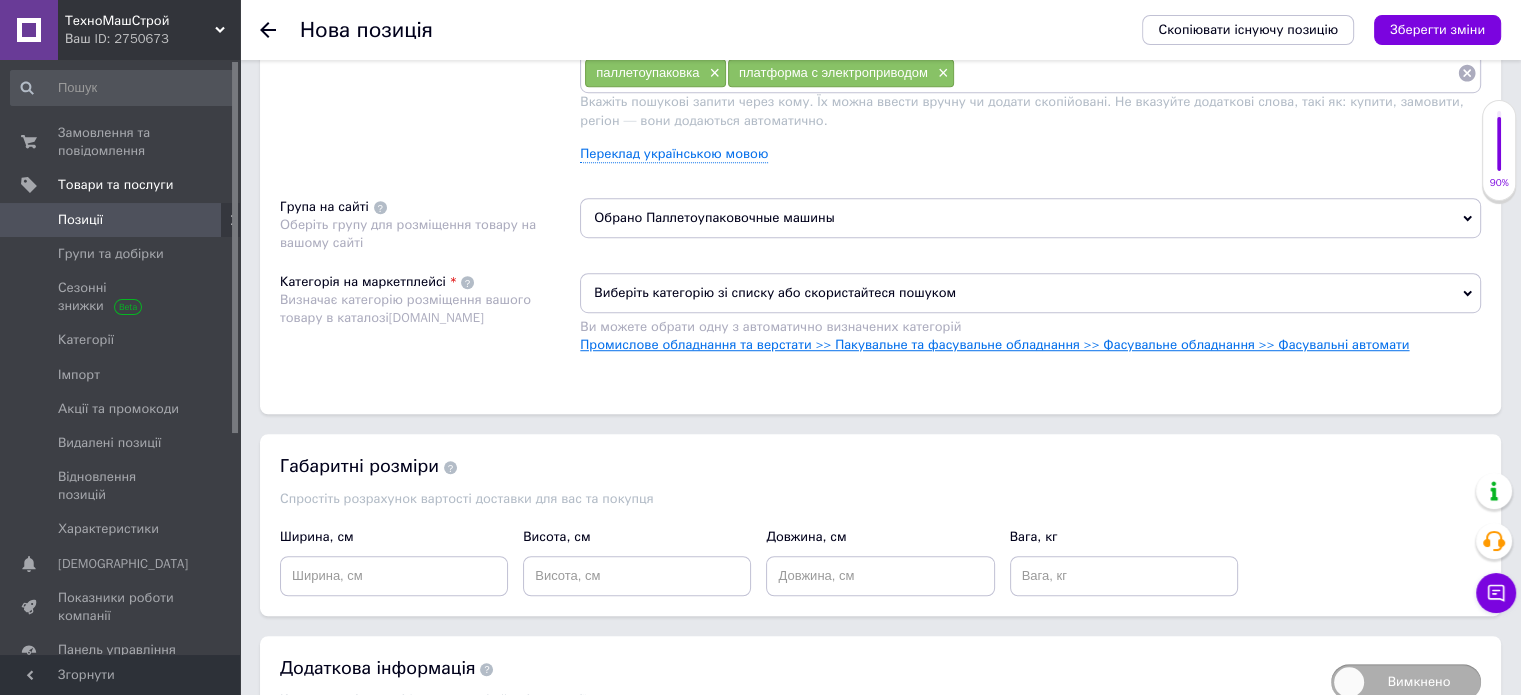 click on "Промислове обладнання та верстати >> Пакувальне та фасувальне обладнання >> Фасувальне обладнання >> Фасувальні автомати" at bounding box center [994, 344] 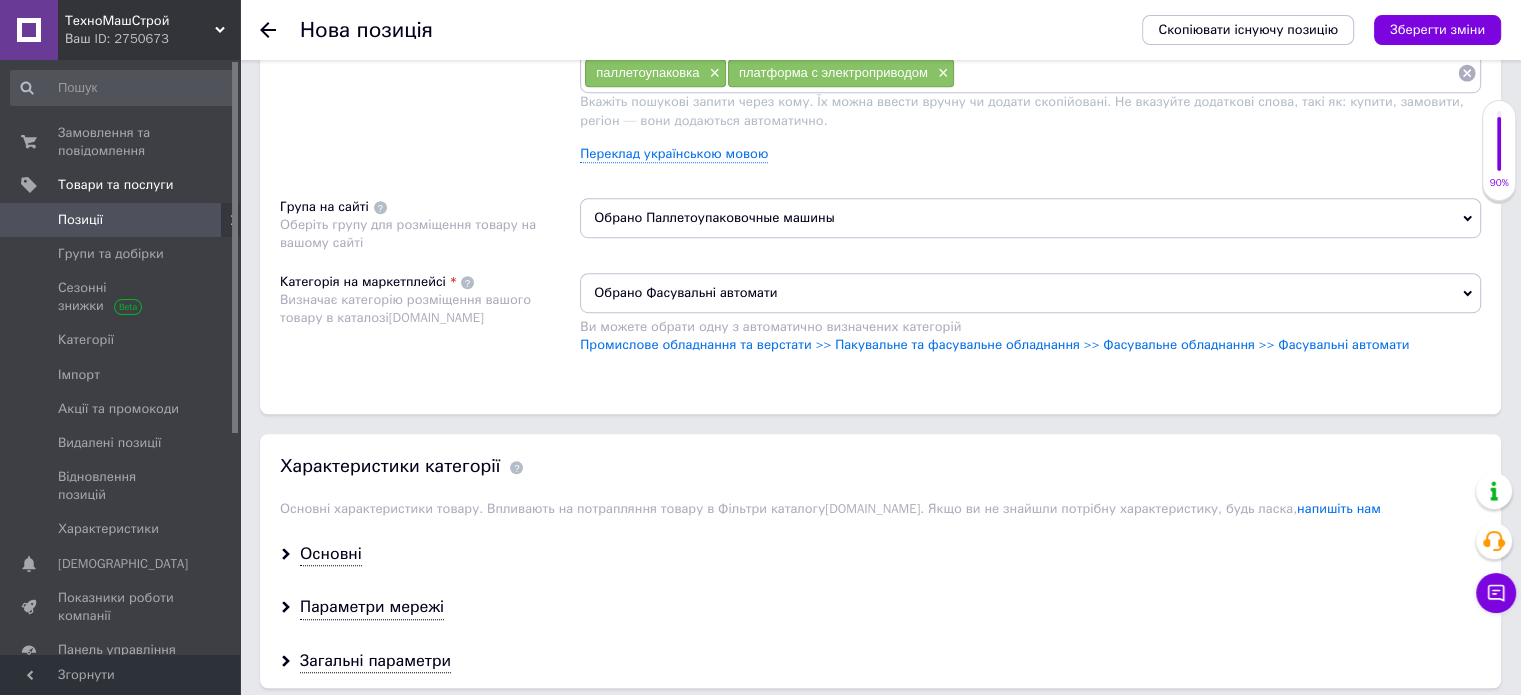 scroll, scrollTop: 1578, scrollLeft: 0, axis: vertical 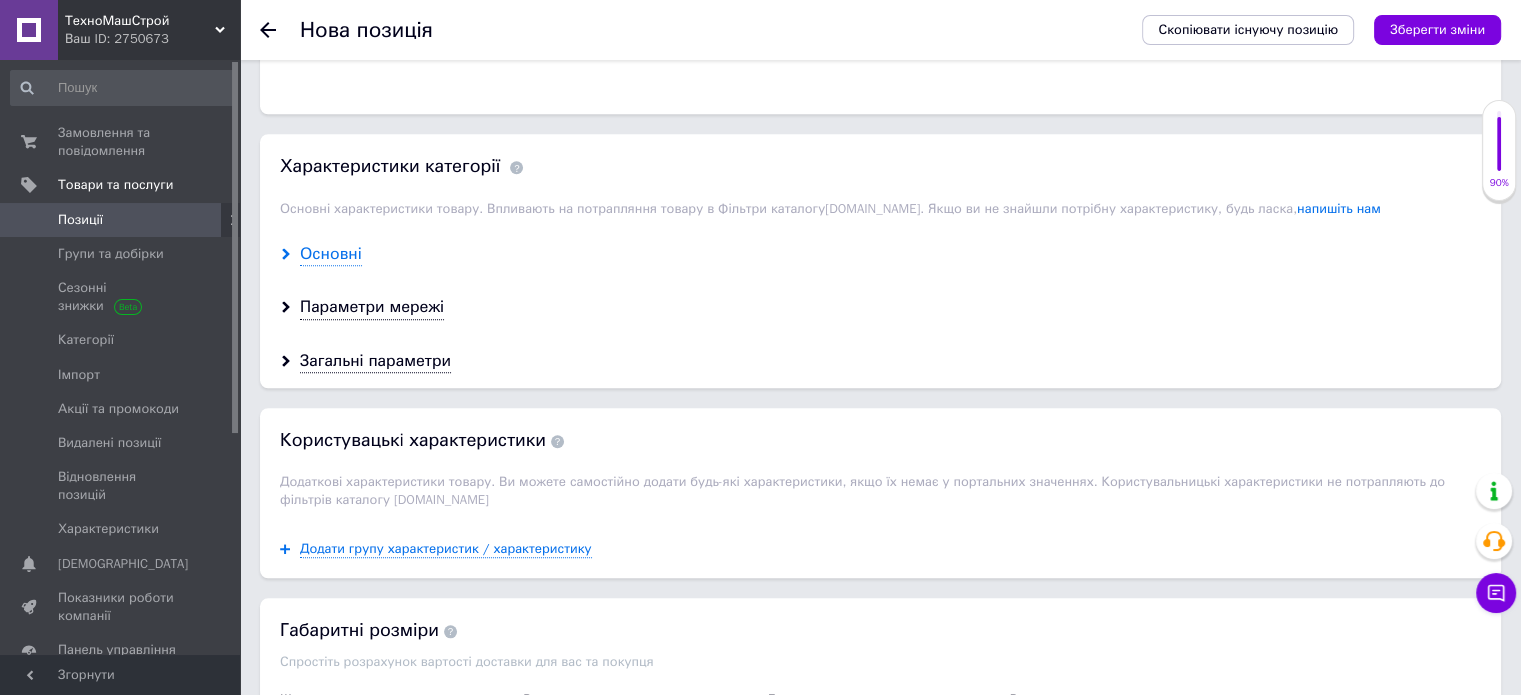 click on "Основні" at bounding box center (331, 254) 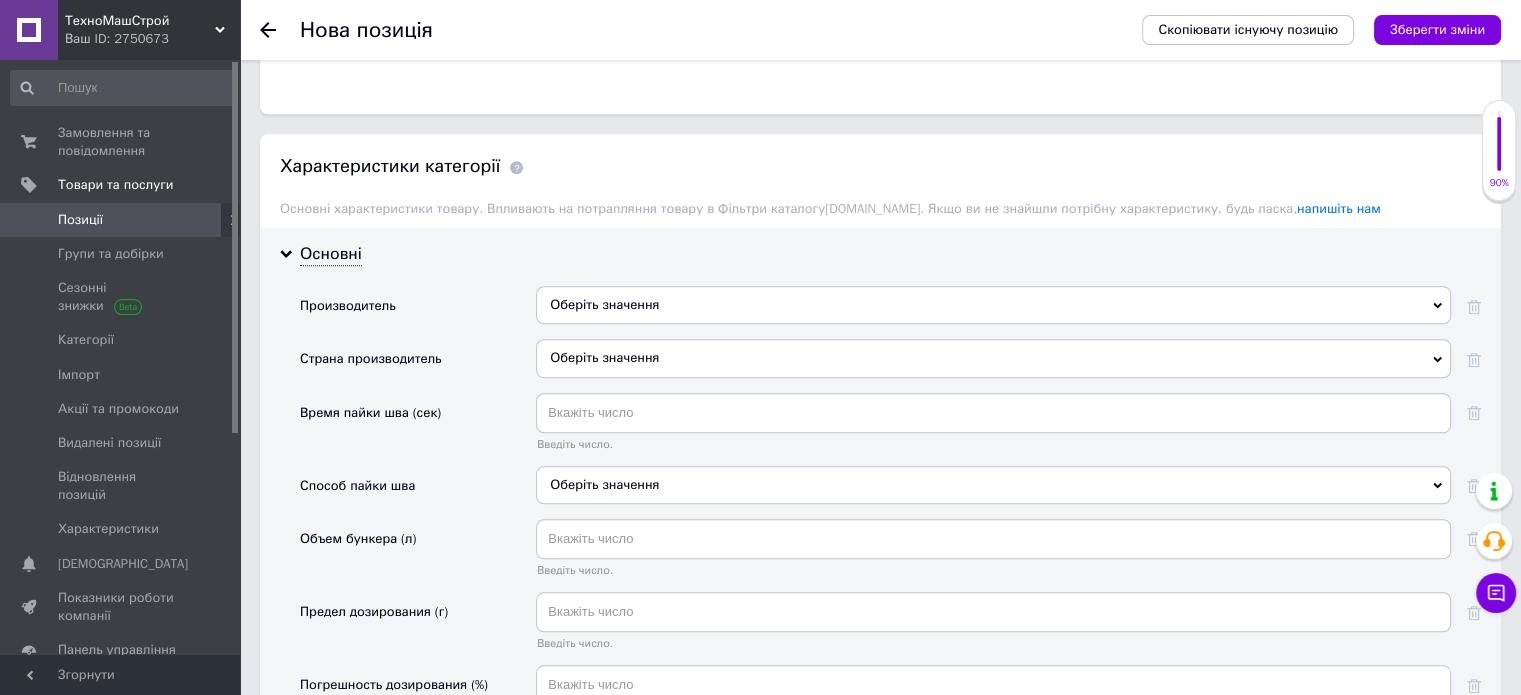 click on "Оберіть значення" at bounding box center [993, 305] 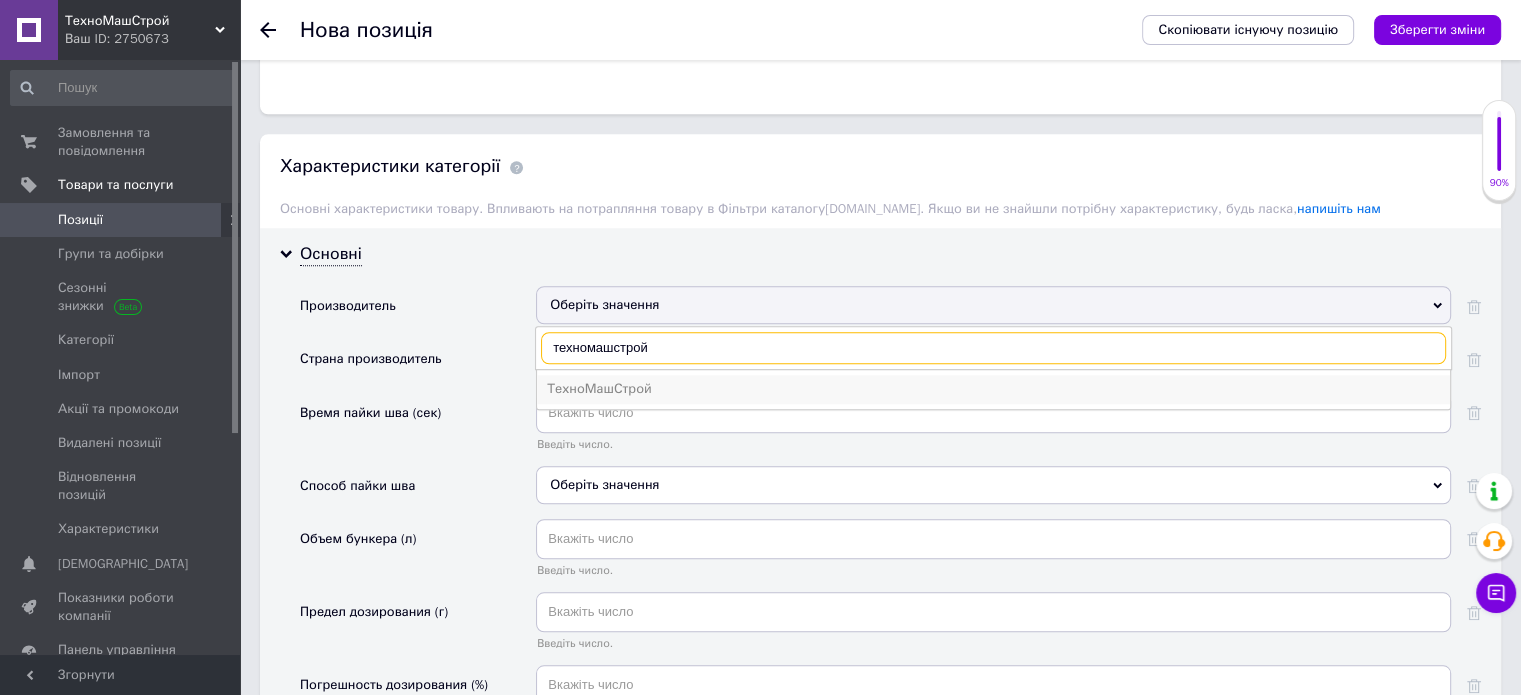 type on "техномашстрой" 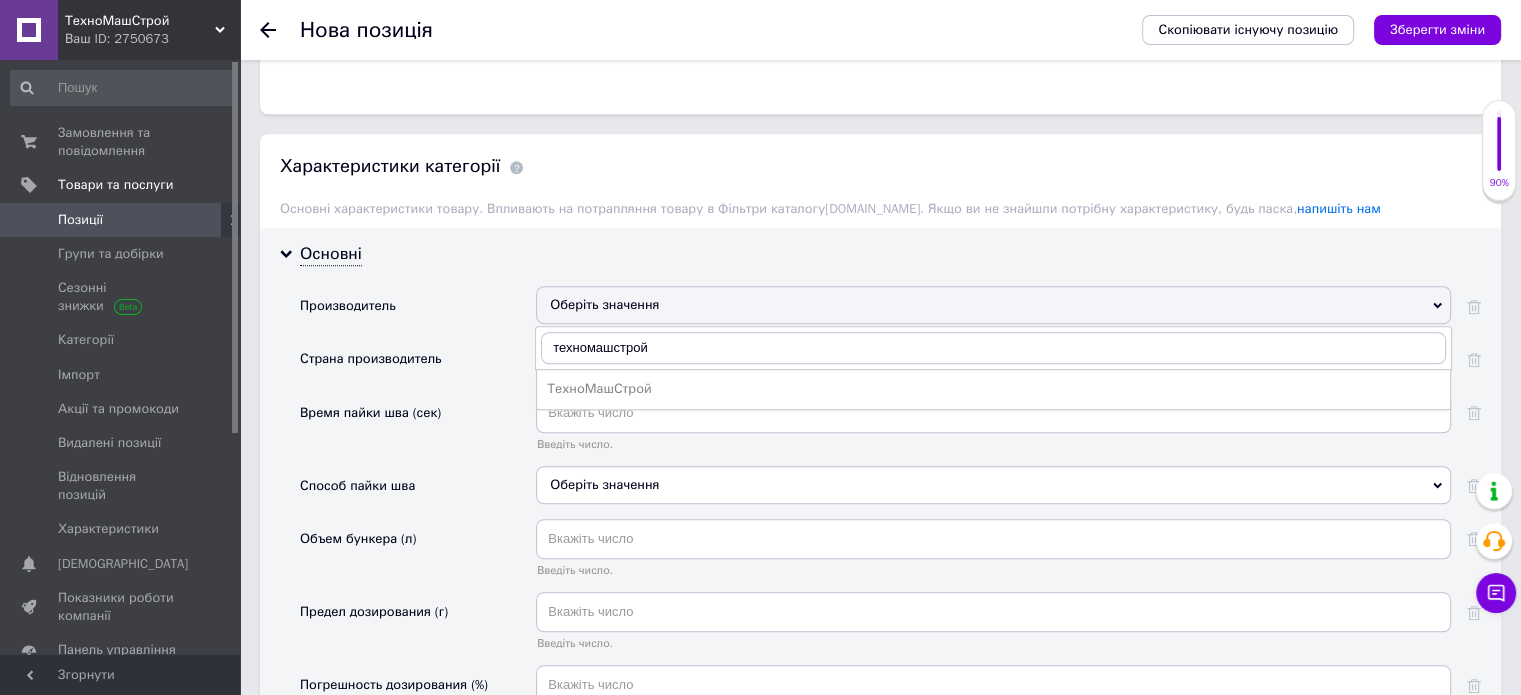 drag, startPoint x: 643, startPoint y: 387, endPoint x: 631, endPoint y: 374, distance: 17.691807 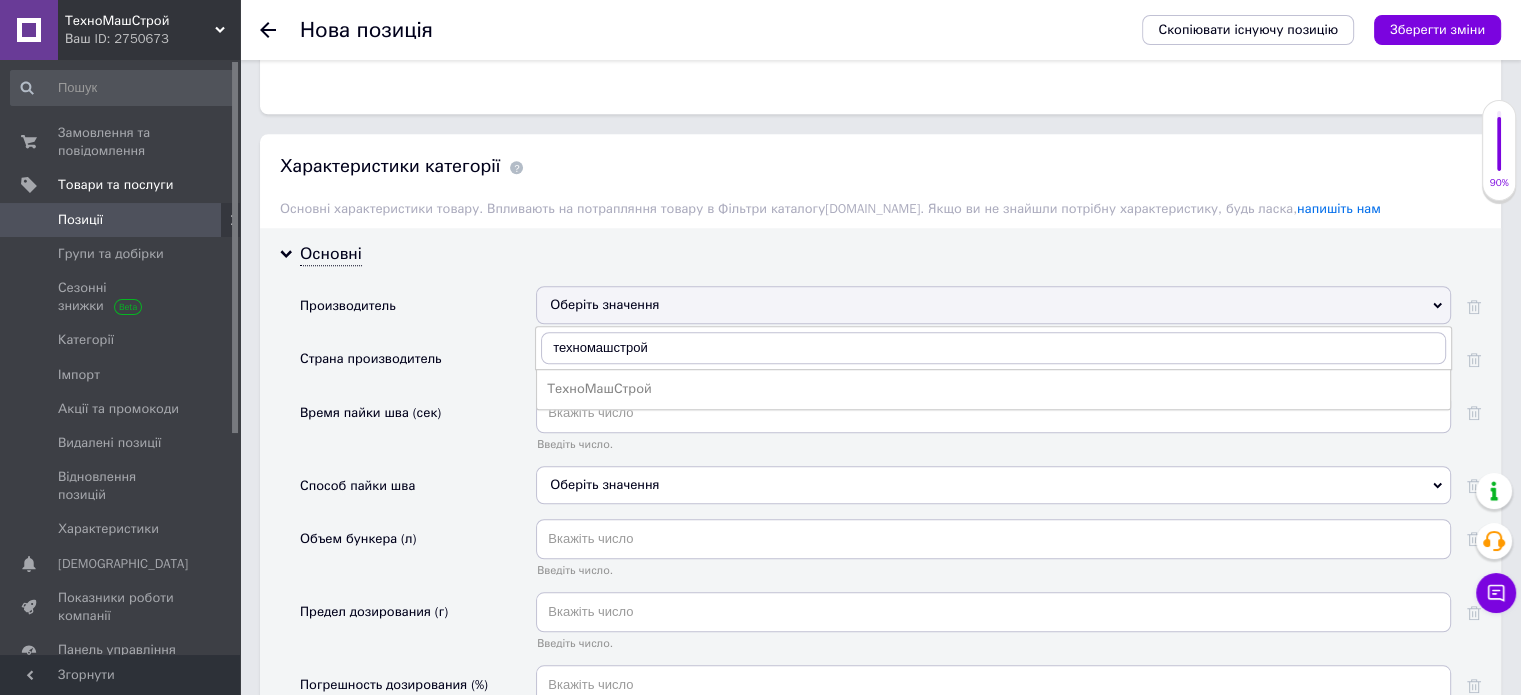 click on "ТехноМашСтрой" at bounding box center (993, 389) 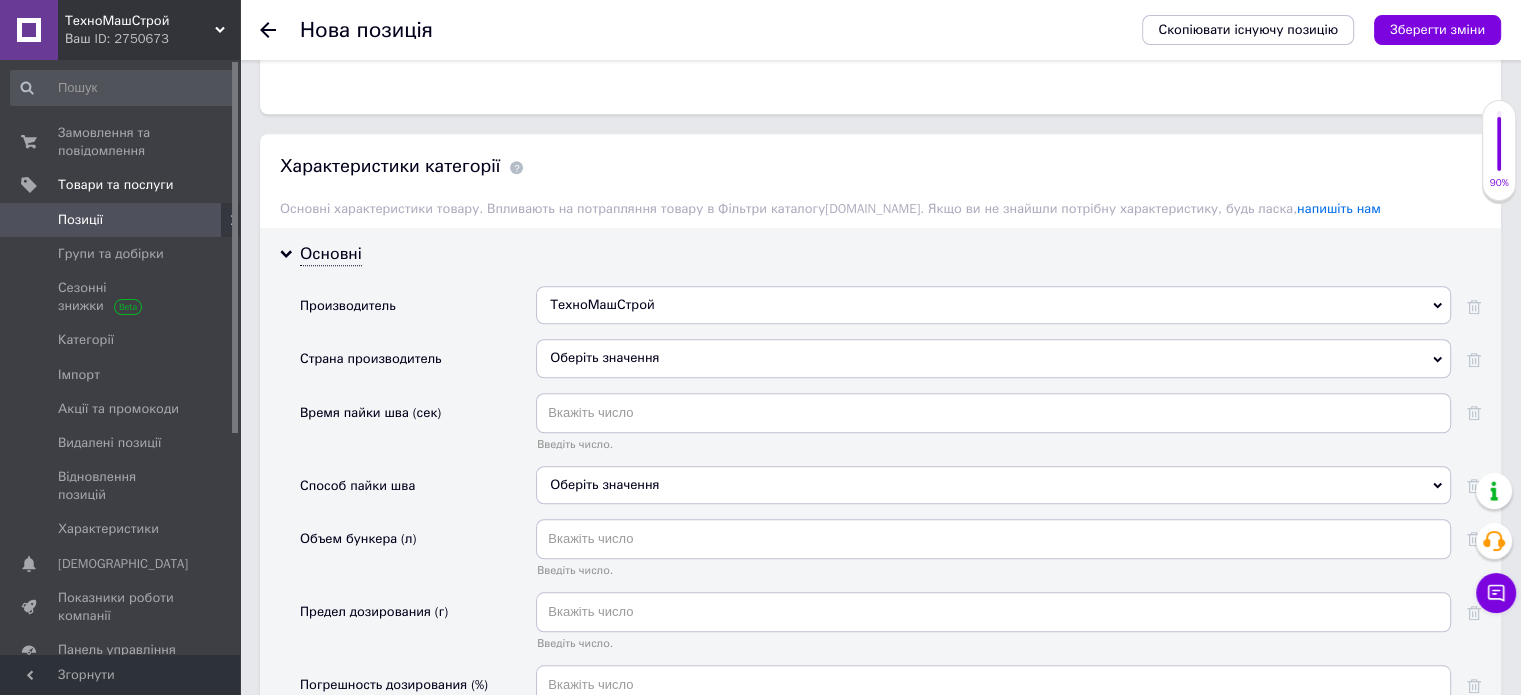 click on "Оберіть значення" at bounding box center (993, 358) 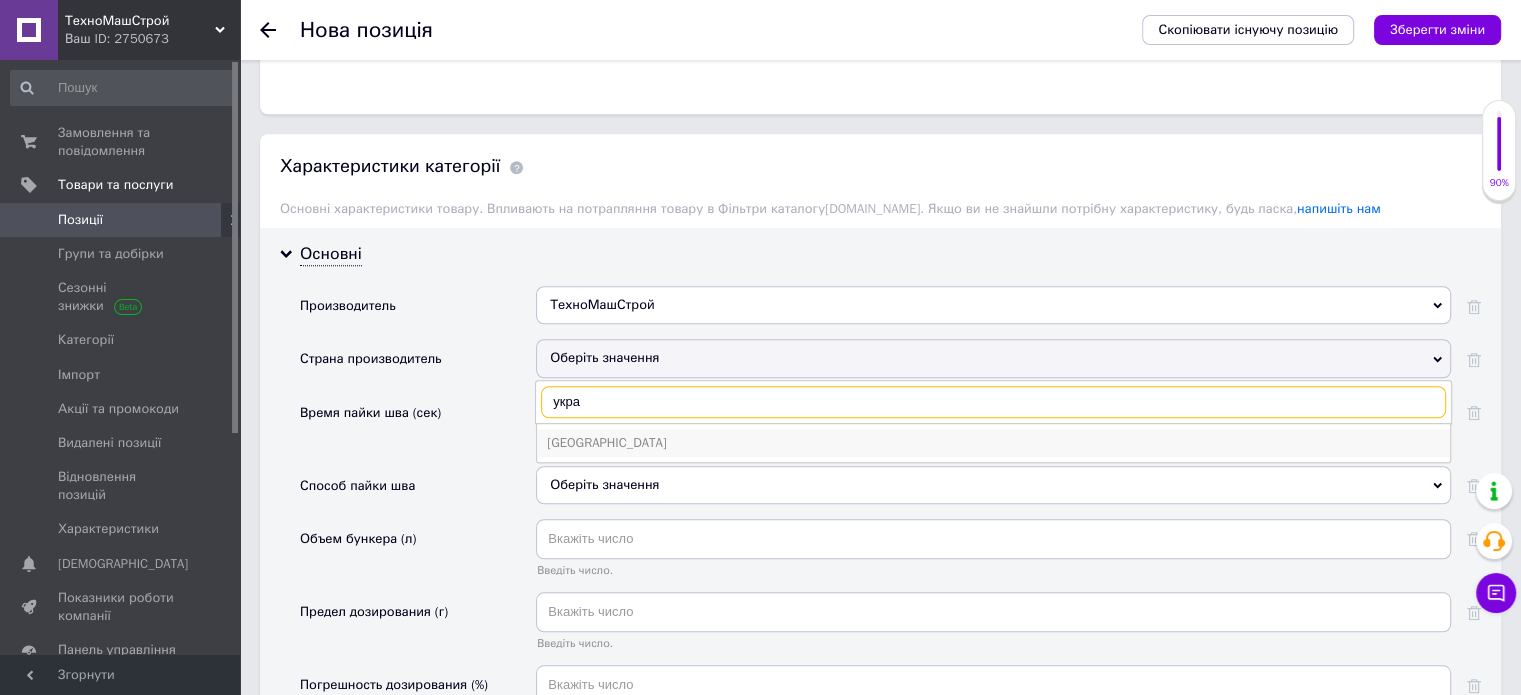type on "укра" 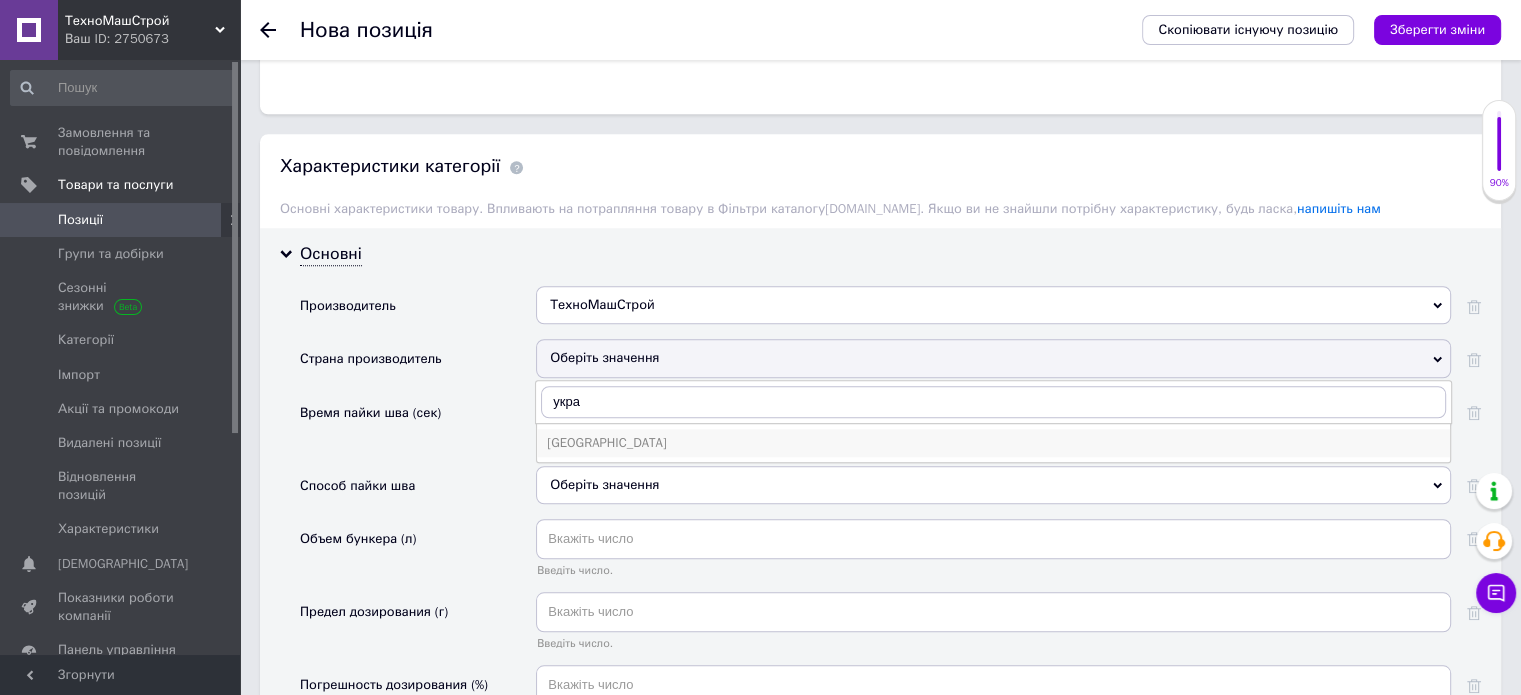 click on "[GEOGRAPHIC_DATA]" at bounding box center (993, 443) 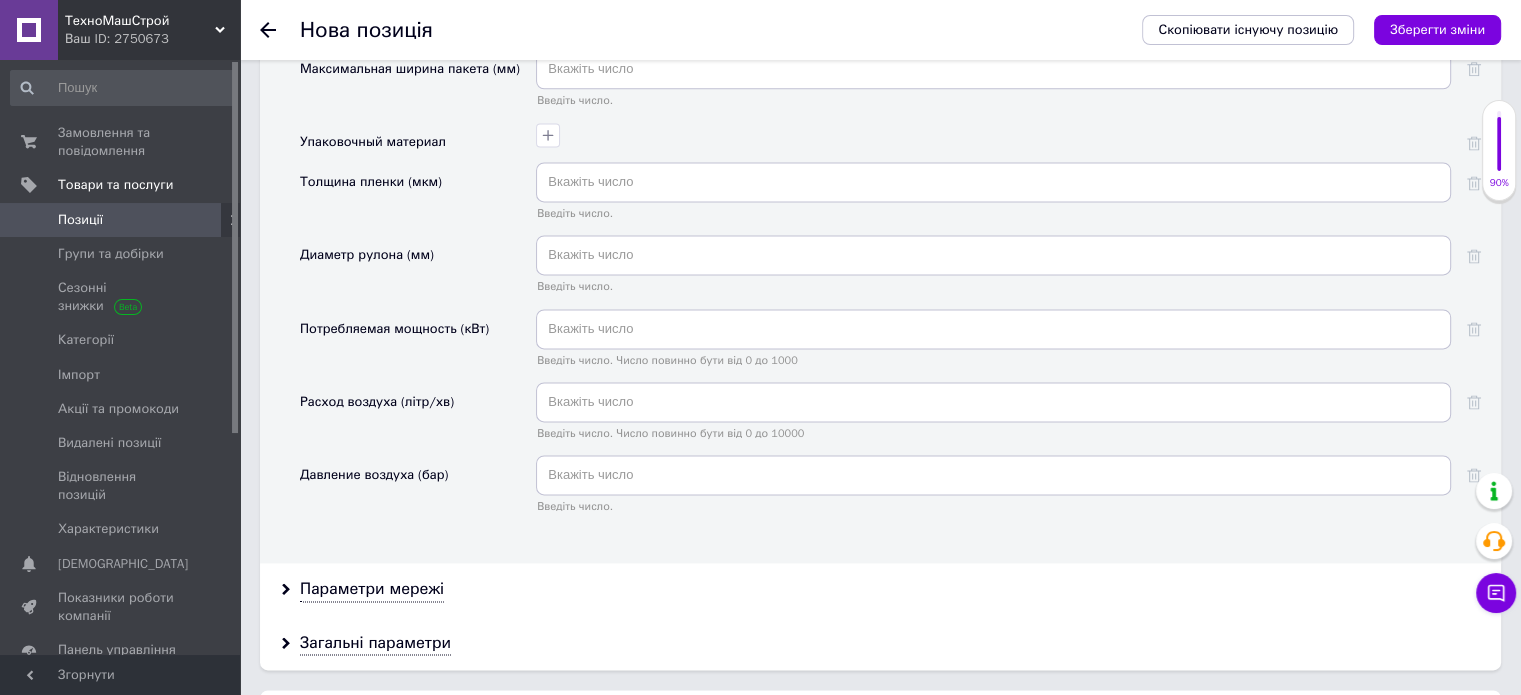 scroll, scrollTop: 2978, scrollLeft: 0, axis: vertical 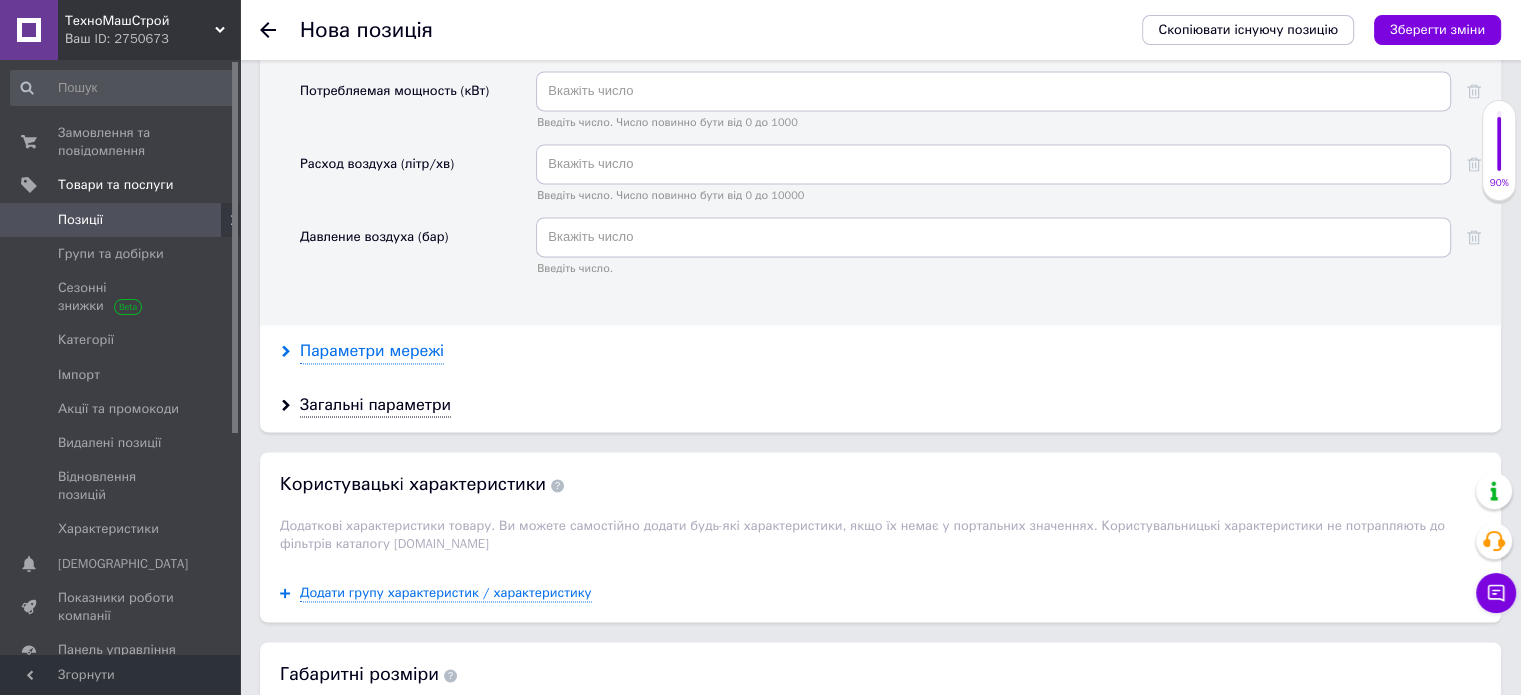 click on "Параметри мережі" at bounding box center [372, 351] 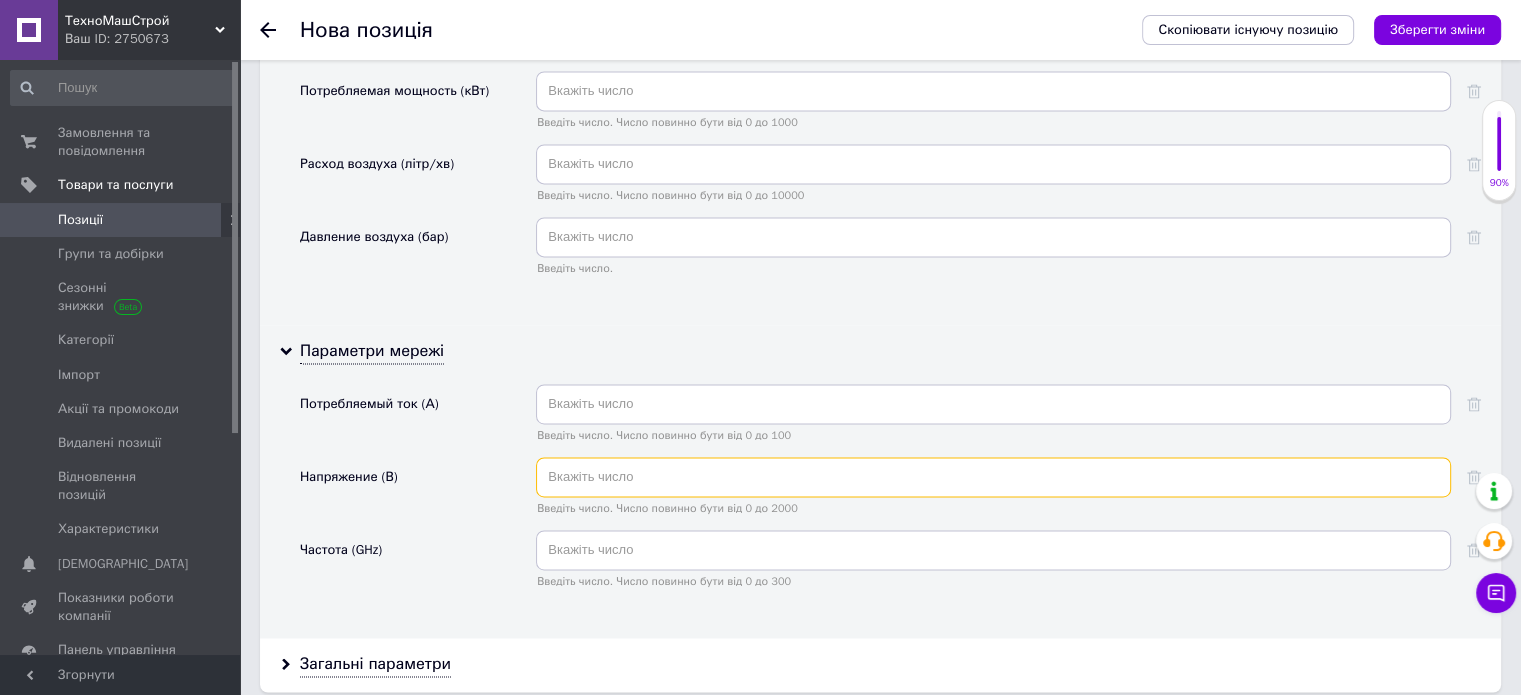 click at bounding box center [993, 477] 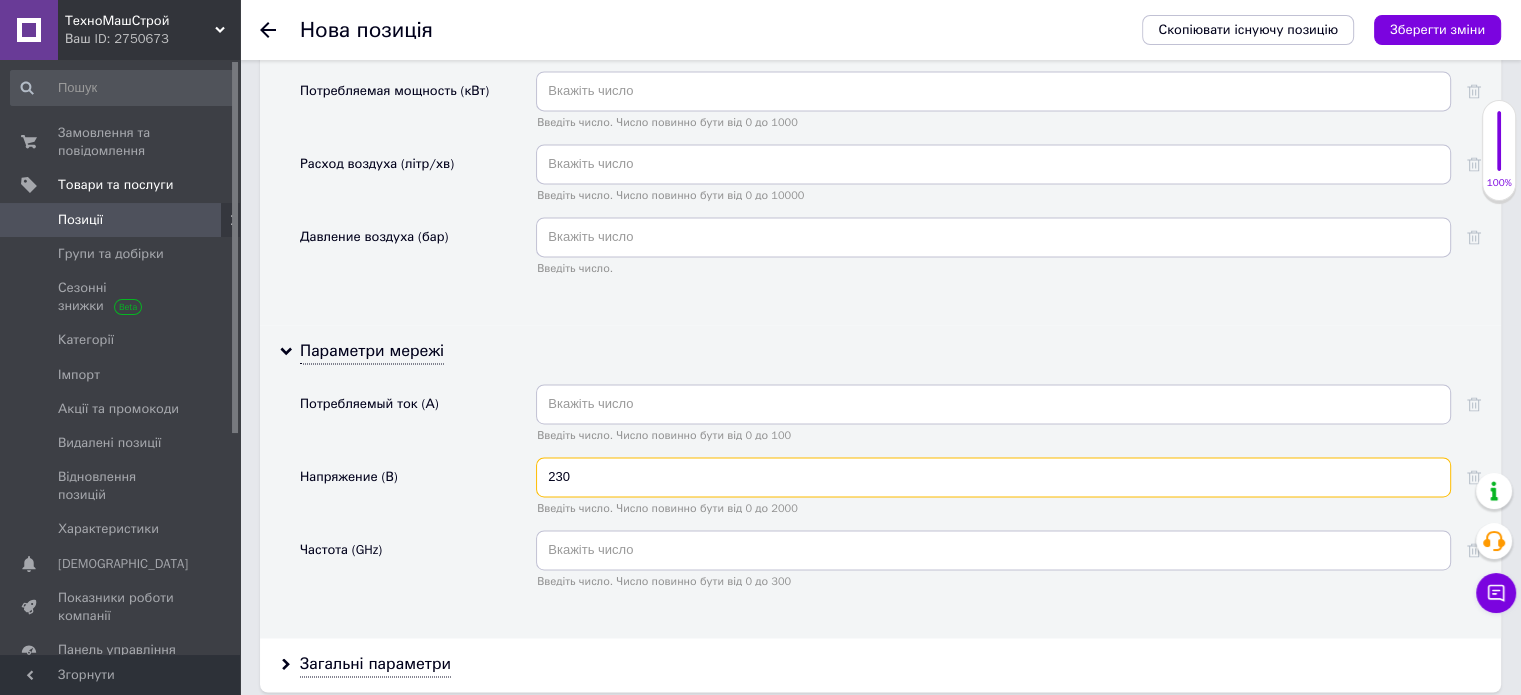 type on "230" 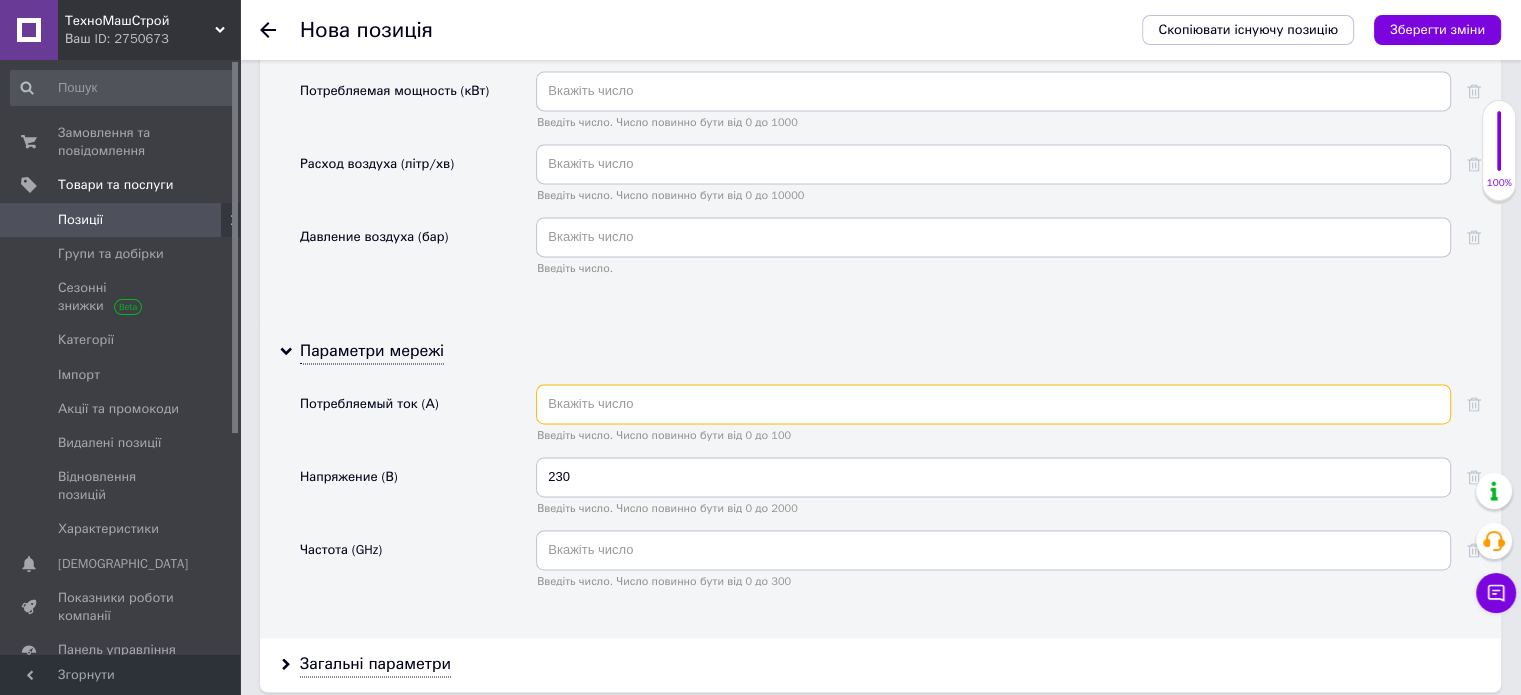 click at bounding box center [993, 404] 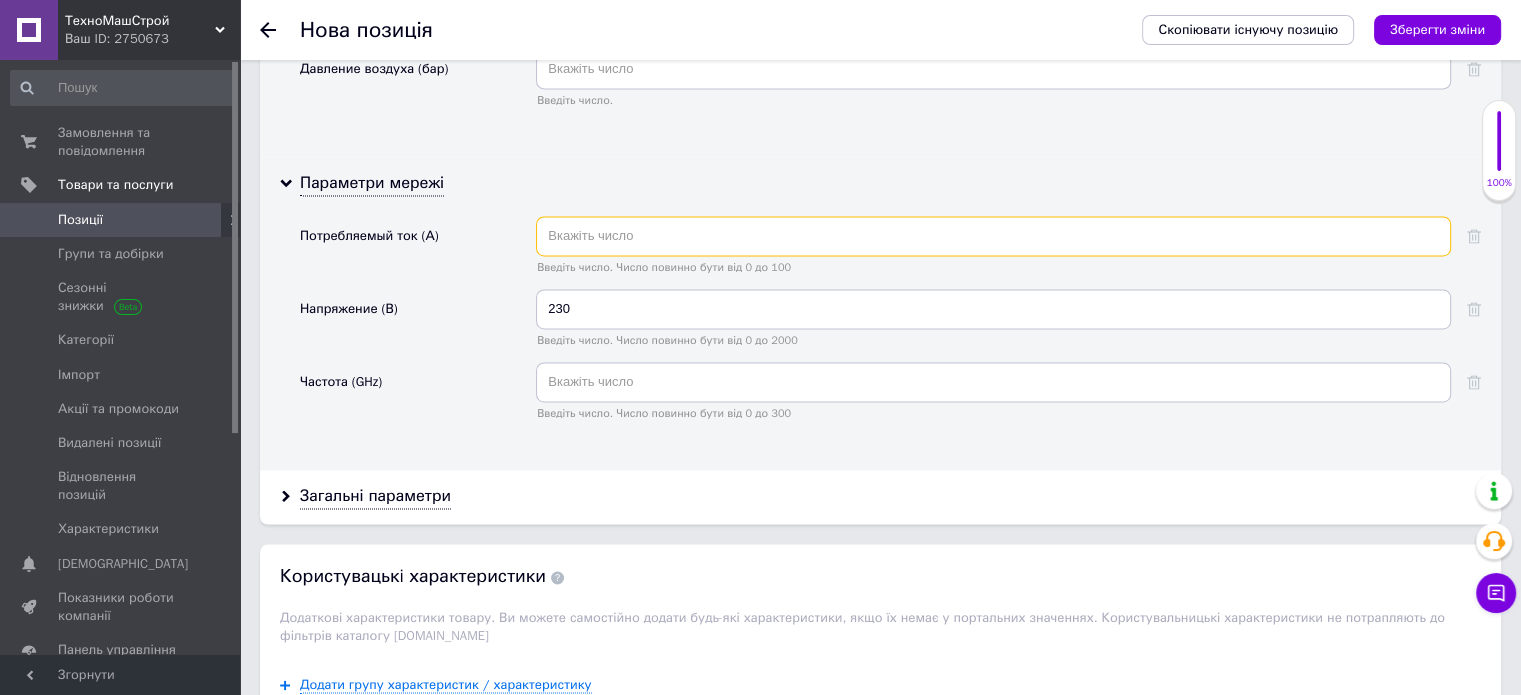 scroll, scrollTop: 3378, scrollLeft: 0, axis: vertical 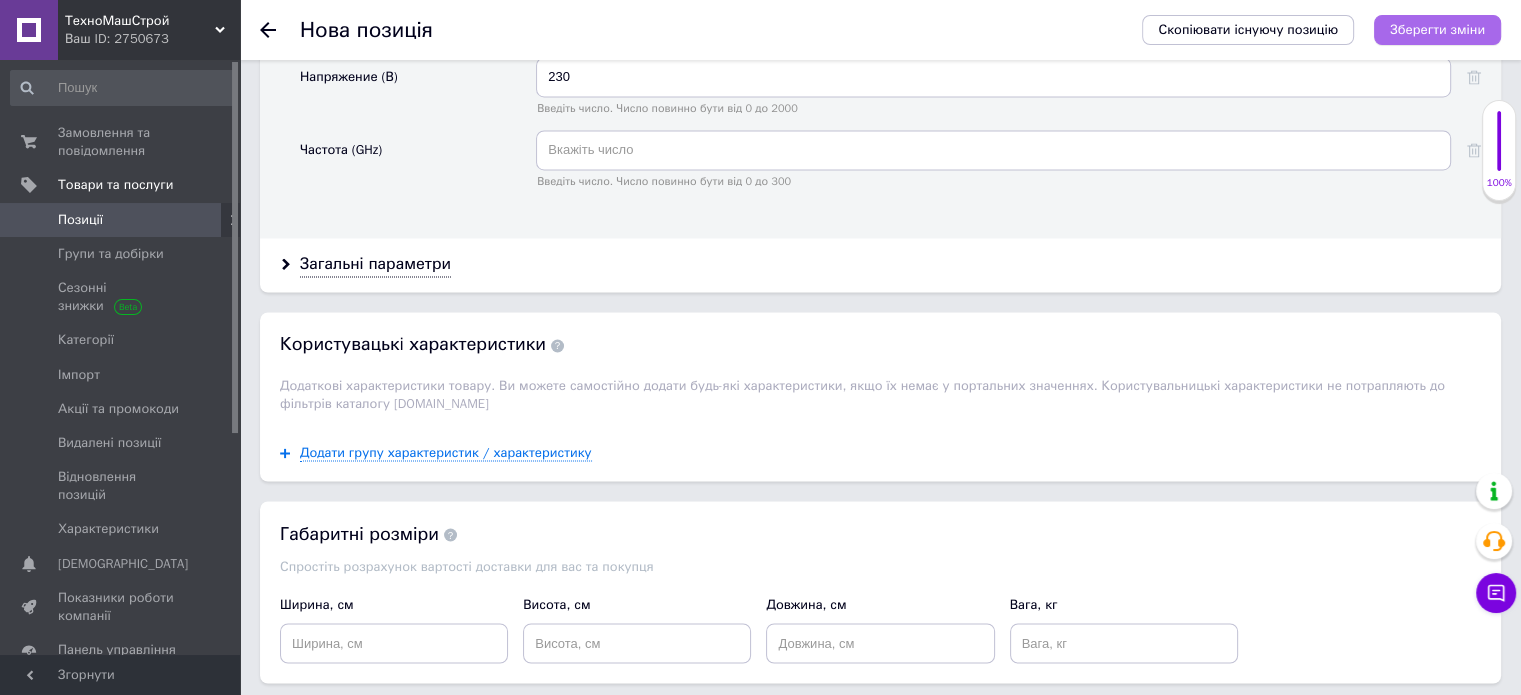 click on "Зберегти зміни" at bounding box center (1437, 30) 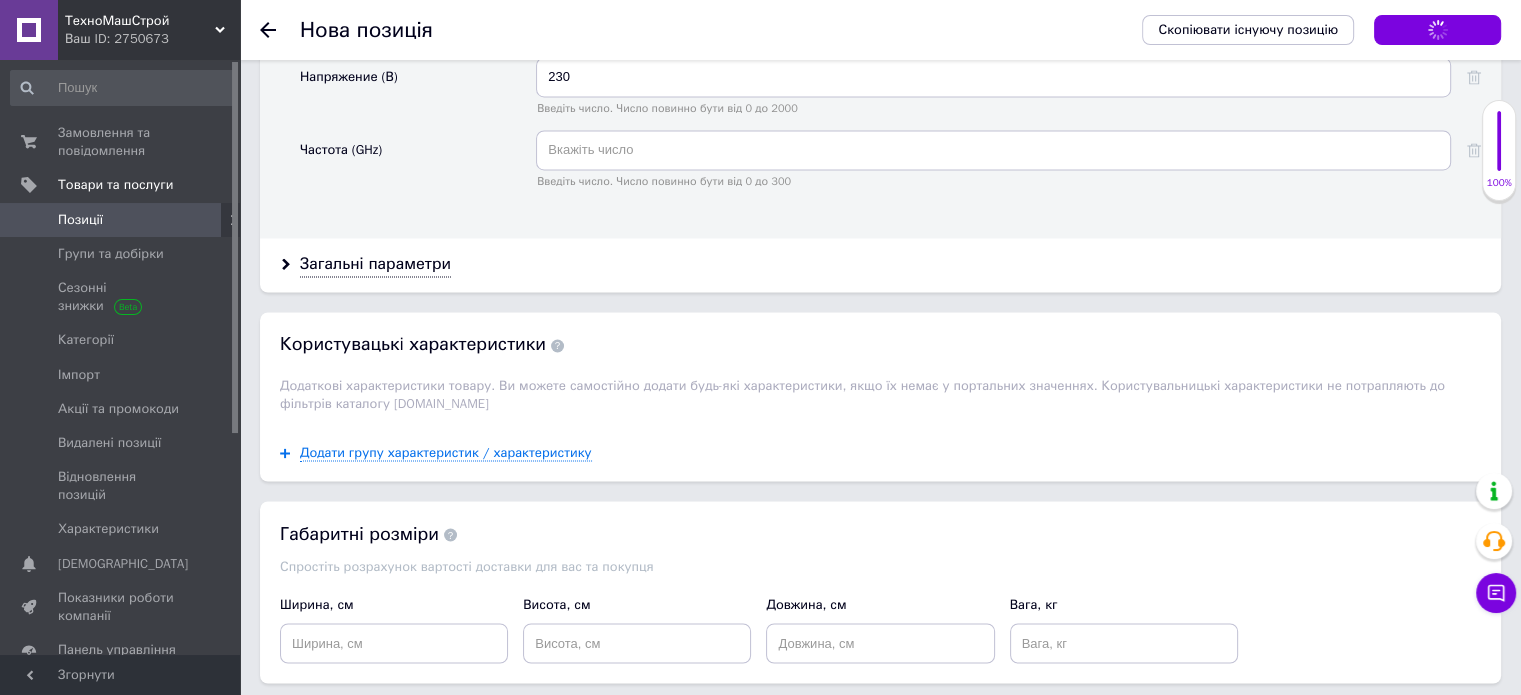 scroll, scrollTop: 3153, scrollLeft: 0, axis: vertical 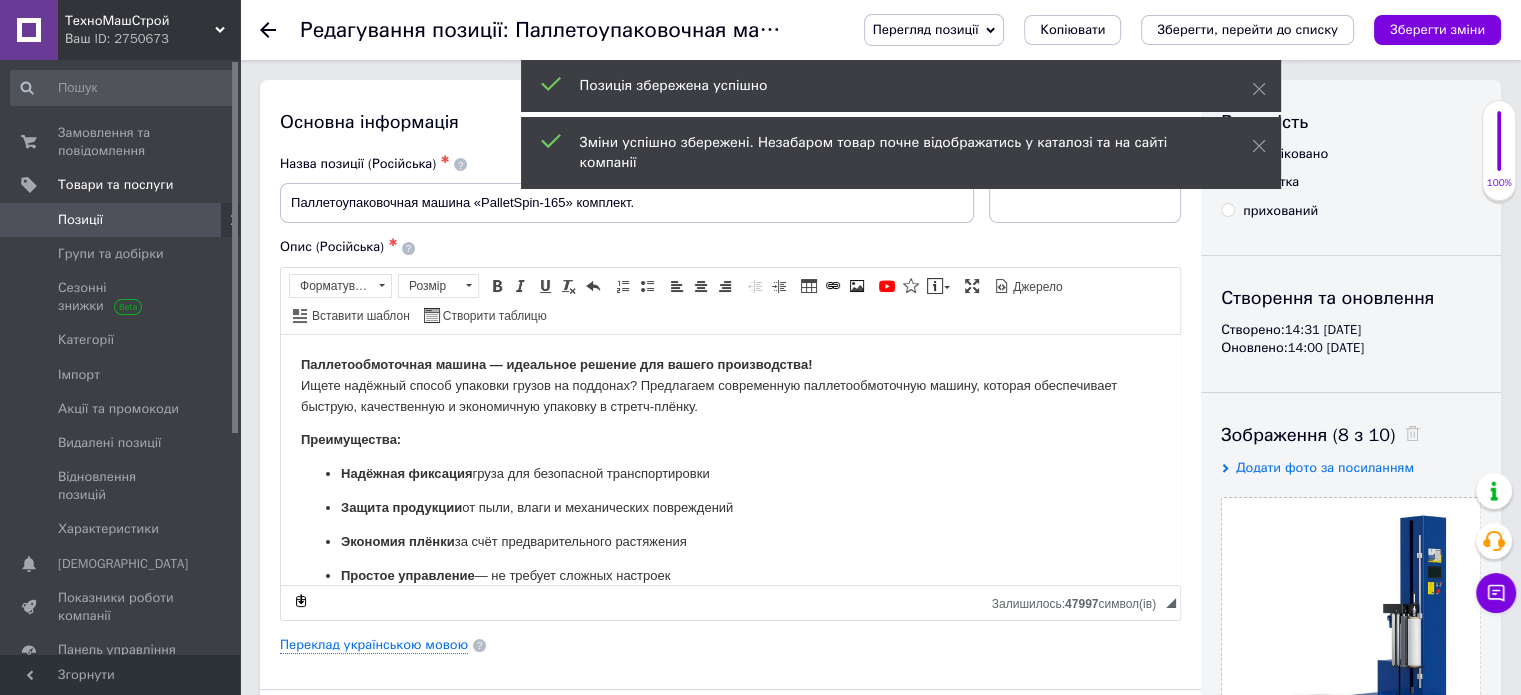 click on "Позиції" at bounding box center [121, 220] 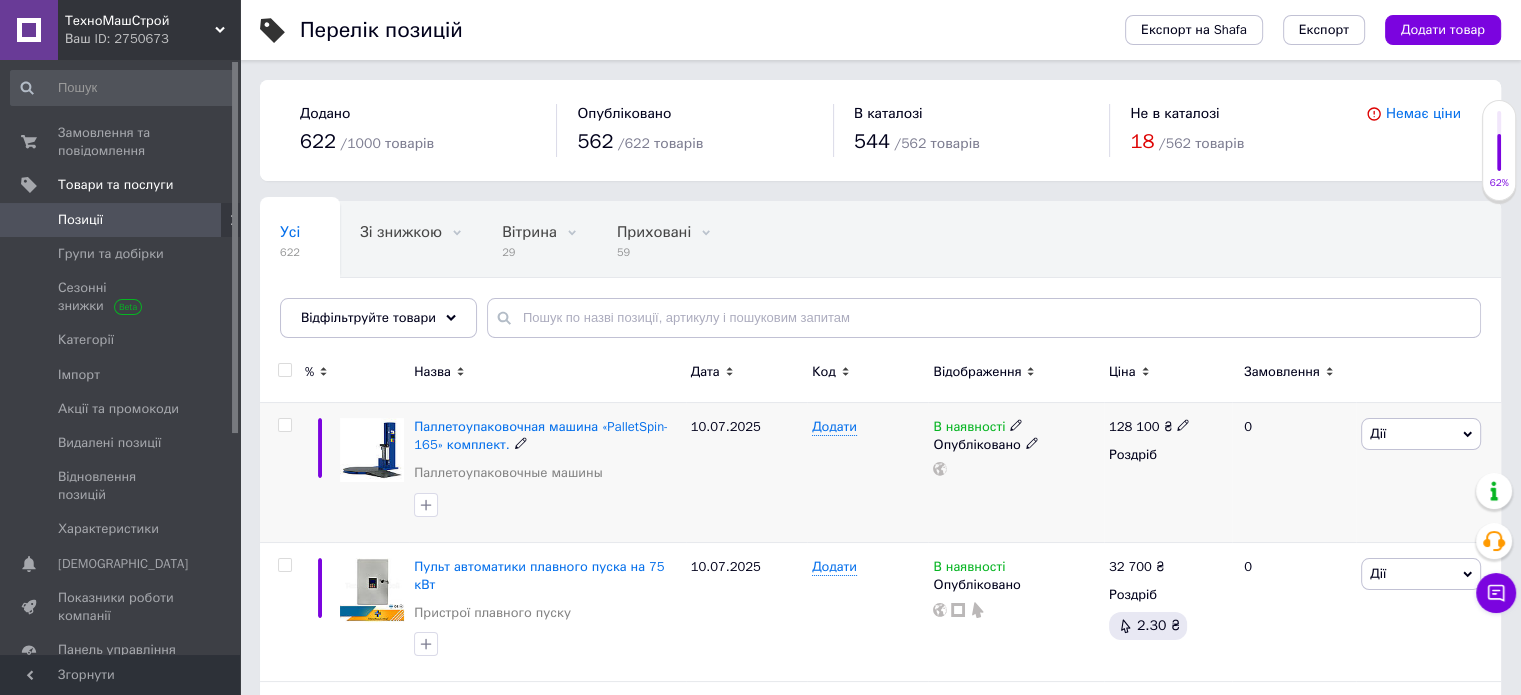click on "Дії" at bounding box center [1421, 434] 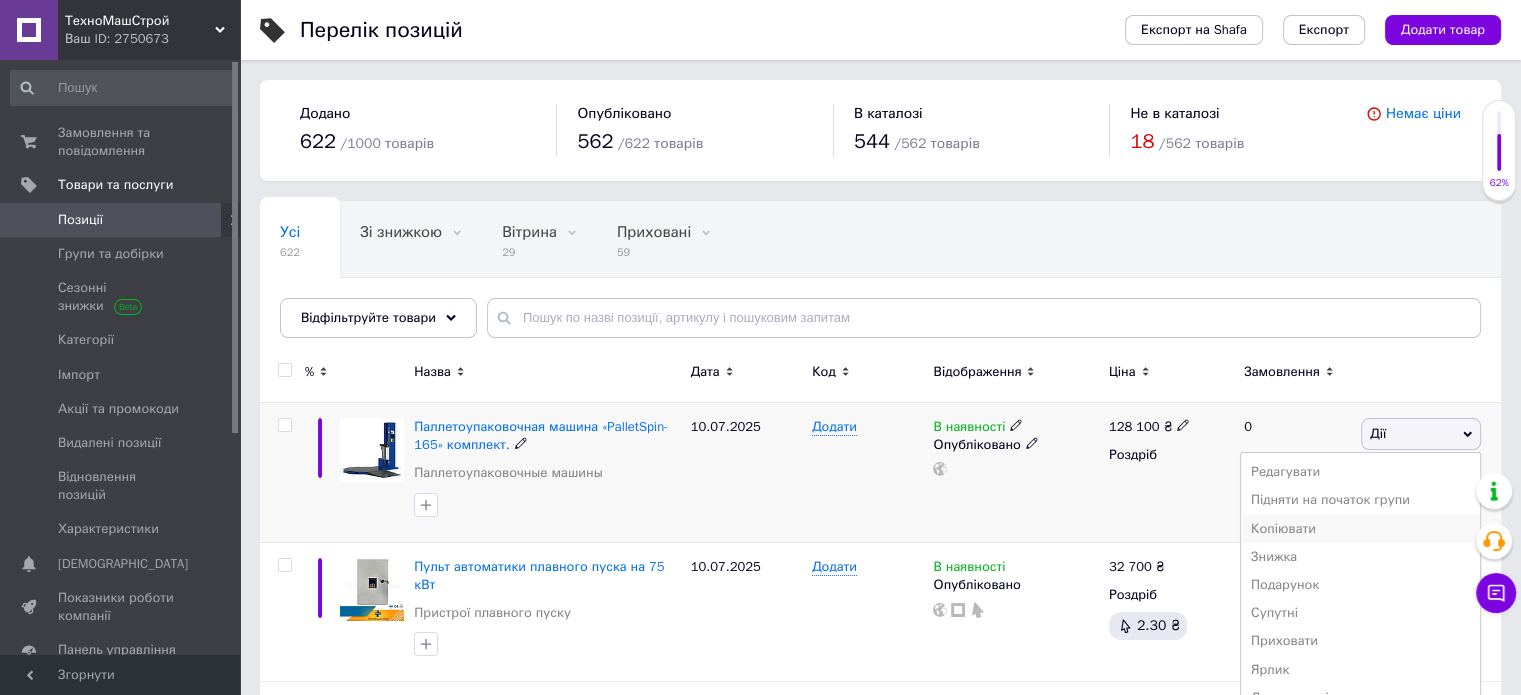 click on "Копіювати" at bounding box center [1360, 529] 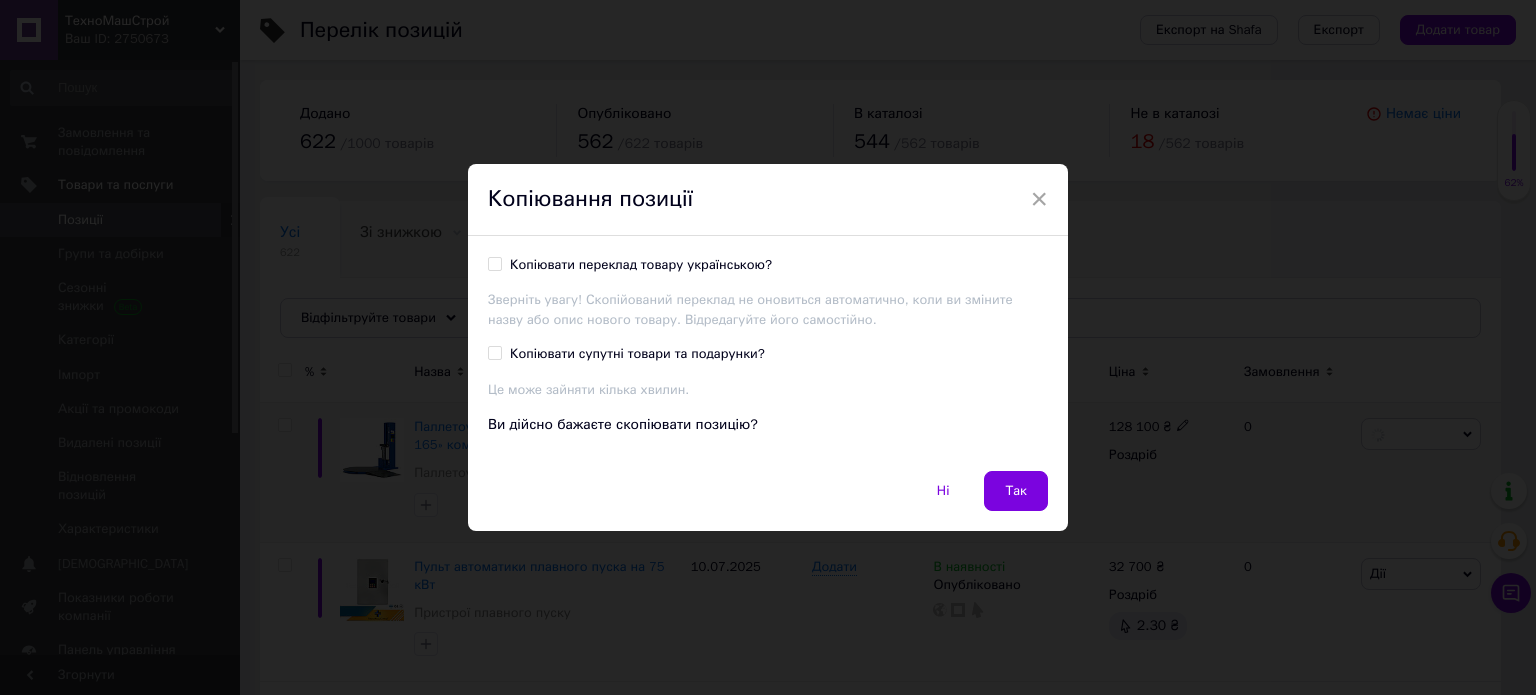 click on "Копіювати переклад товару українською?" at bounding box center (641, 265) 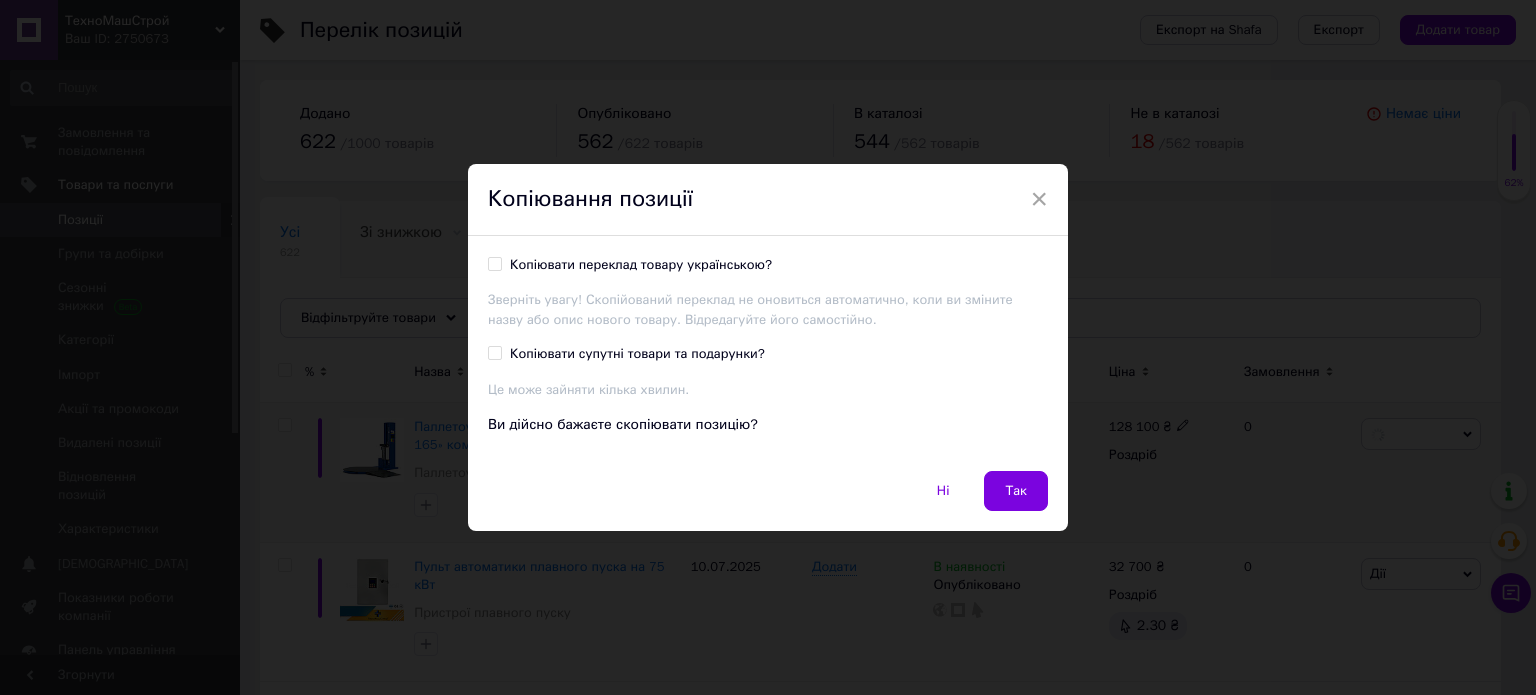 click on "Копіювати переклад товару українською?" at bounding box center (494, 263) 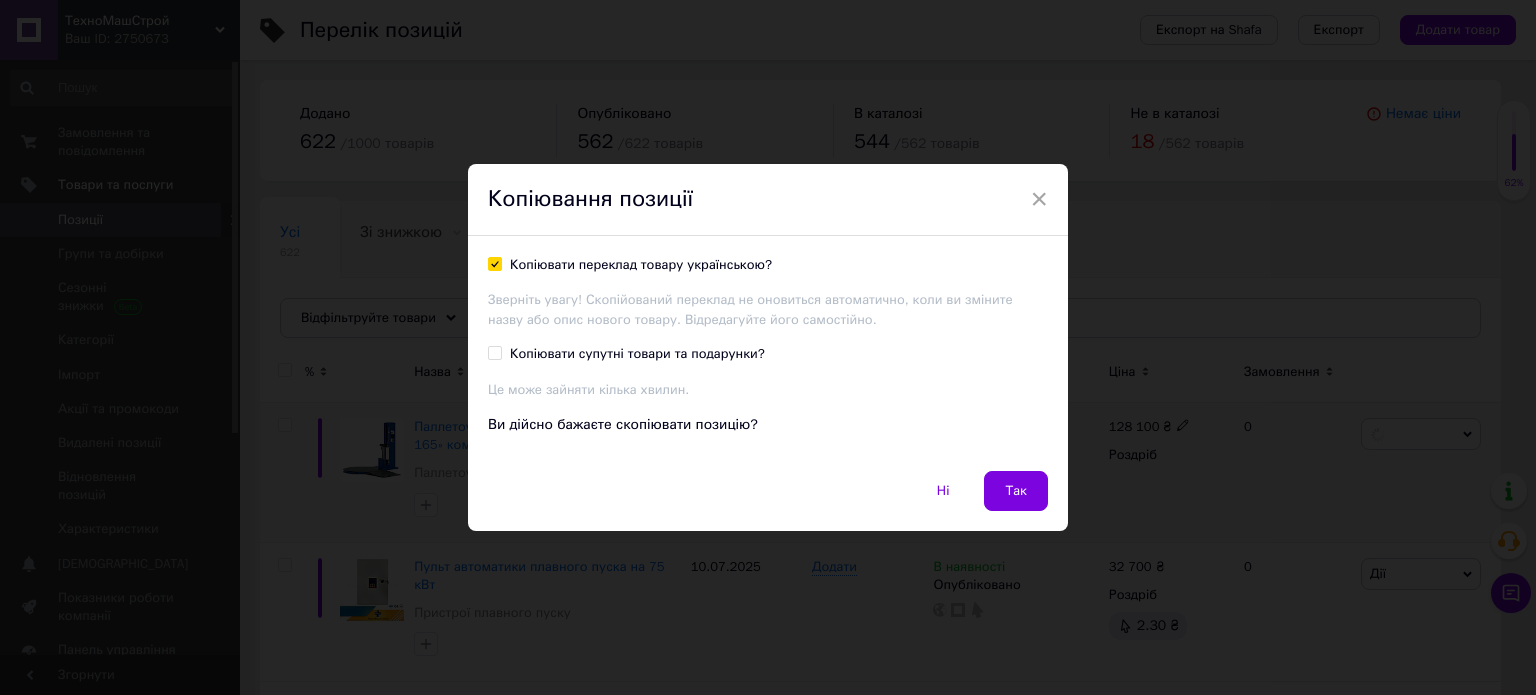 checkbox on "true" 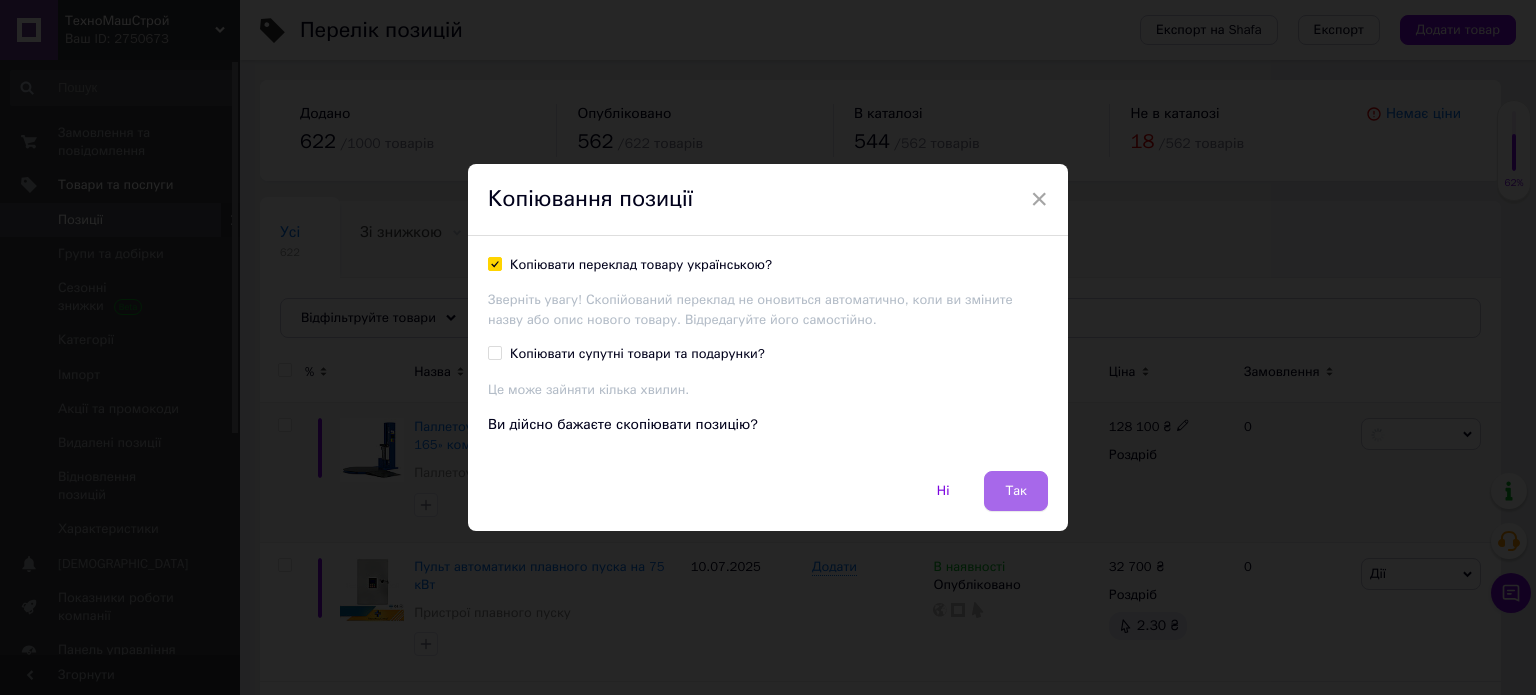 drag, startPoint x: 1007, startPoint y: 493, endPoint x: 872, endPoint y: 232, distance: 293.8469 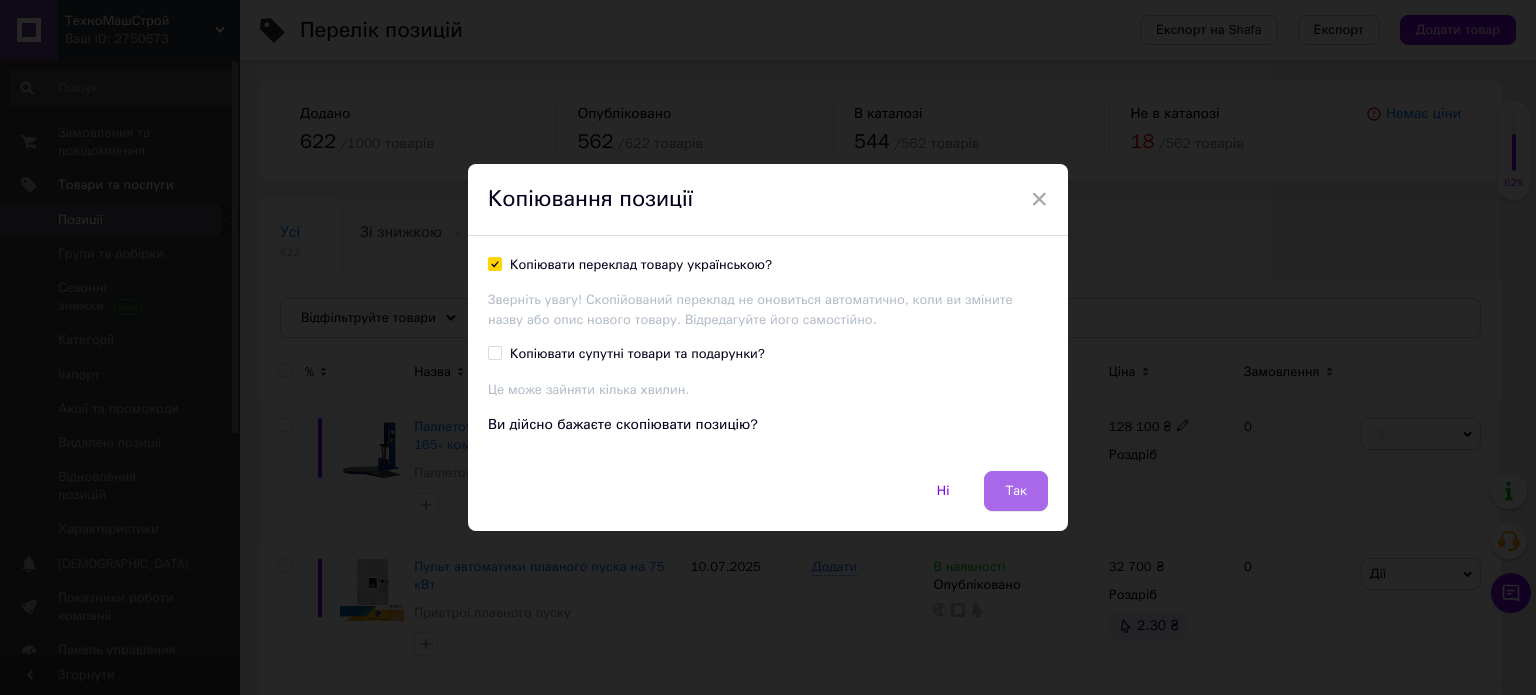 click on "Так" at bounding box center [1016, 491] 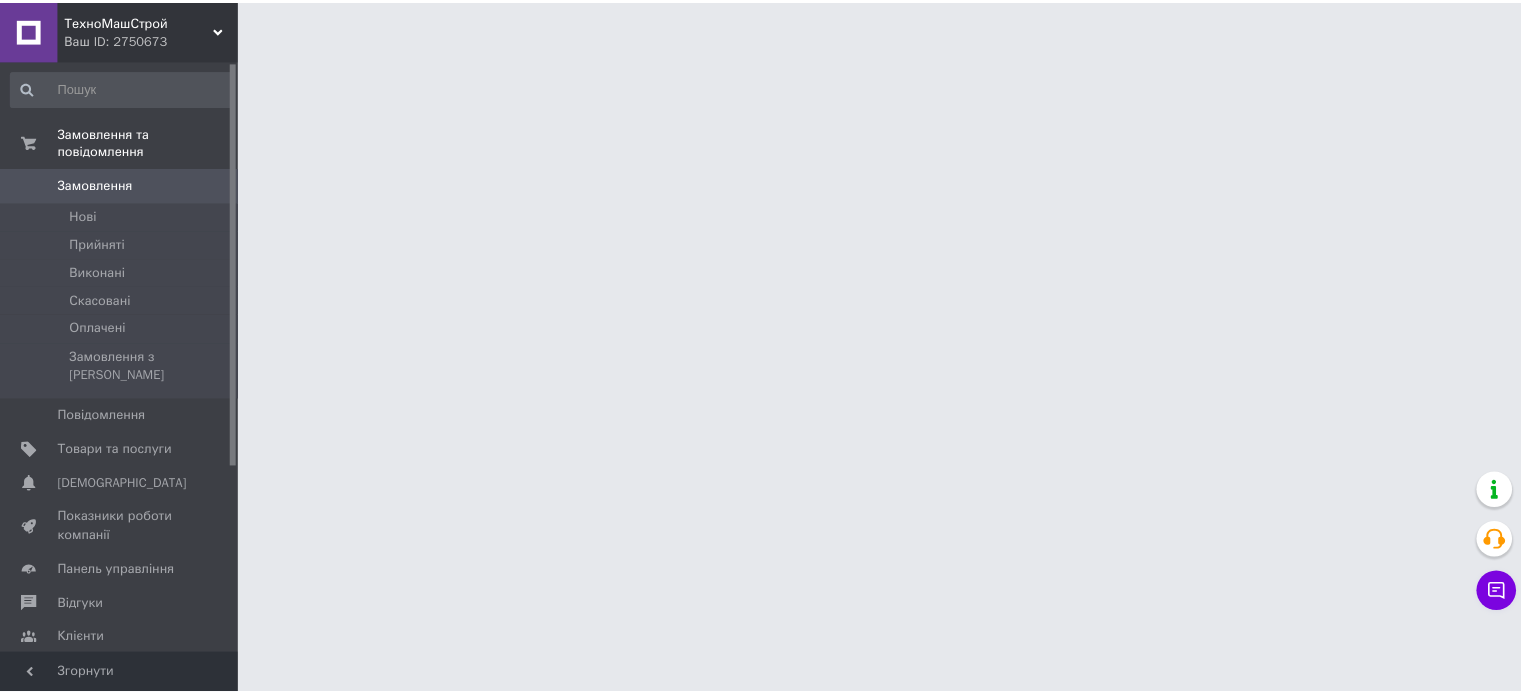 scroll, scrollTop: 0, scrollLeft: 0, axis: both 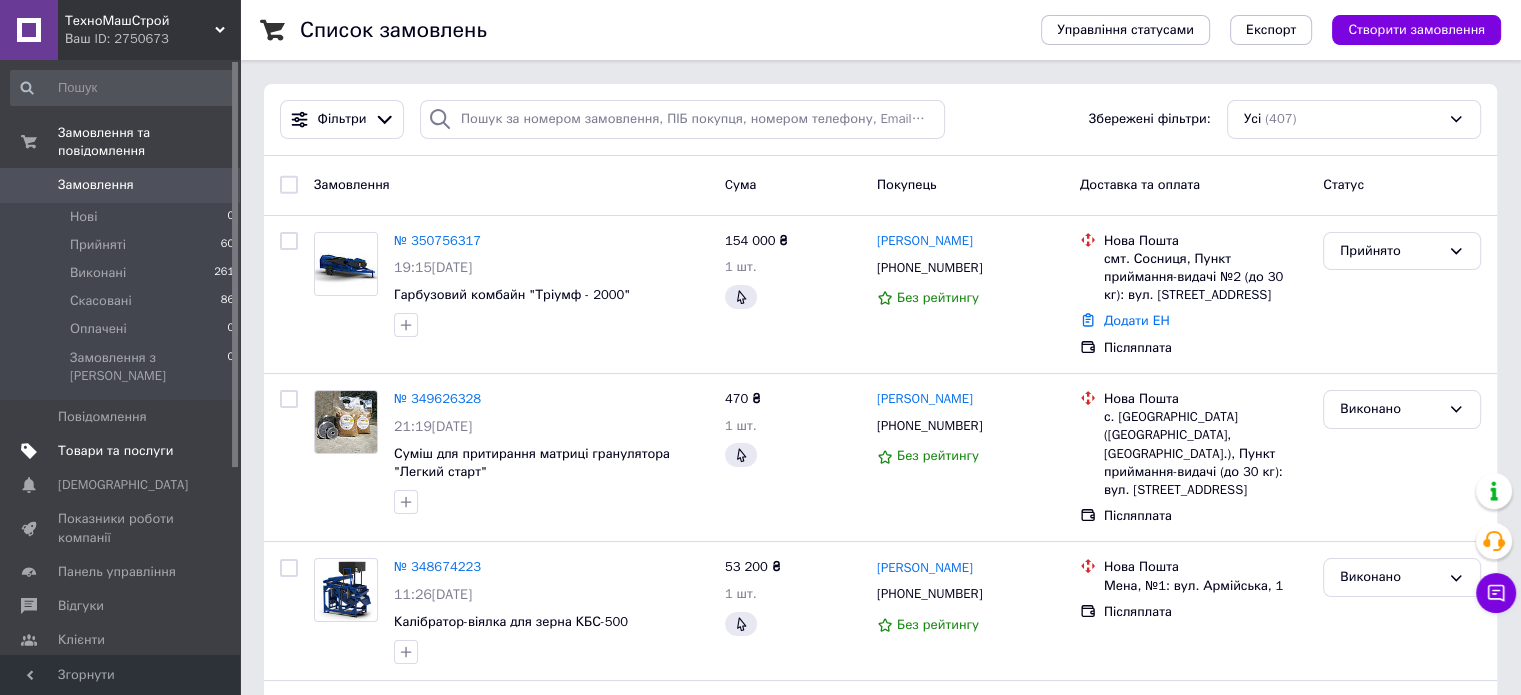 click on "Товари та послуги" at bounding box center (123, 451) 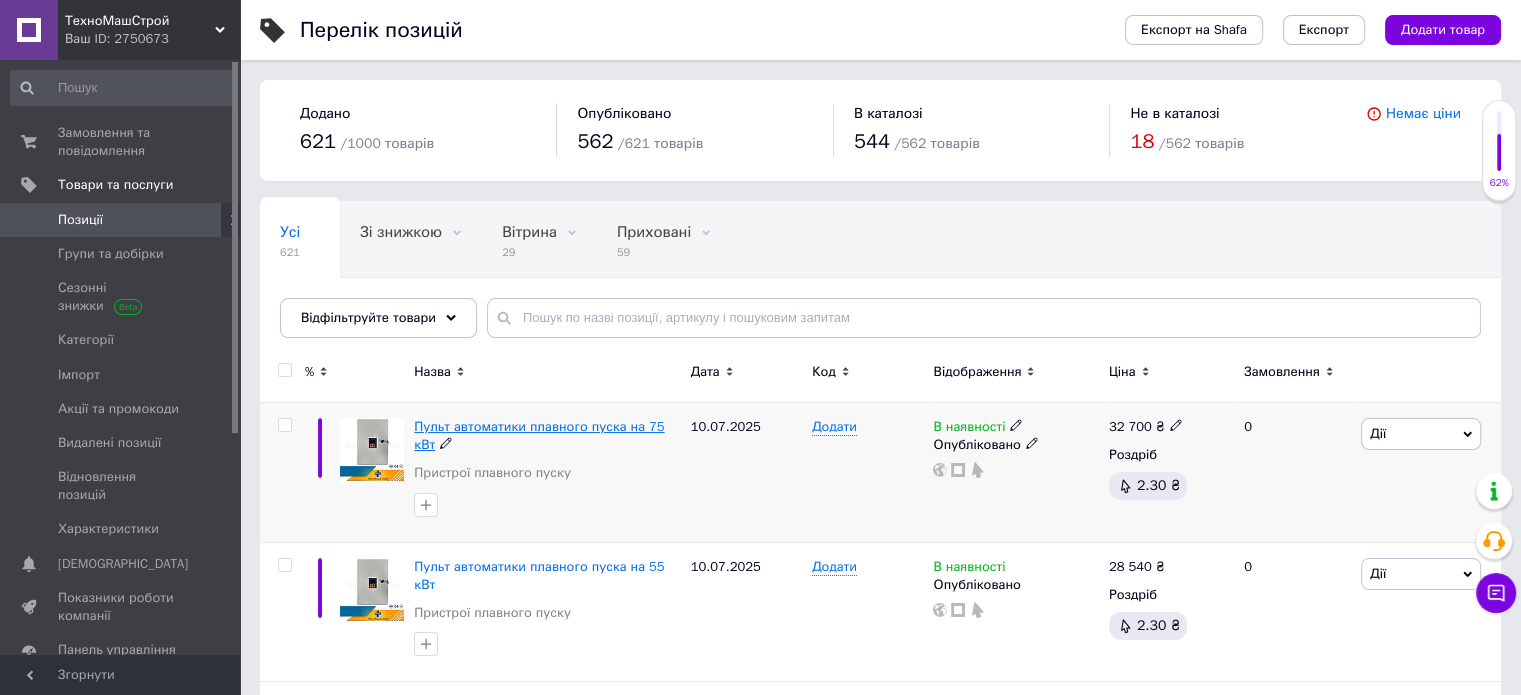 click on "Пульт автоматики плавного пуска на 75 кВт" at bounding box center (539, 435) 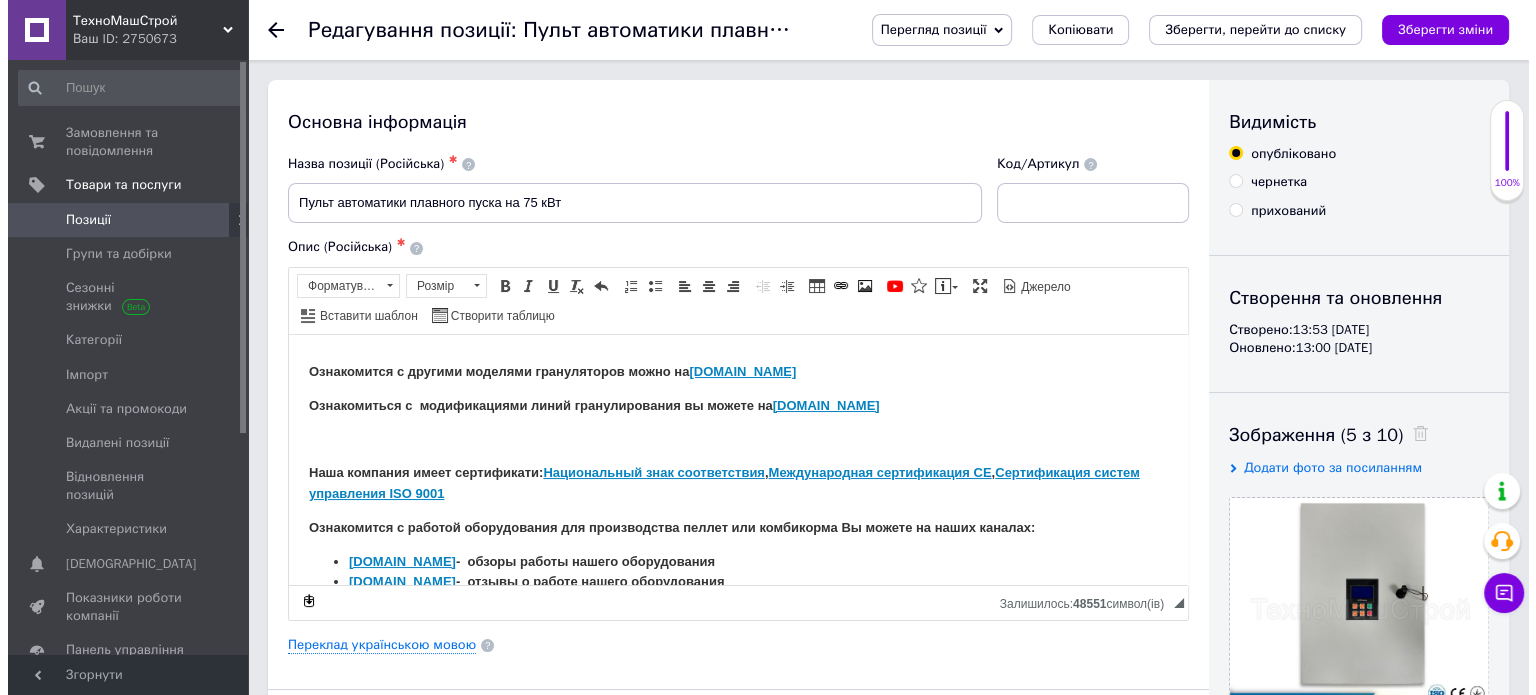 scroll, scrollTop: 369, scrollLeft: 0, axis: vertical 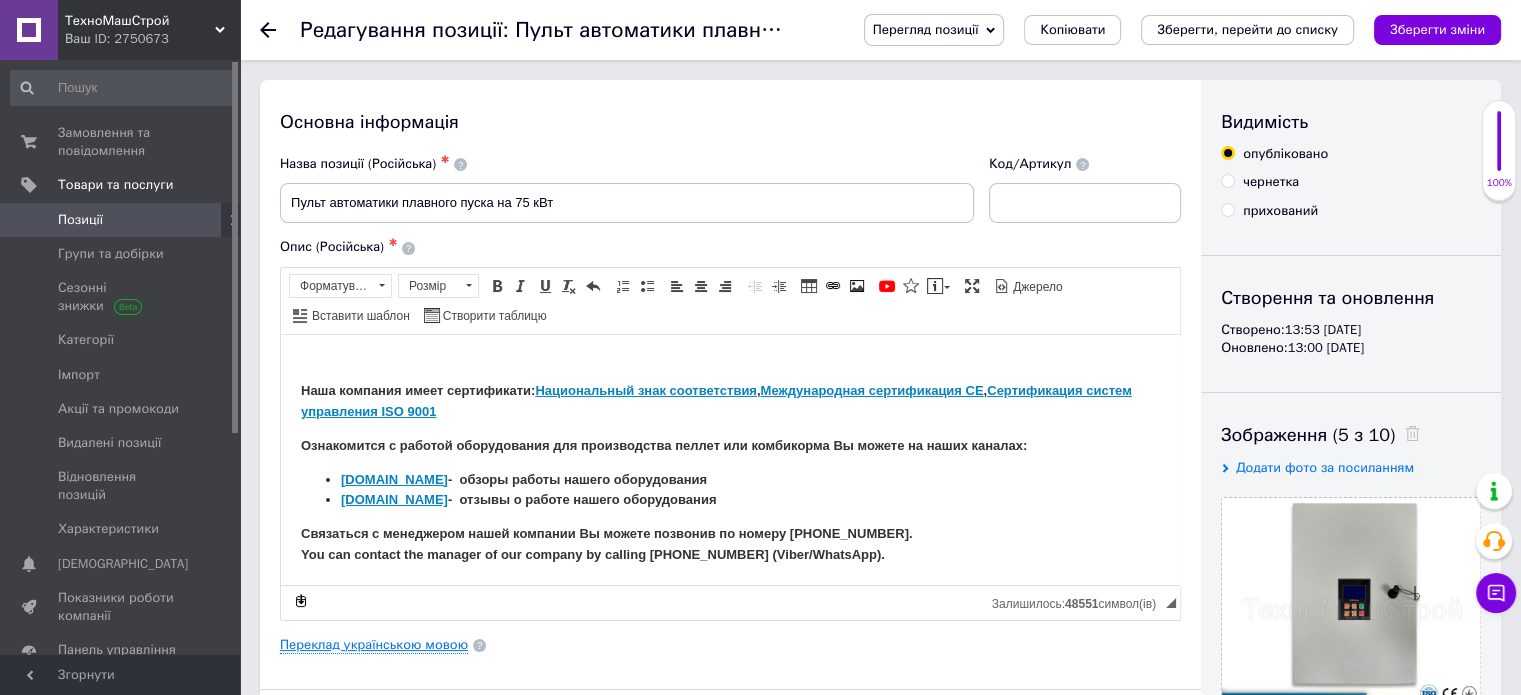 click on "Переклад українською мовою" at bounding box center [374, 645] 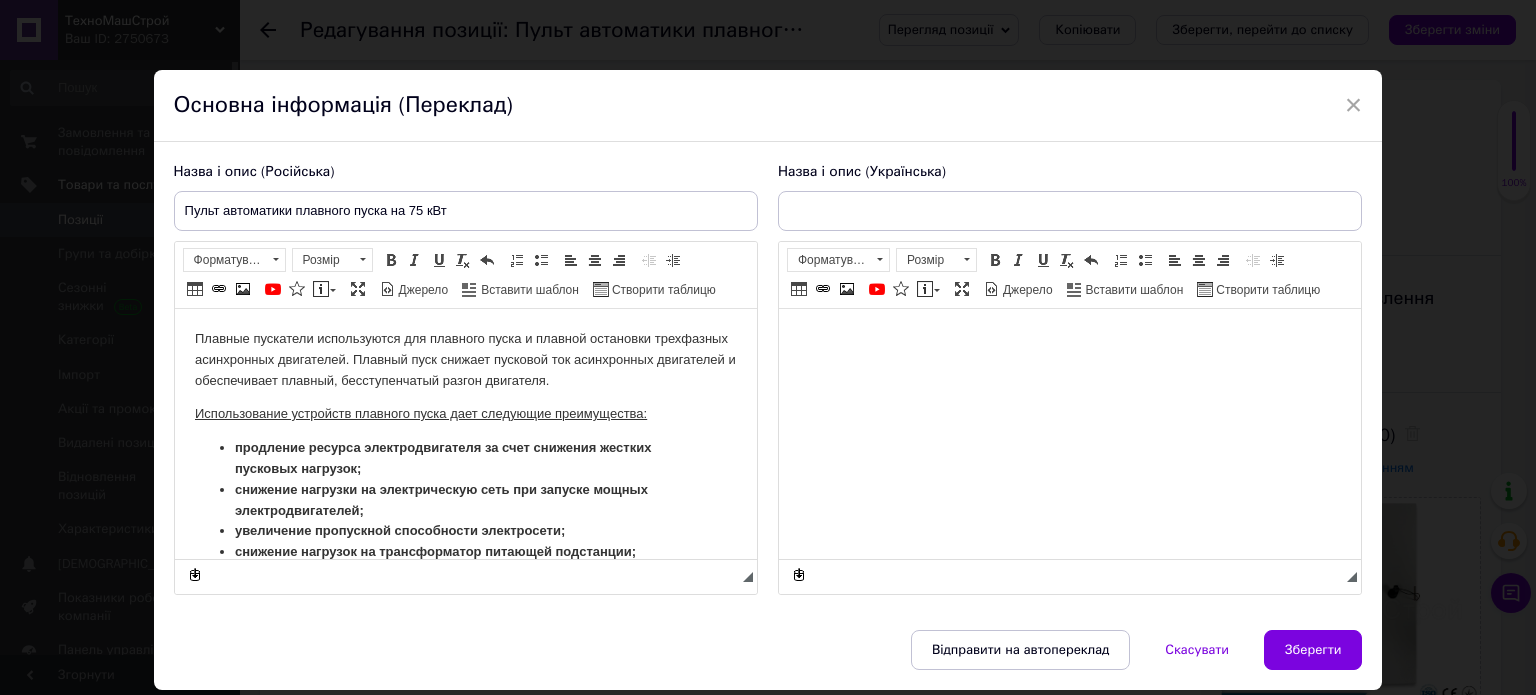 scroll, scrollTop: 0, scrollLeft: 0, axis: both 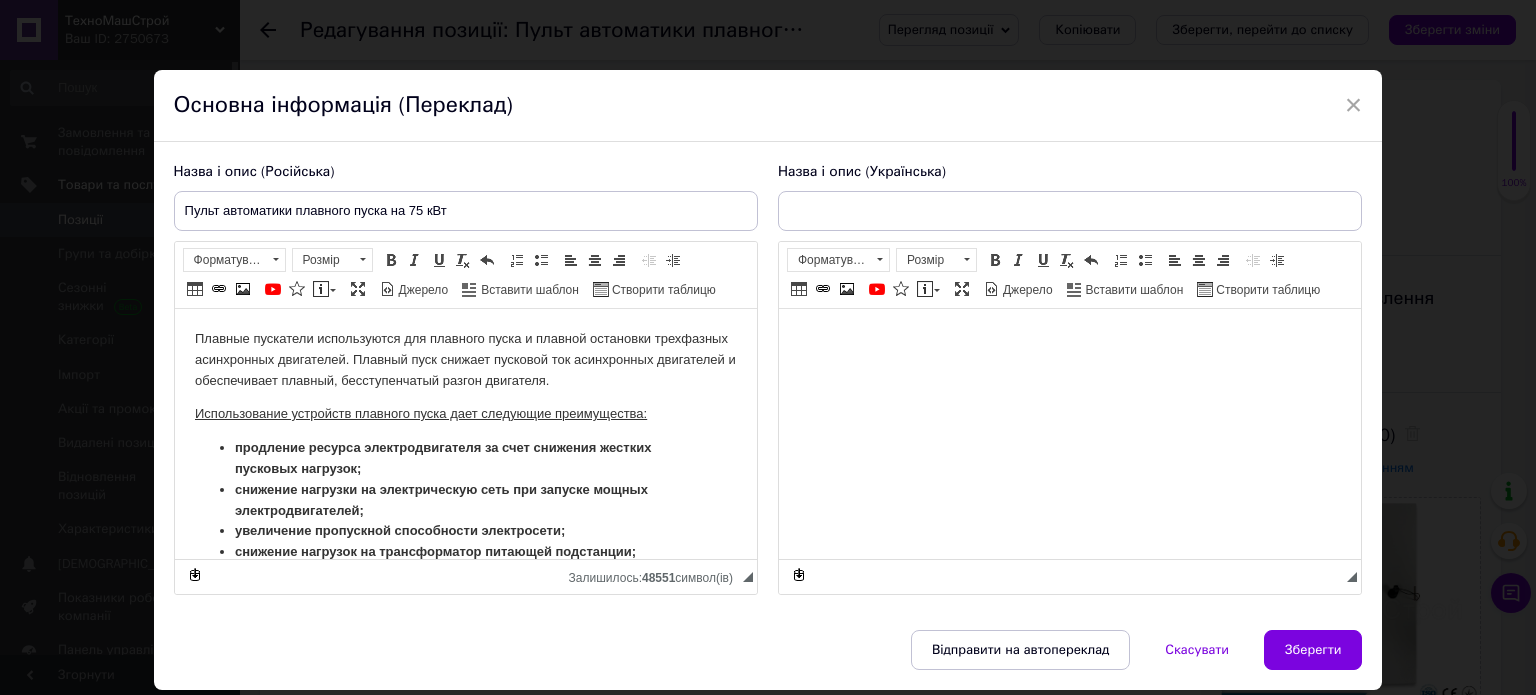 type on "Пульт автоматики плавного пуску на 75 кВт" 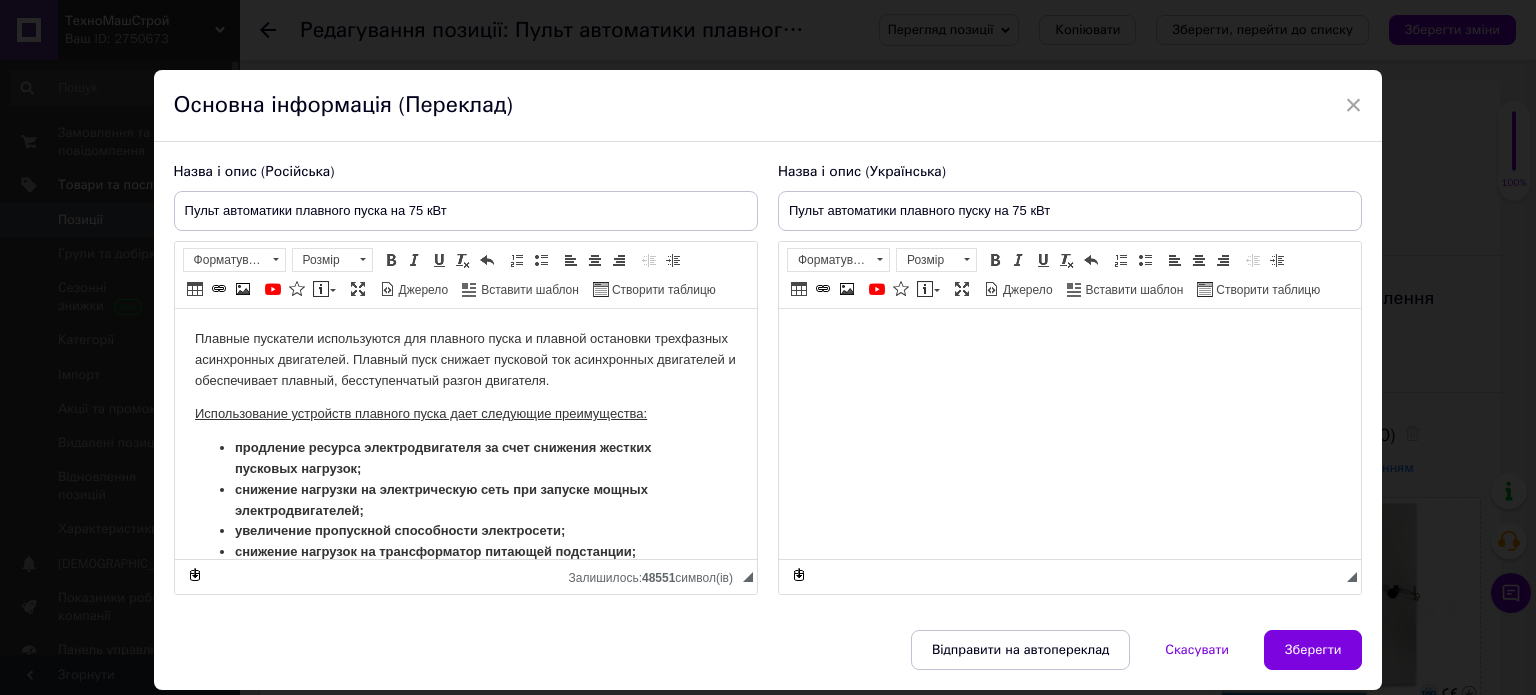 scroll, scrollTop: 62, scrollLeft: 0, axis: vertical 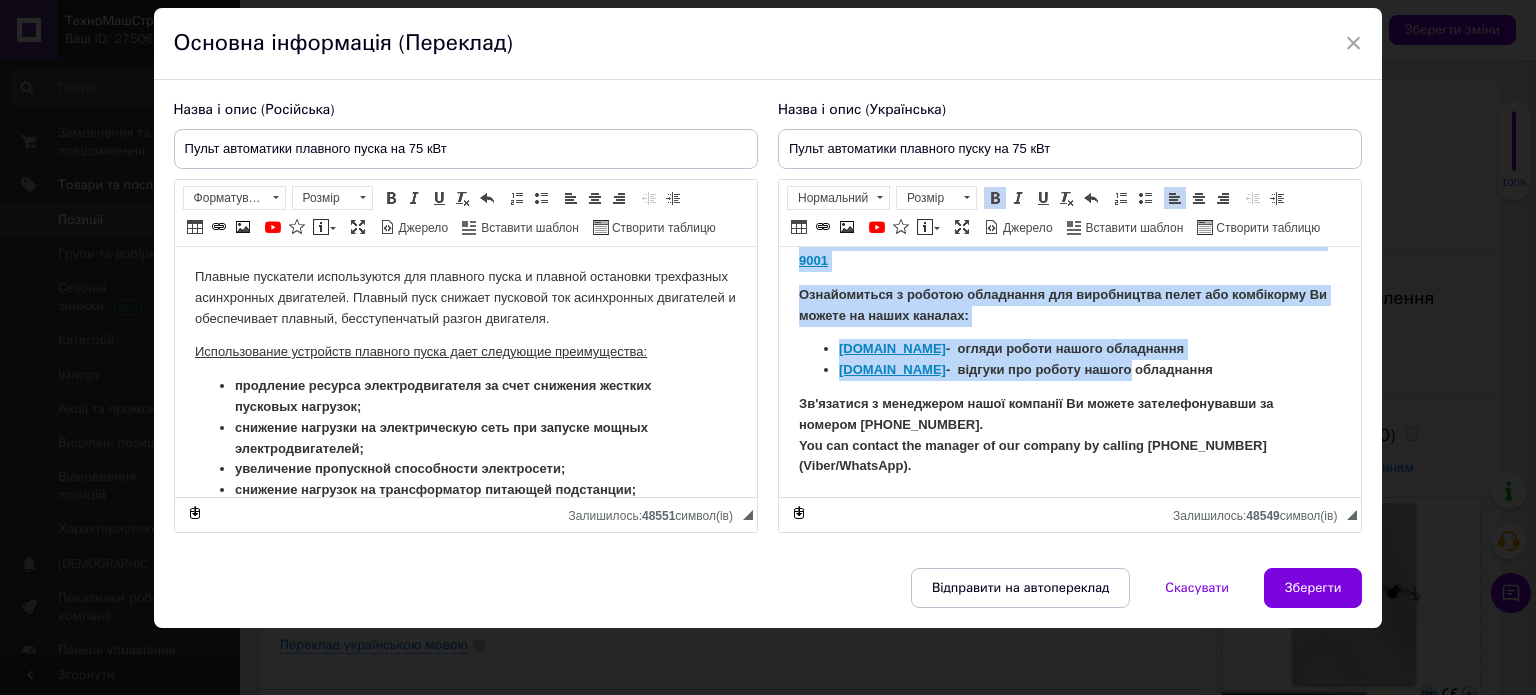 drag, startPoint x: 794, startPoint y: 344, endPoint x: 1089, endPoint y: 464, distance: 318.47293 